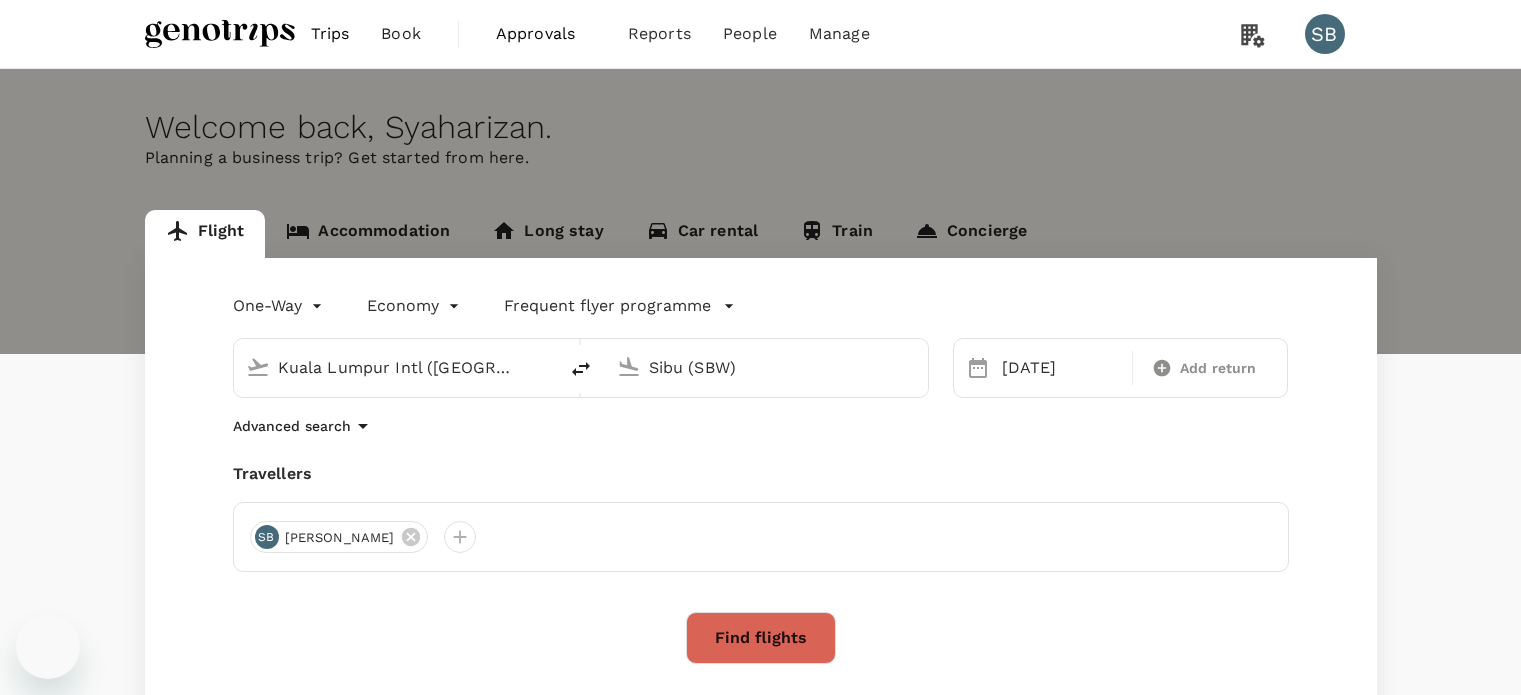 scroll, scrollTop: 0, scrollLeft: 0, axis: both 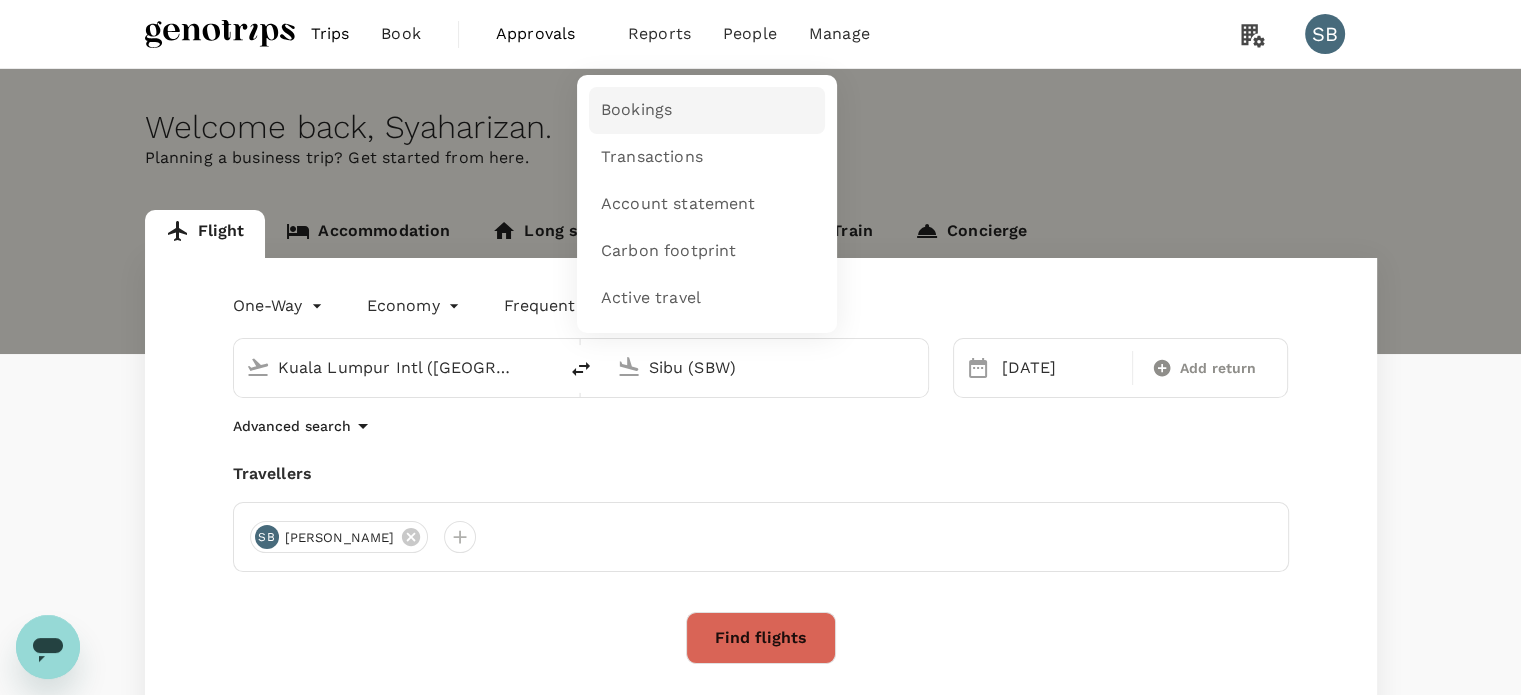 click on "Bookings" at bounding box center (707, 110) 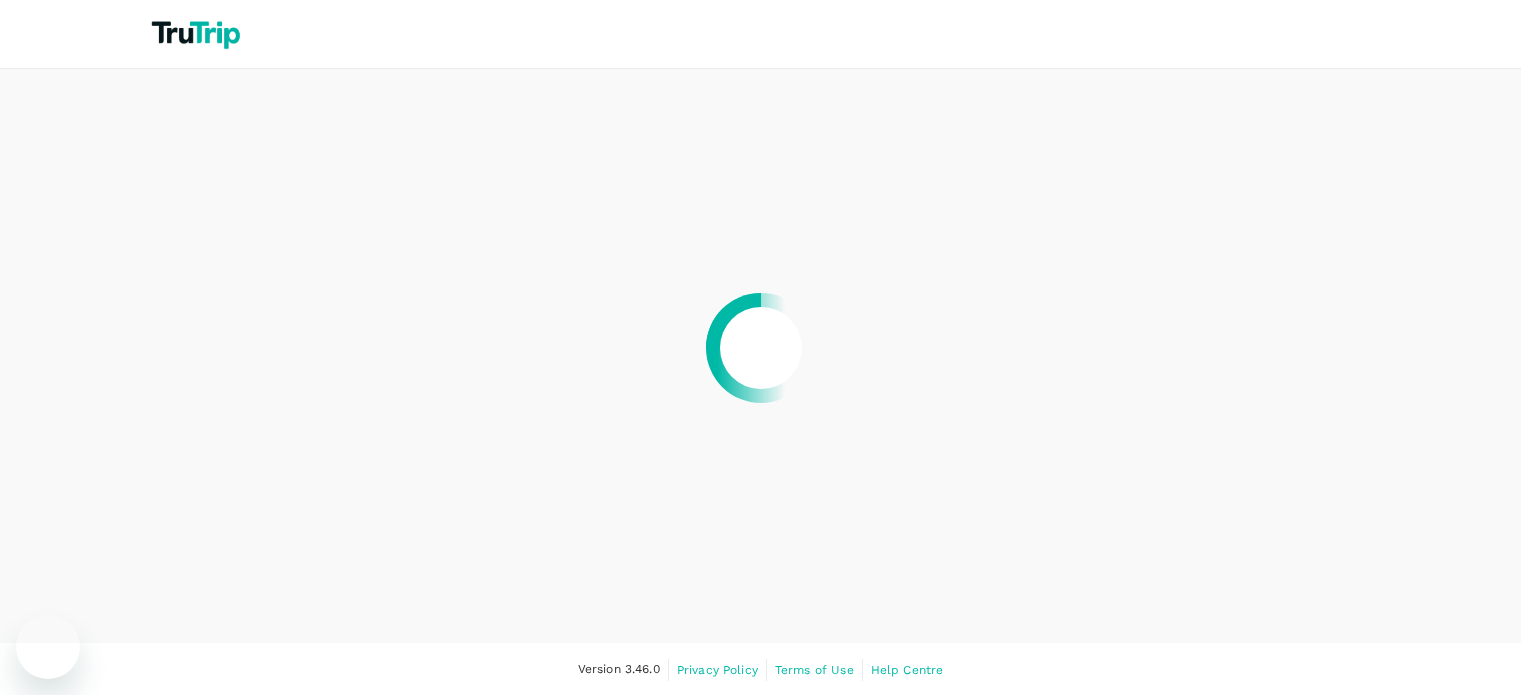 scroll, scrollTop: 0, scrollLeft: 0, axis: both 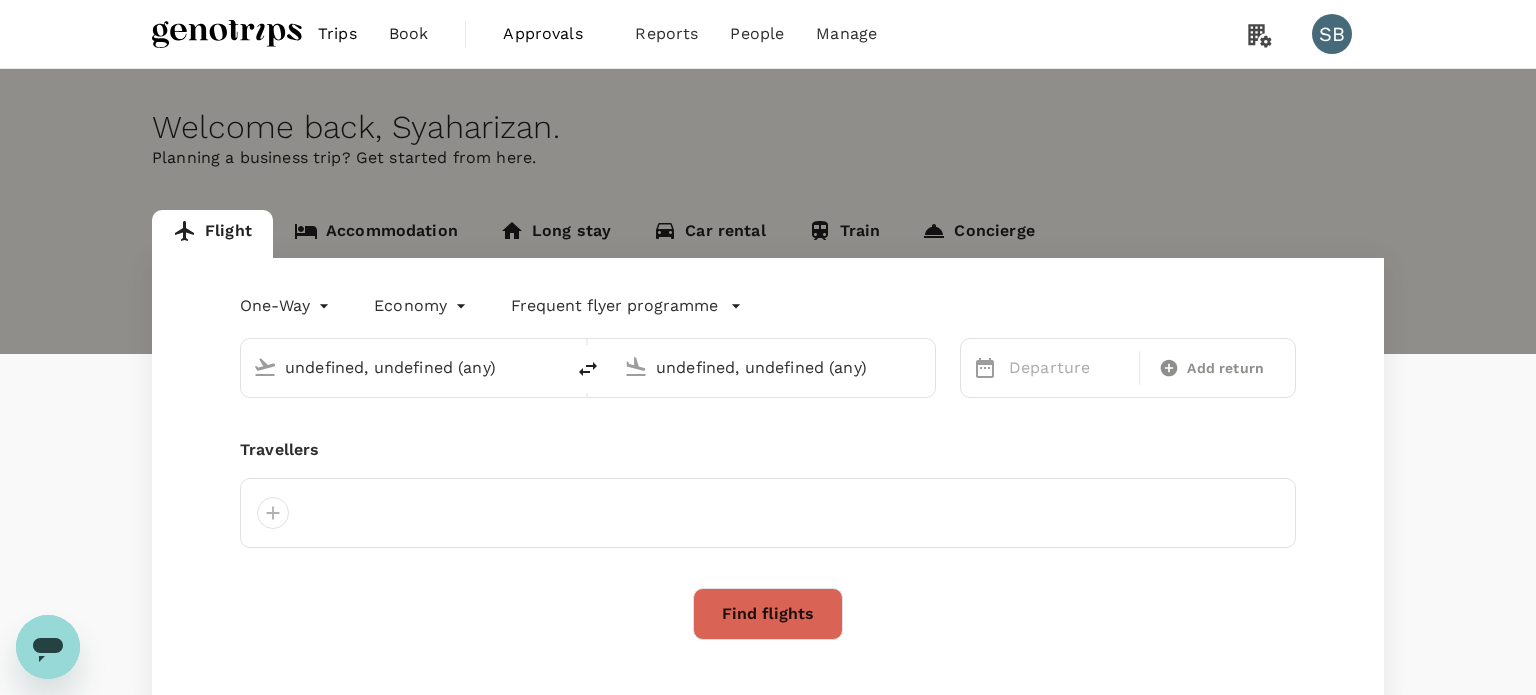 type 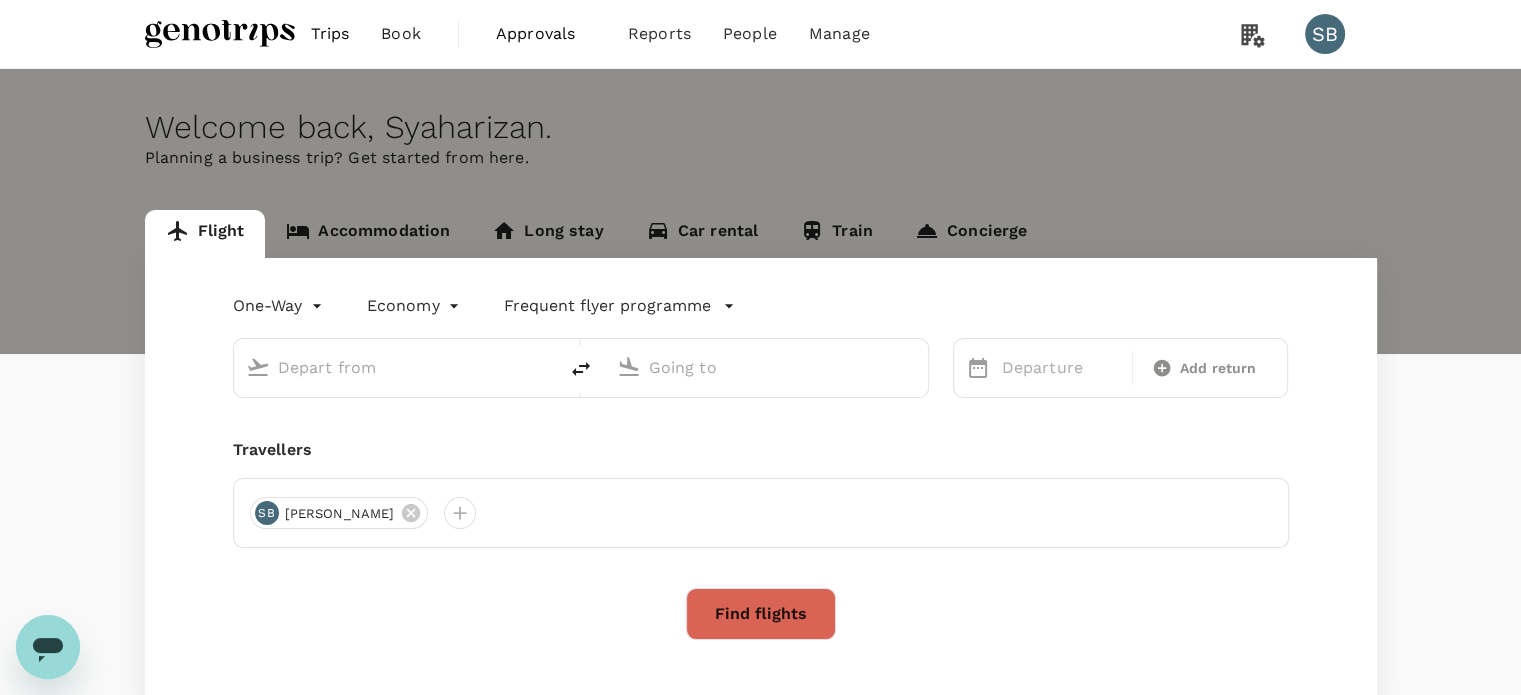type on "Kuala Lumpur Intl ([GEOGRAPHIC_DATA])" 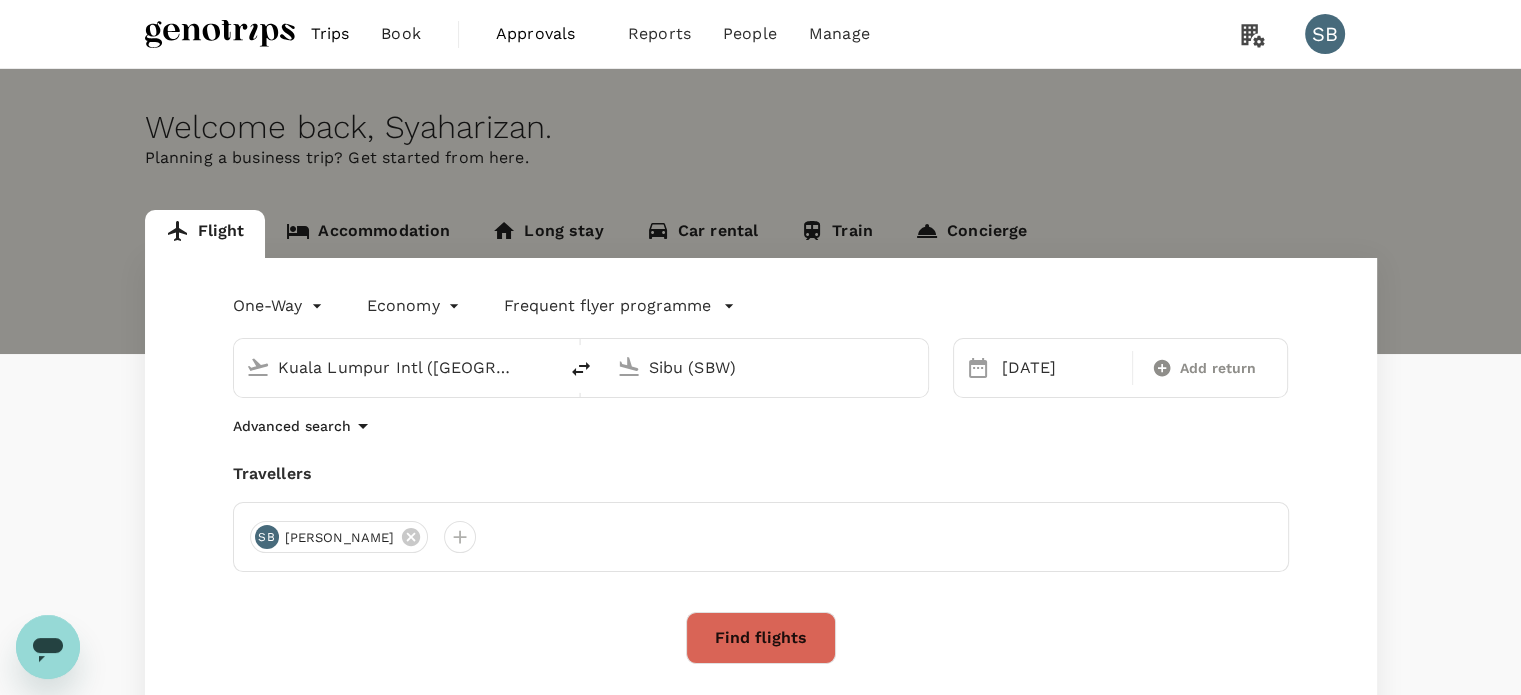 click on "Find flights" at bounding box center [761, 638] 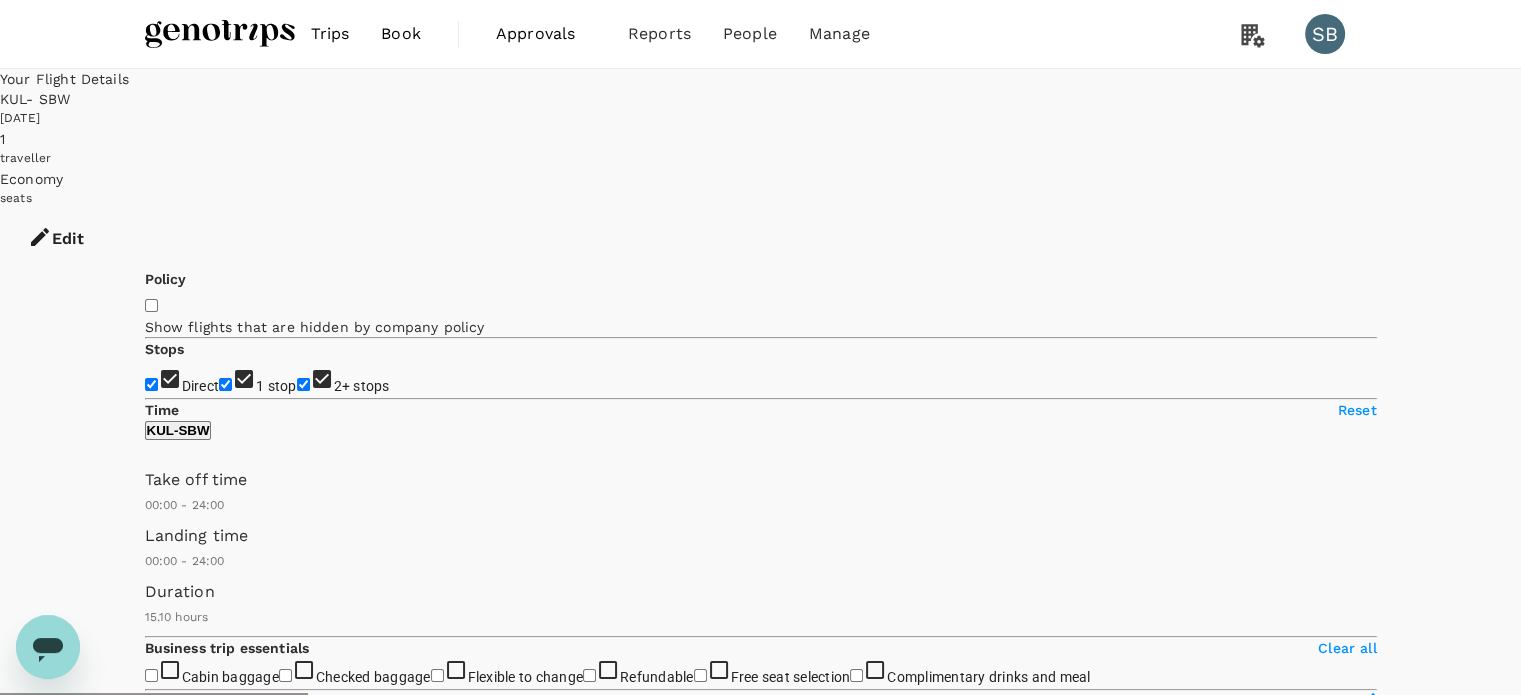 type on "975" 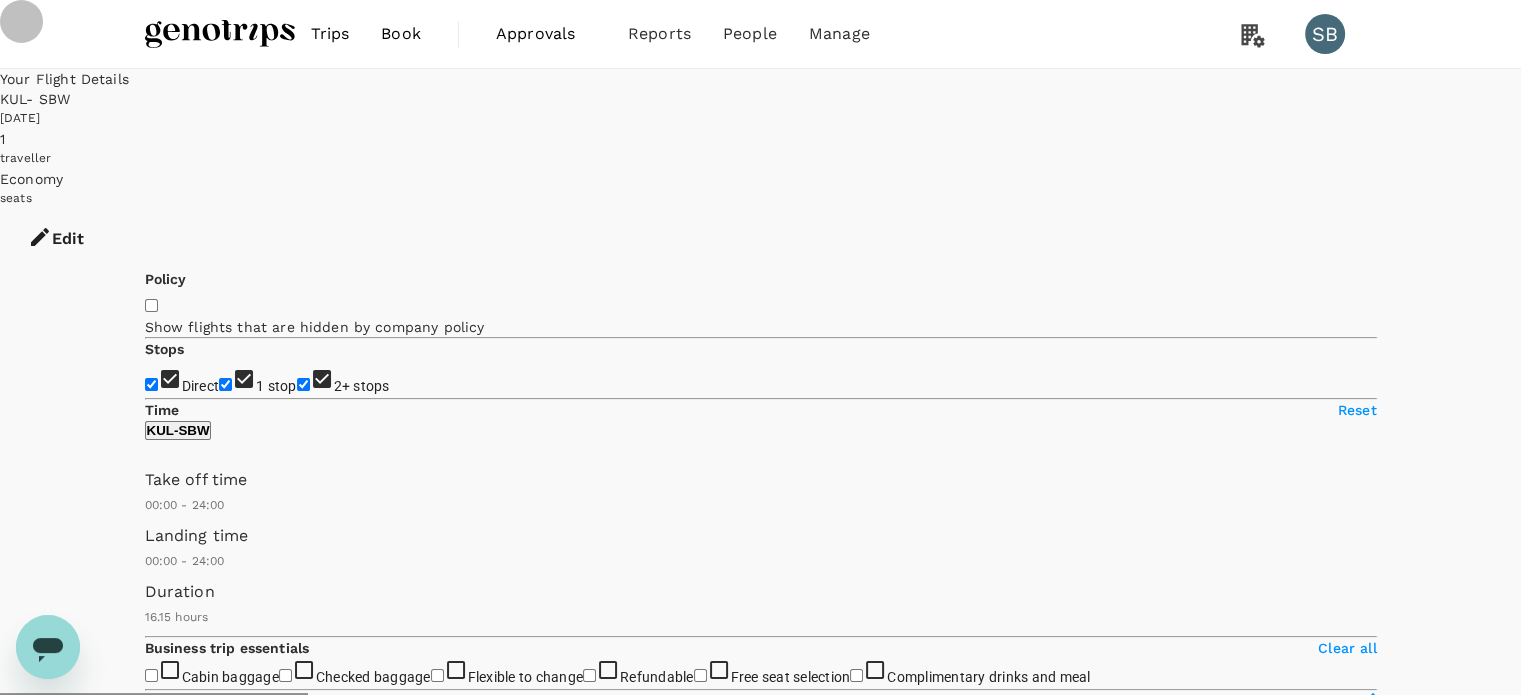 click on "2+ stops" at bounding box center (303, 384) 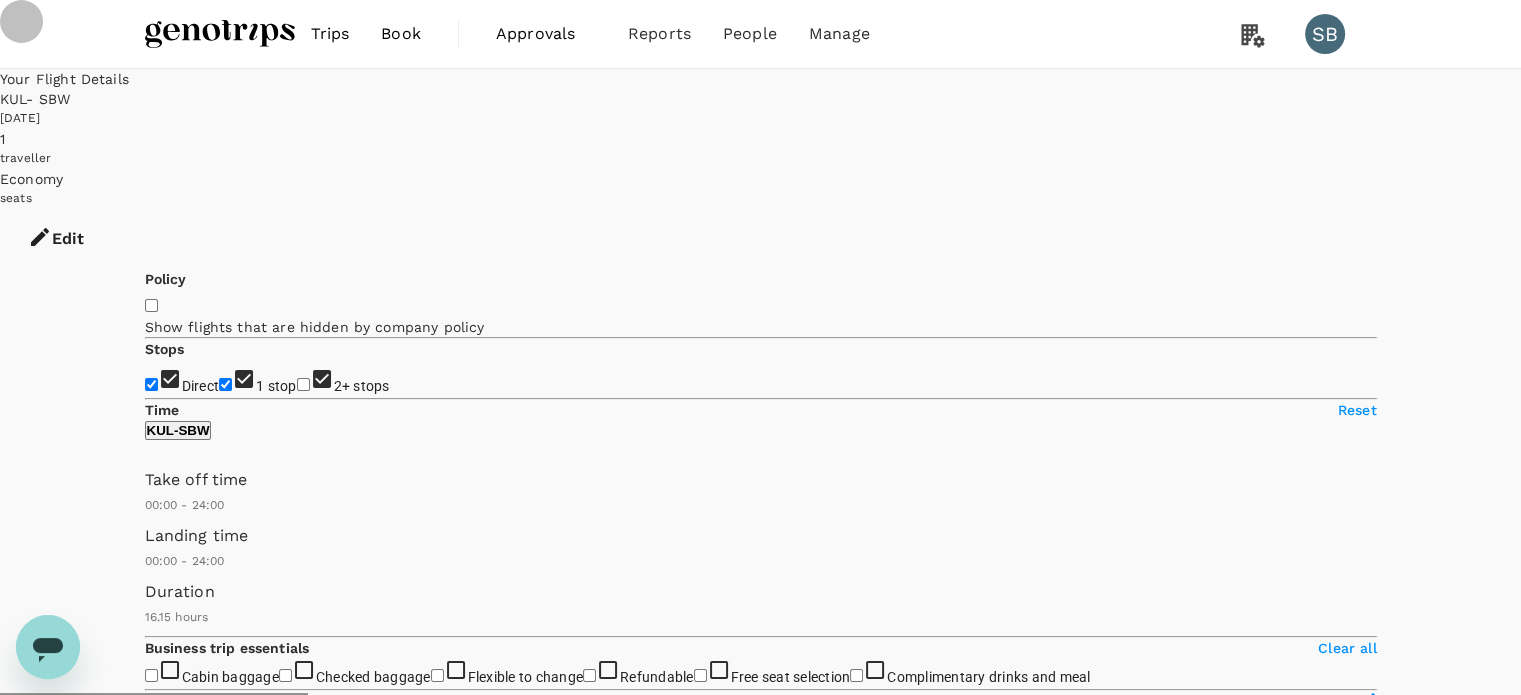 checkbox on "false" 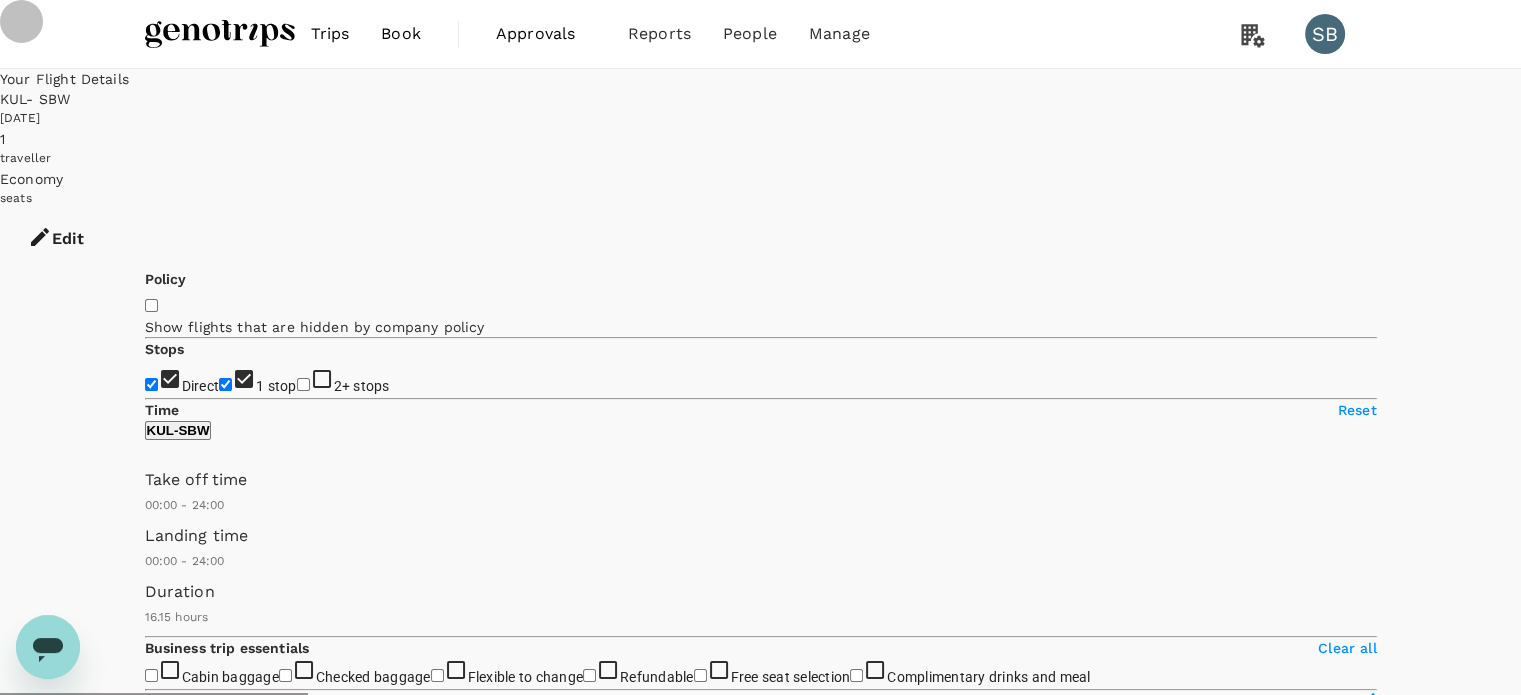 click on "1 stop" at bounding box center (225, 384) 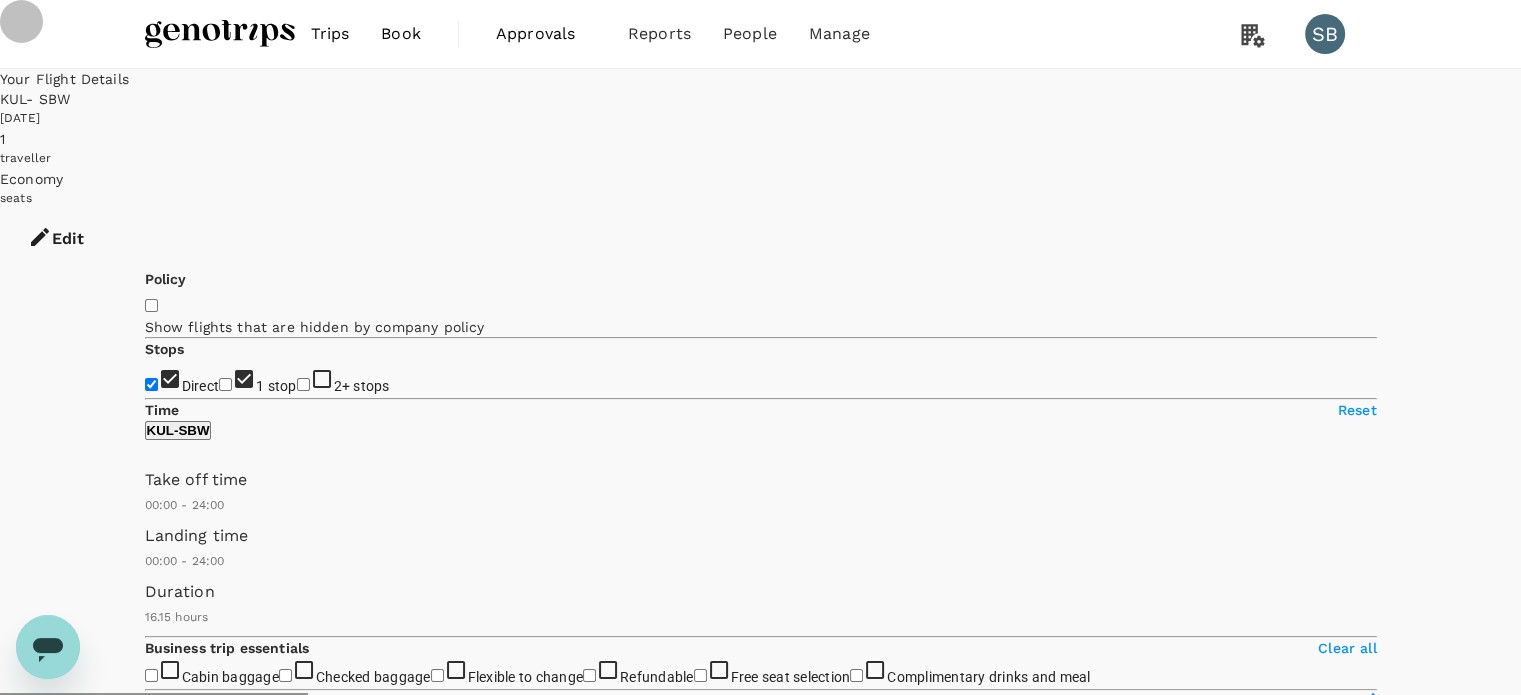 checkbox on "false" 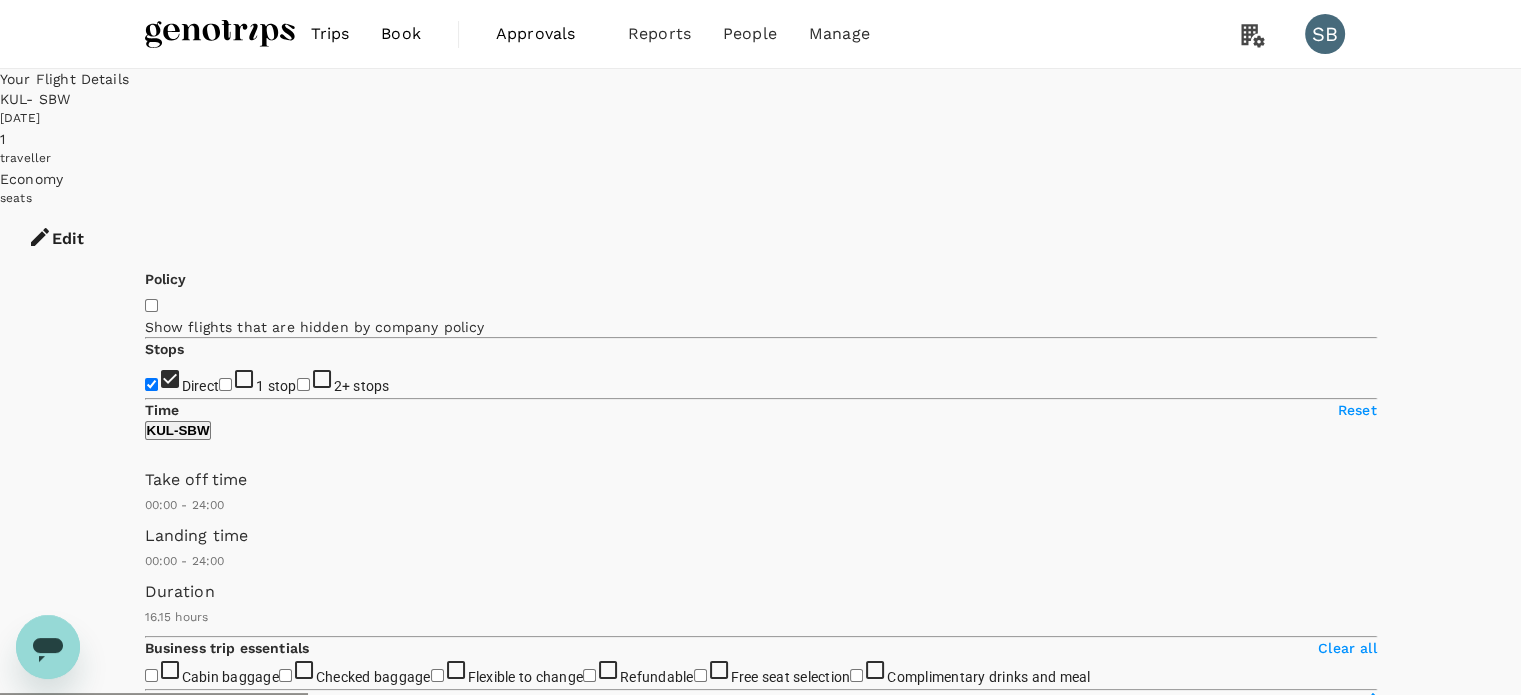 click on "View options" at bounding box center [184, 3837] 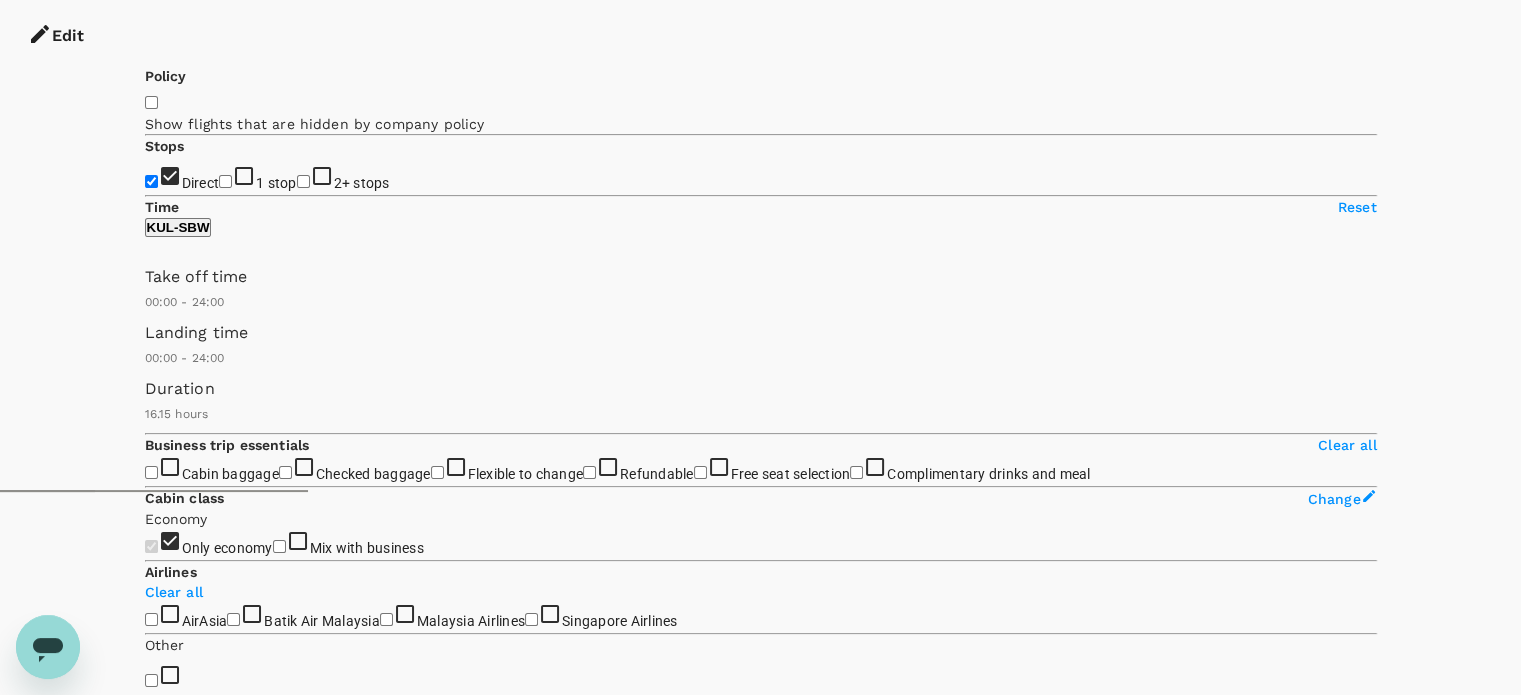 scroll, scrollTop: 211, scrollLeft: 0, axis: vertical 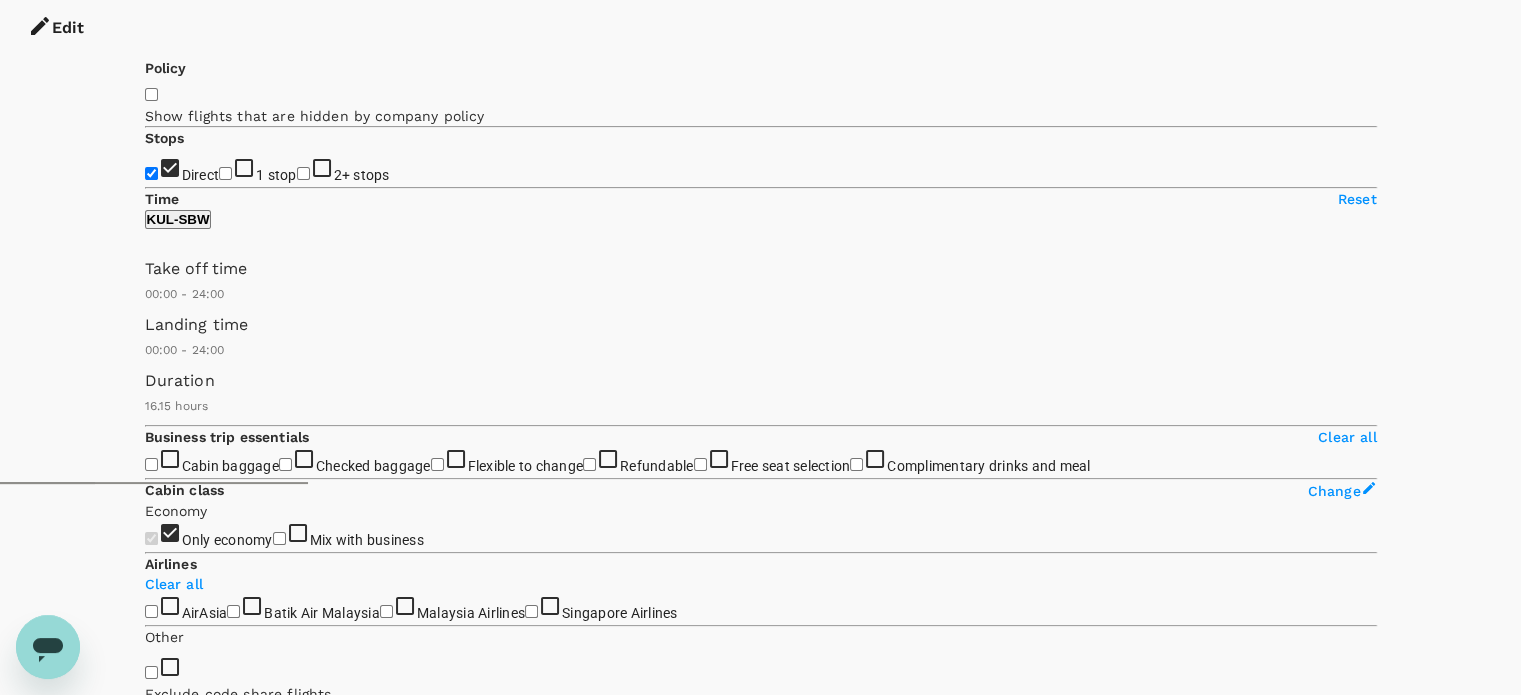 click on "Show more" at bounding box center (592, 5249) 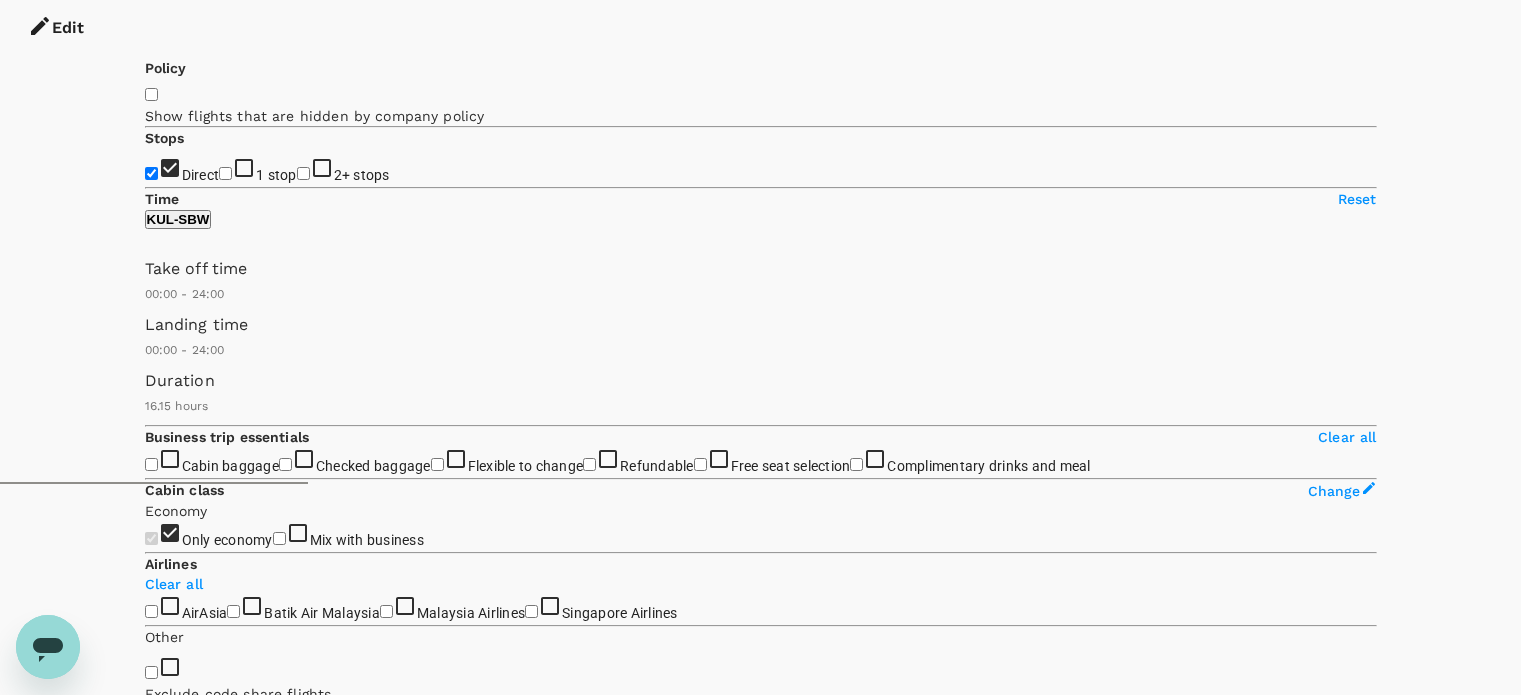 click 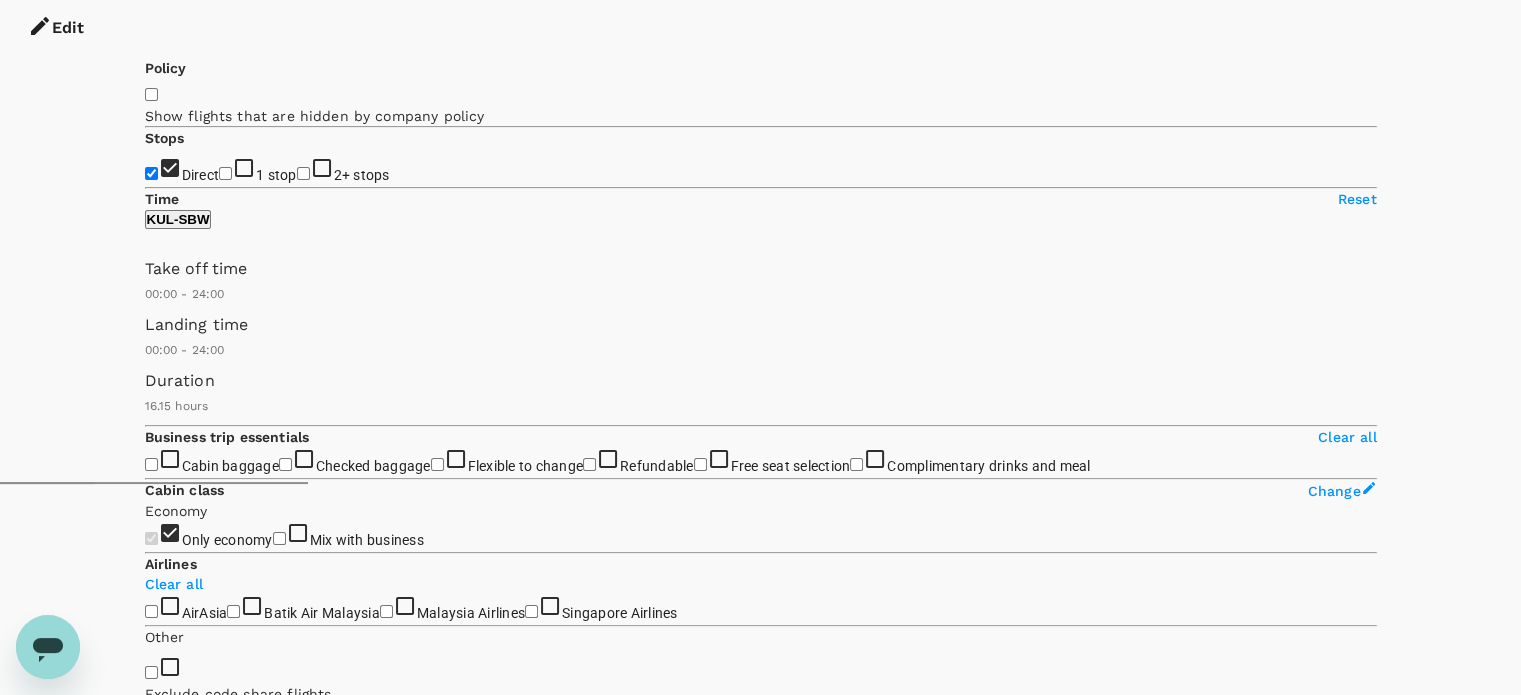 click 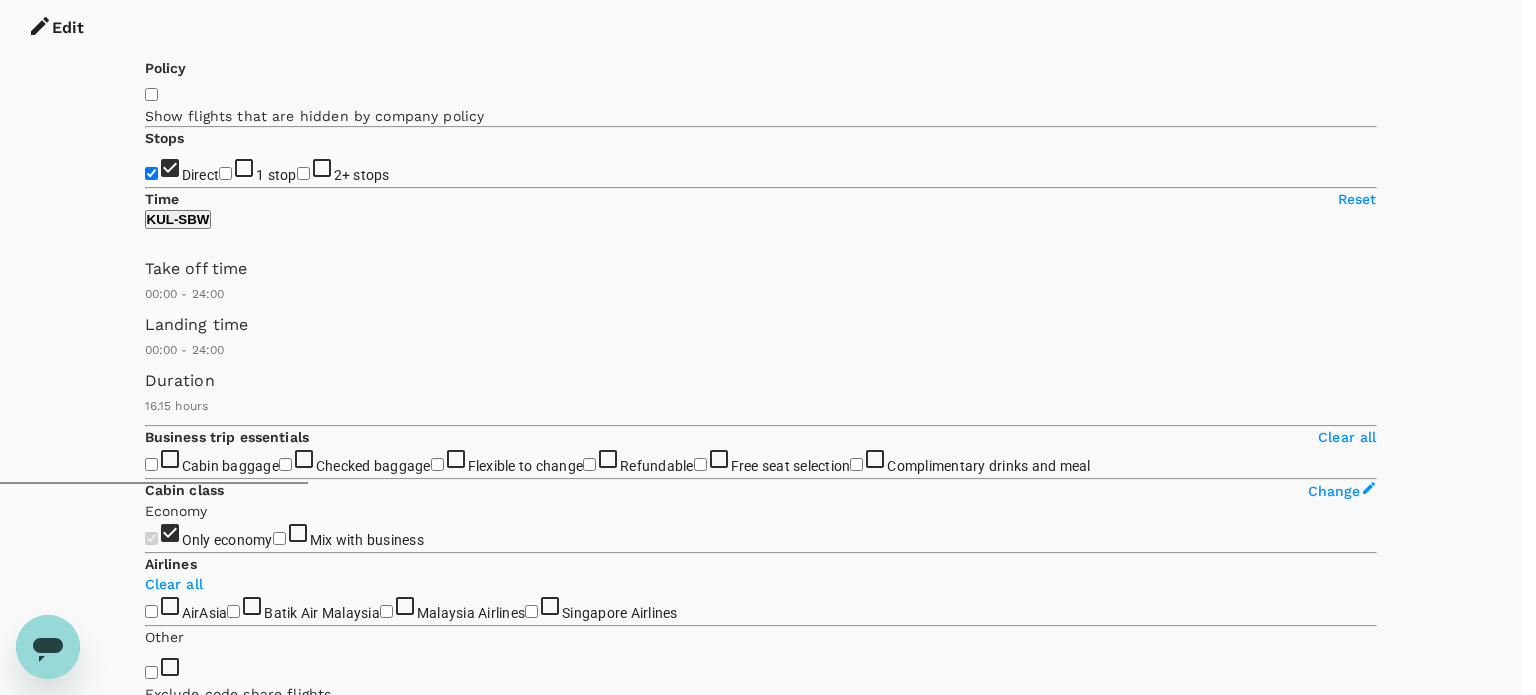 click 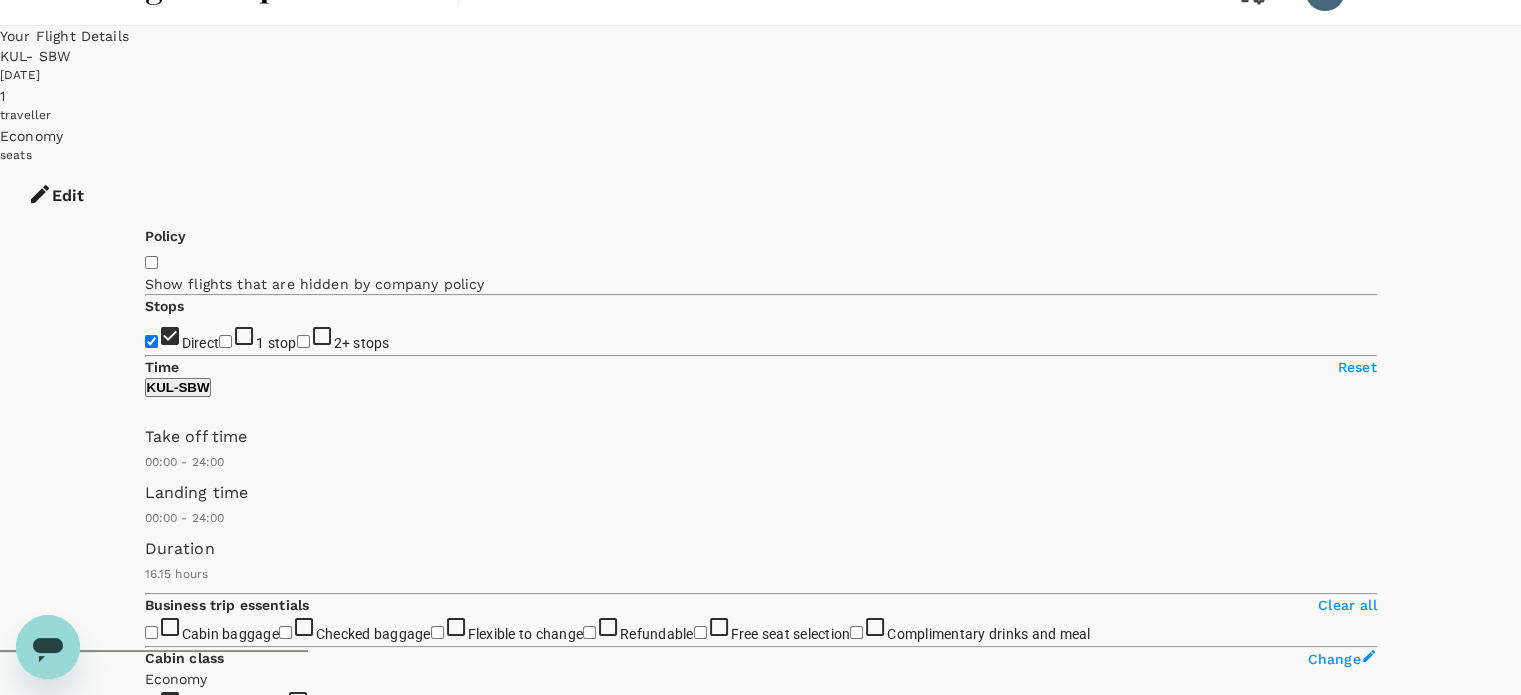 scroll, scrollTop: 11, scrollLeft: 0, axis: vertical 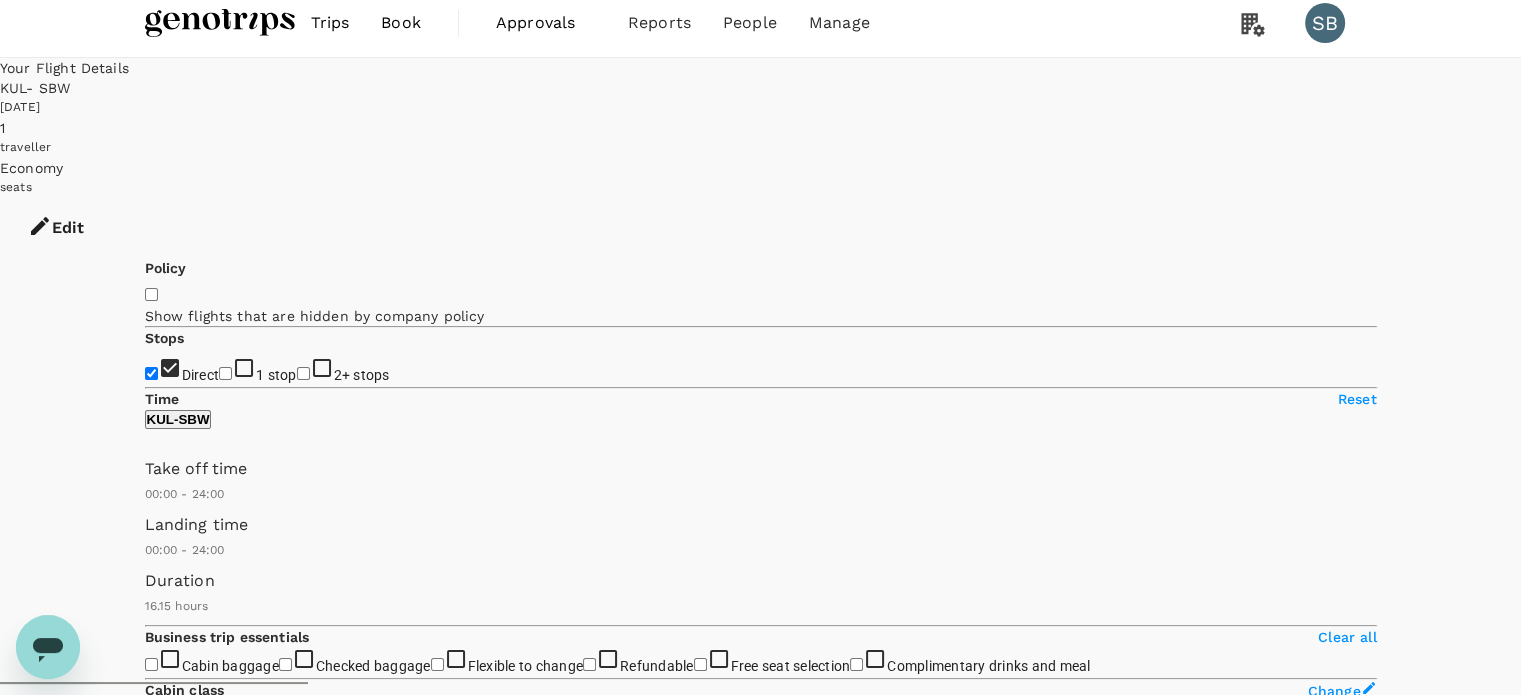 click 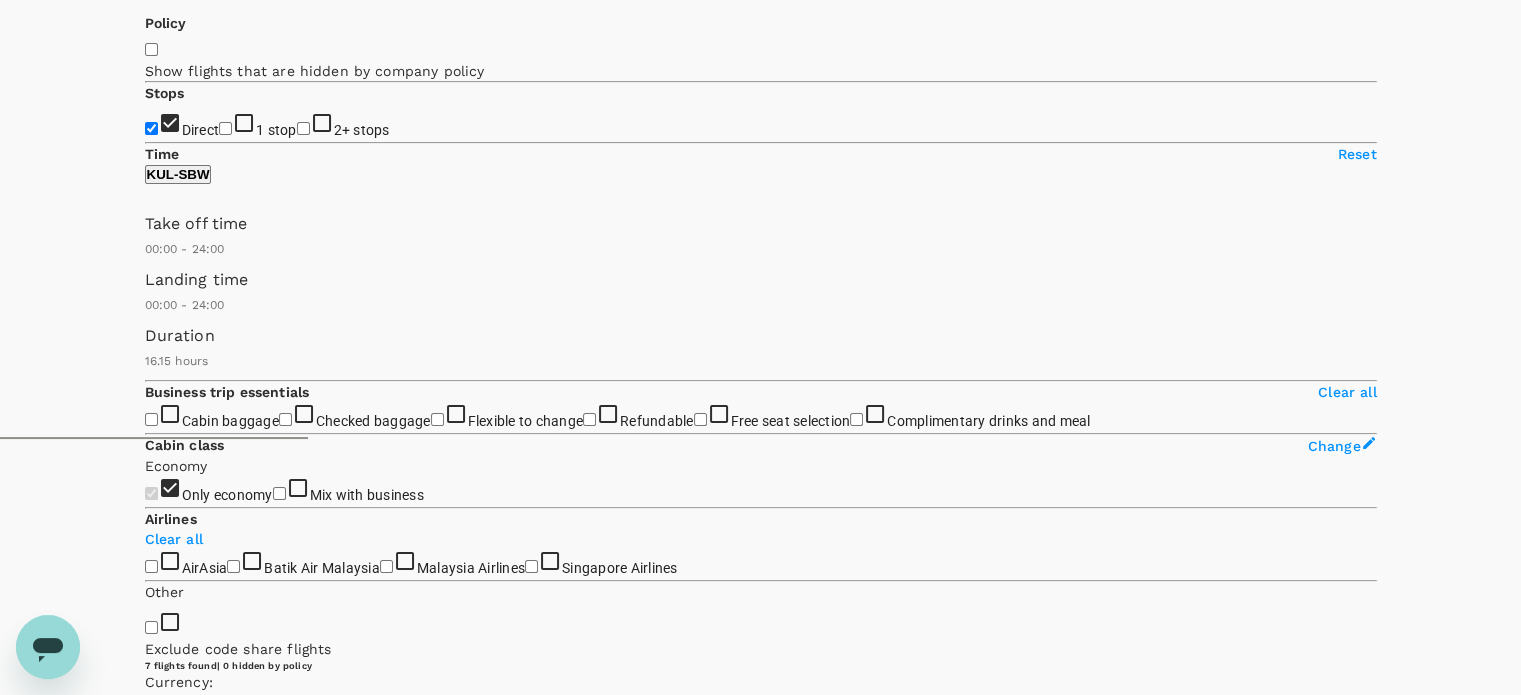 scroll, scrollTop: 111, scrollLeft: 0, axis: vertical 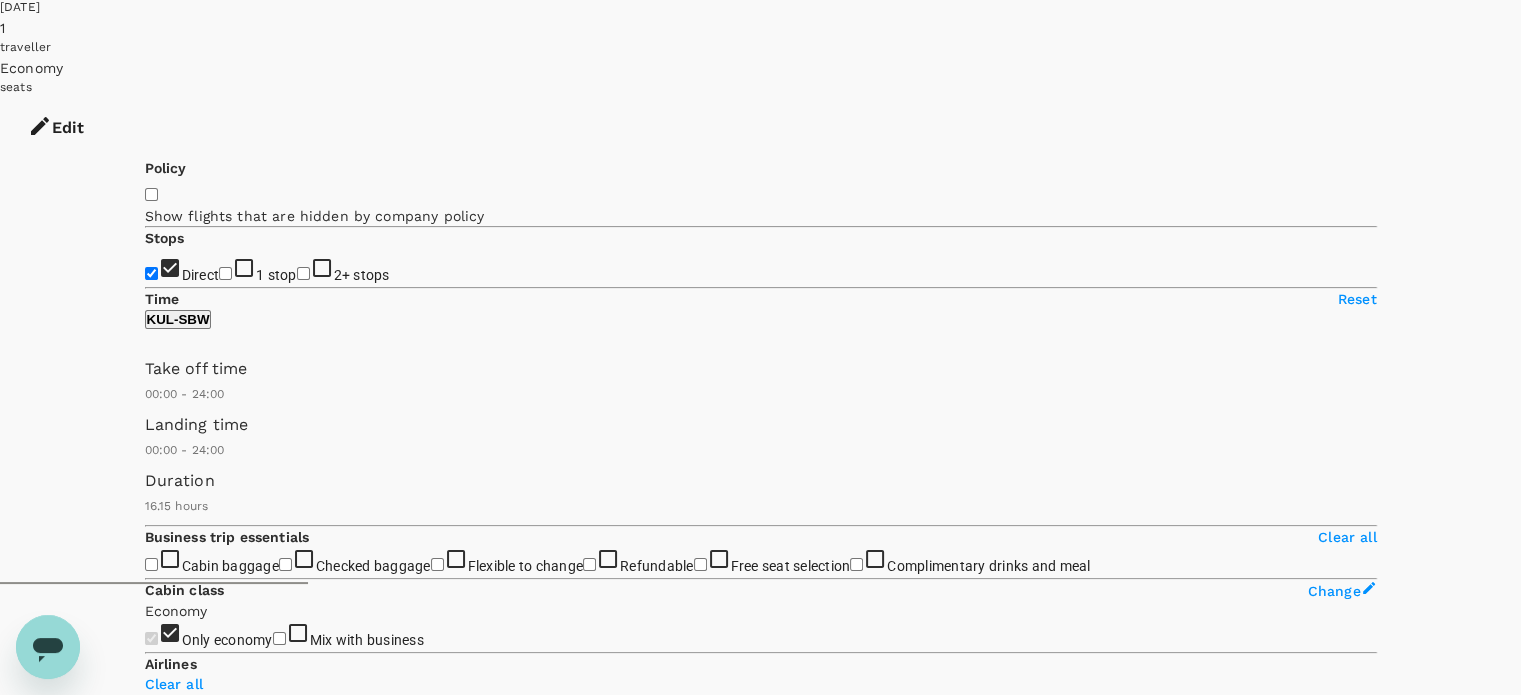click on "Recommended" at bounding box center (197, 908) 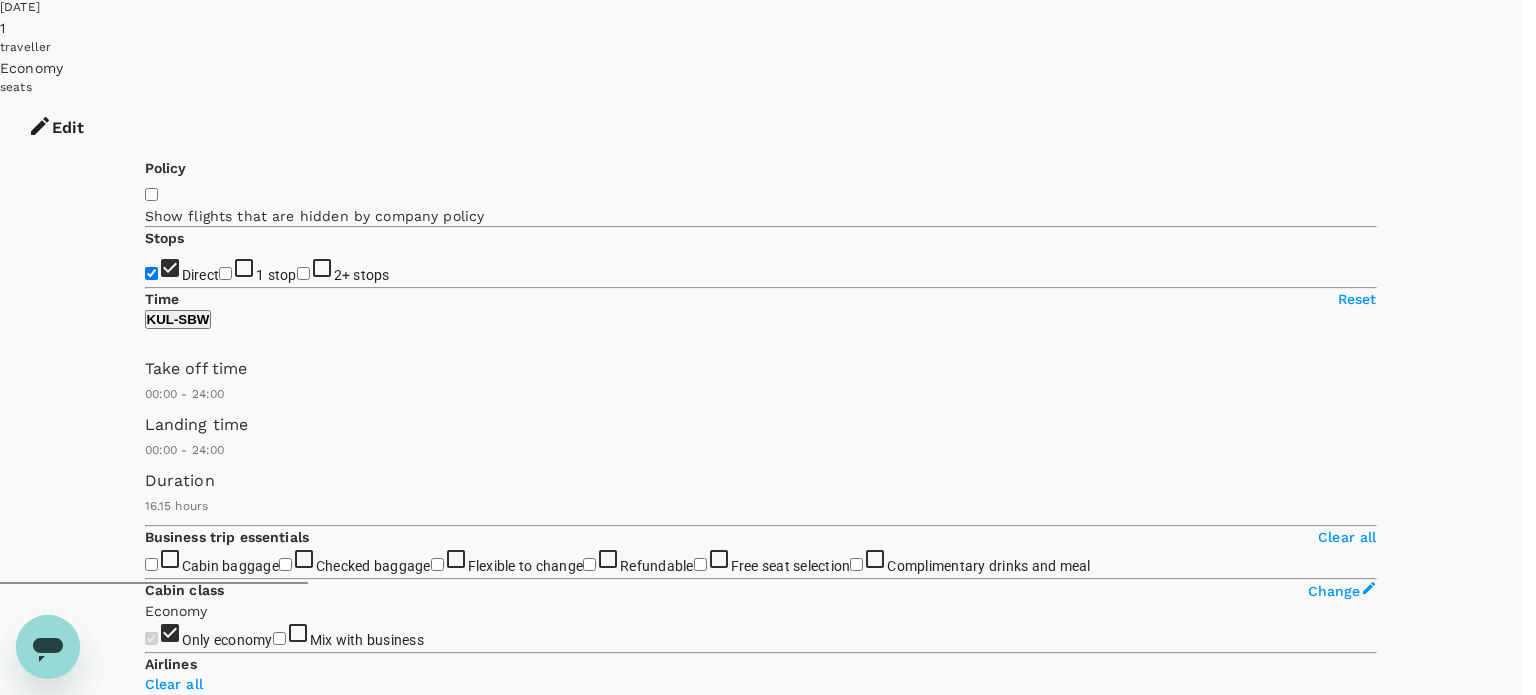 click on "Departure Time" at bounding box center (760, 21133) 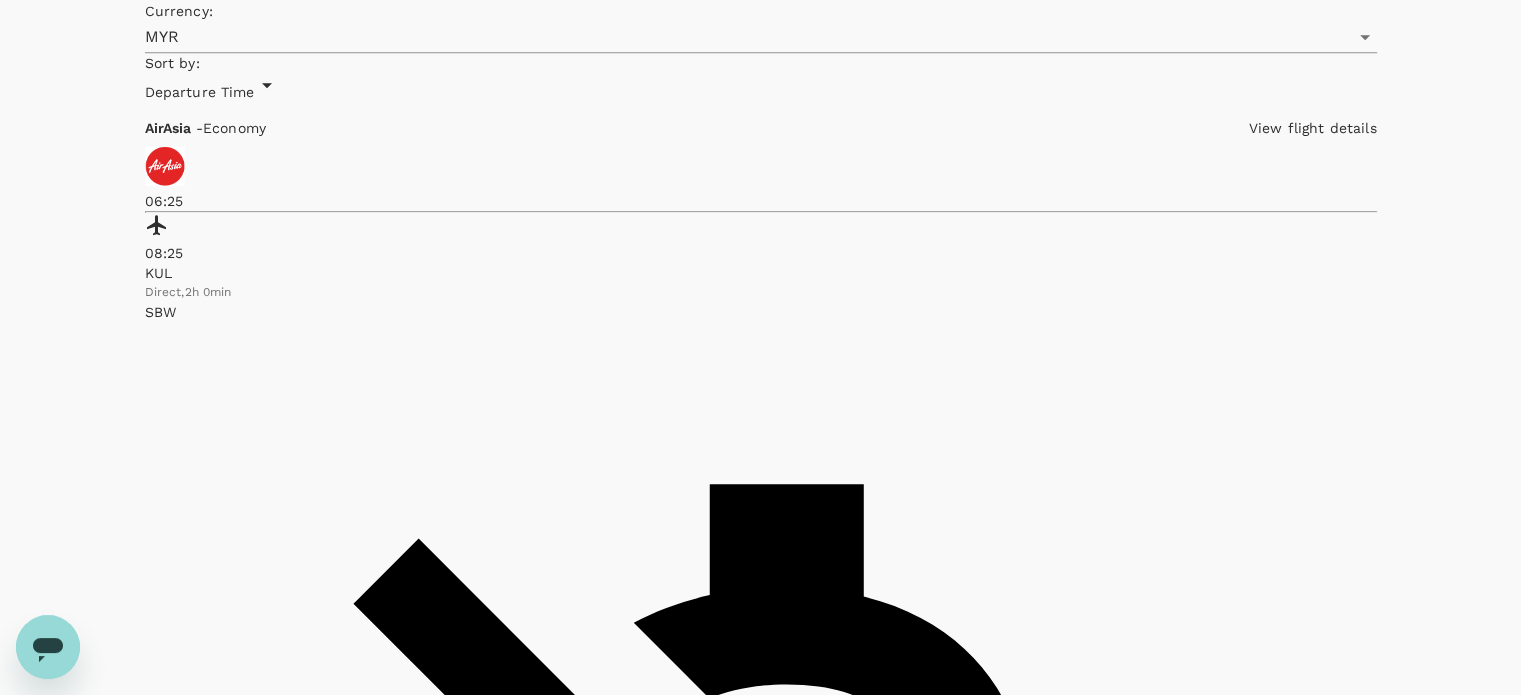 scroll, scrollTop: 1011, scrollLeft: 0, axis: vertical 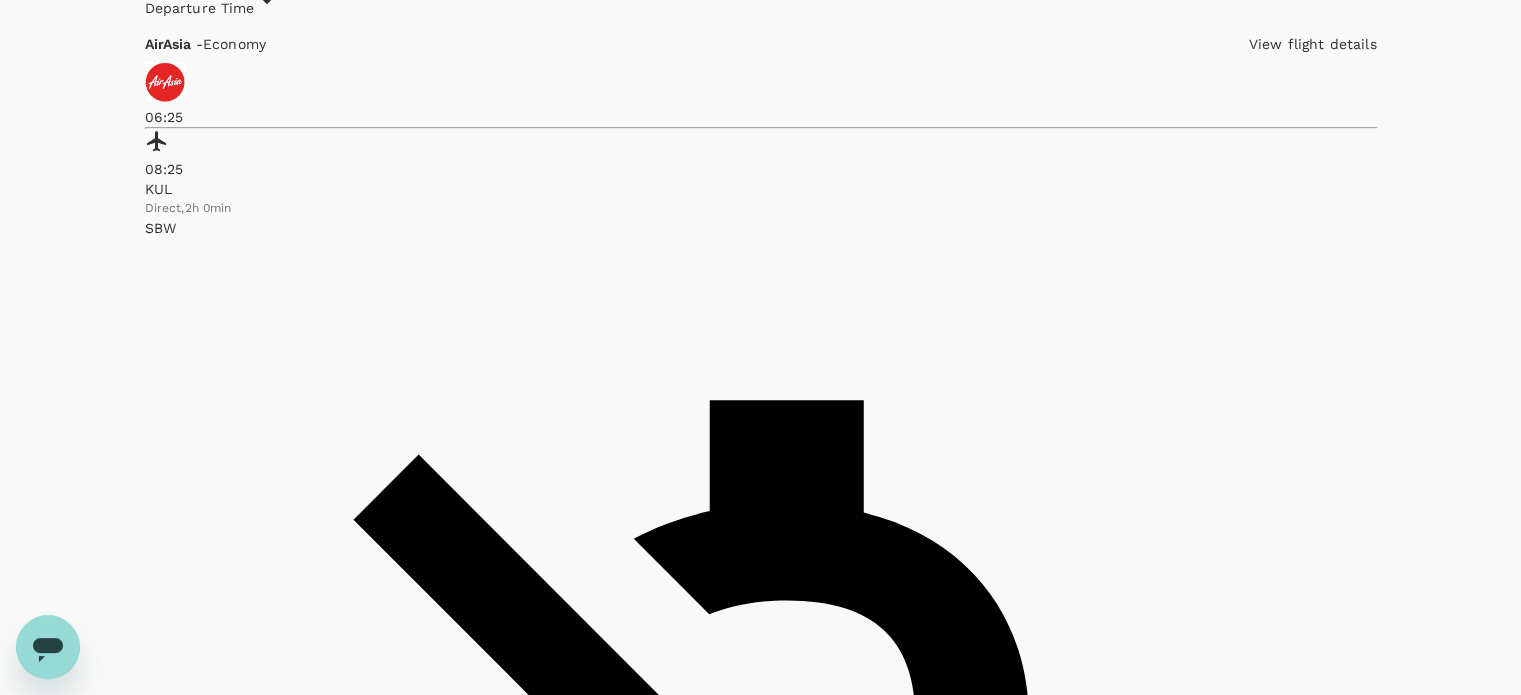 click on "Malaysia Airlines" at bounding box center [386, -189] 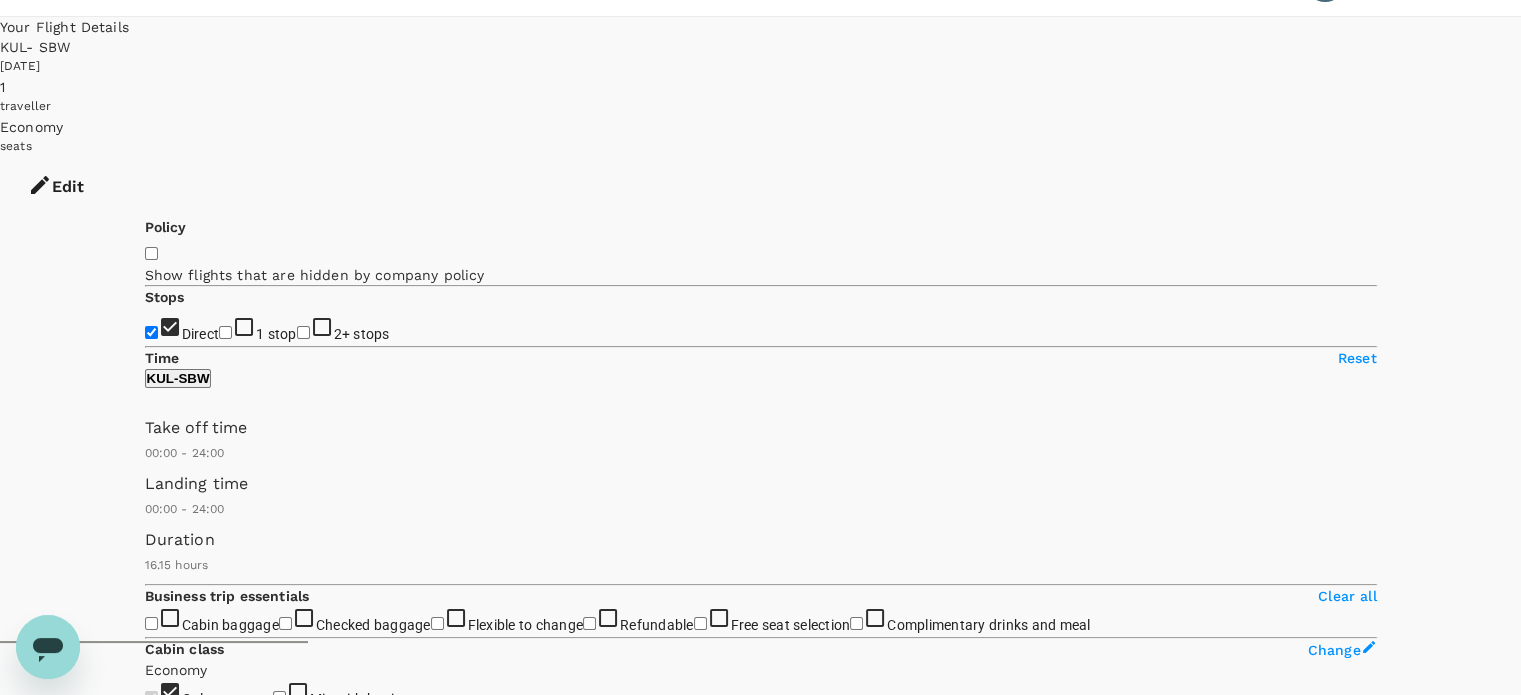 scroll, scrollTop: 50, scrollLeft: 0, axis: vertical 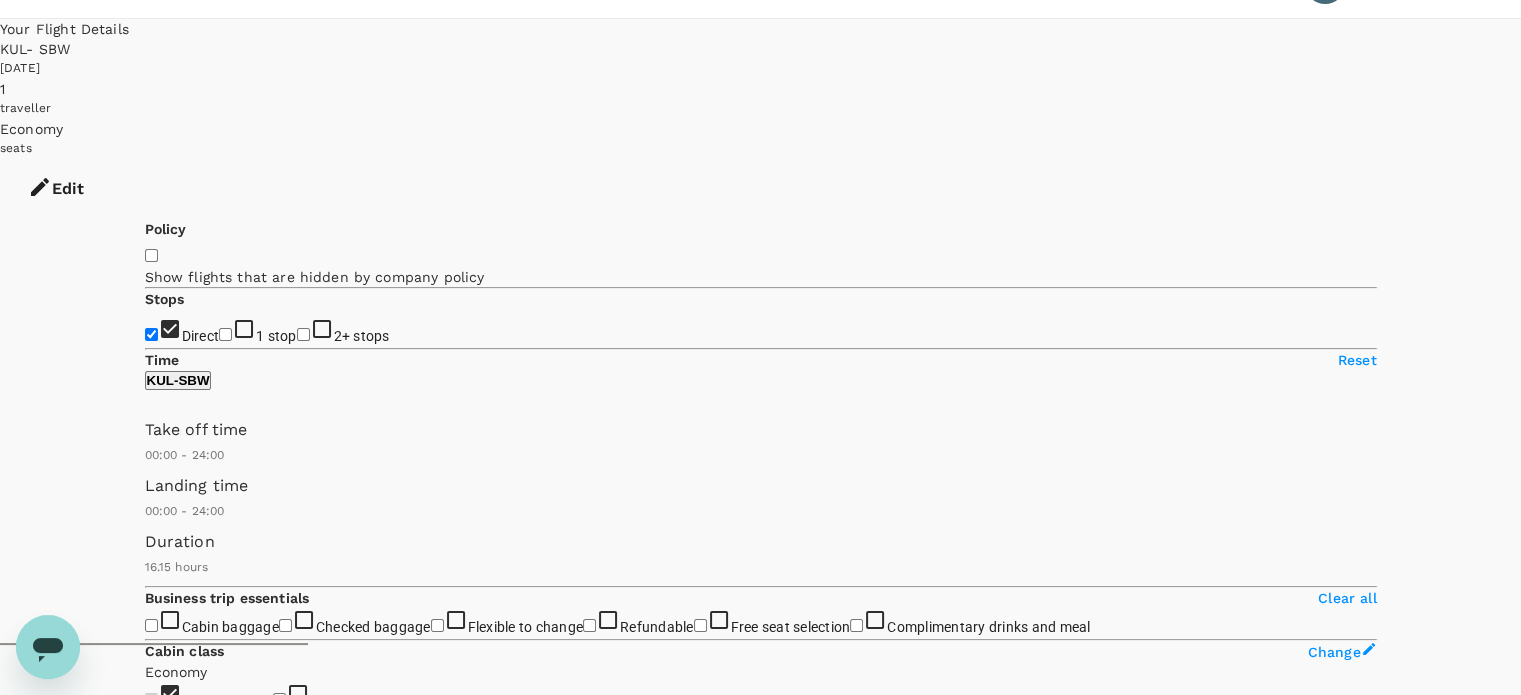 click on "View options" at bounding box center [184, 3813] 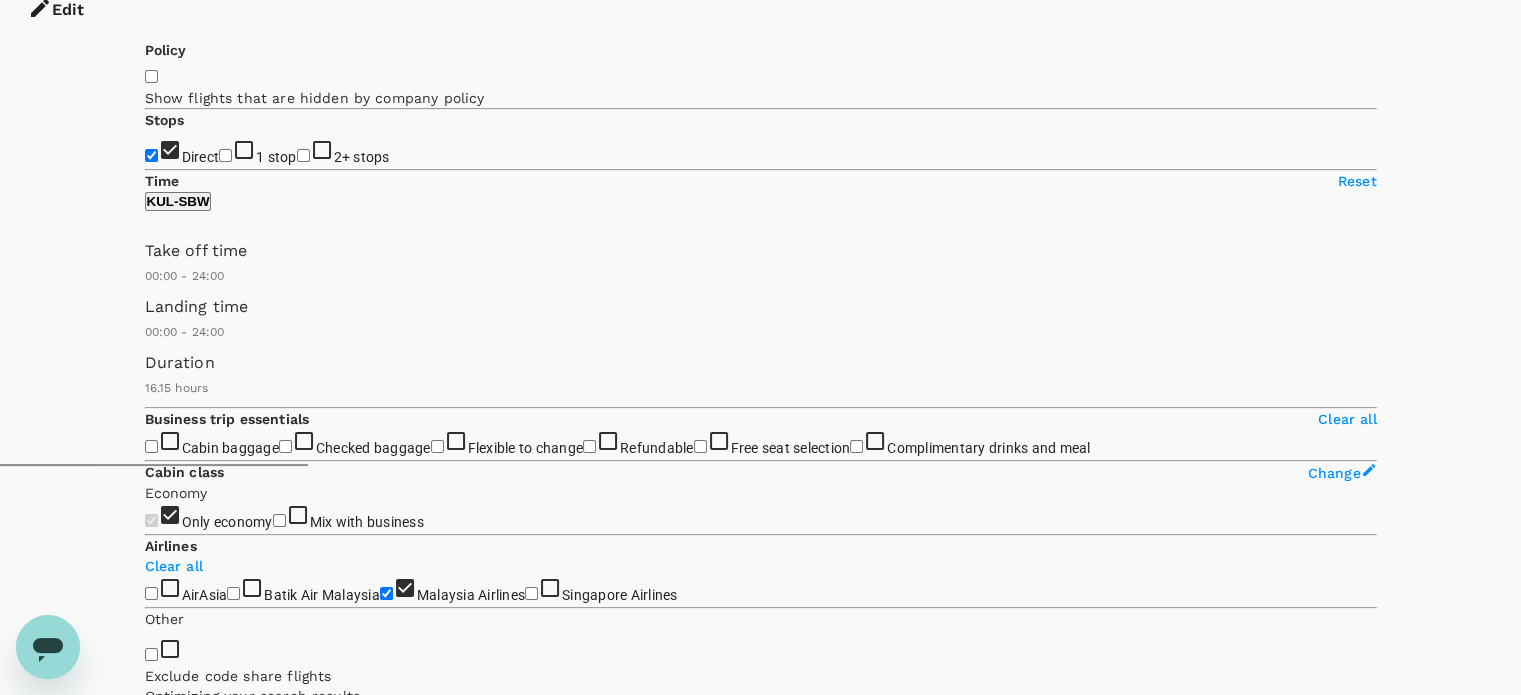 scroll, scrollTop: 231, scrollLeft: 0, axis: vertical 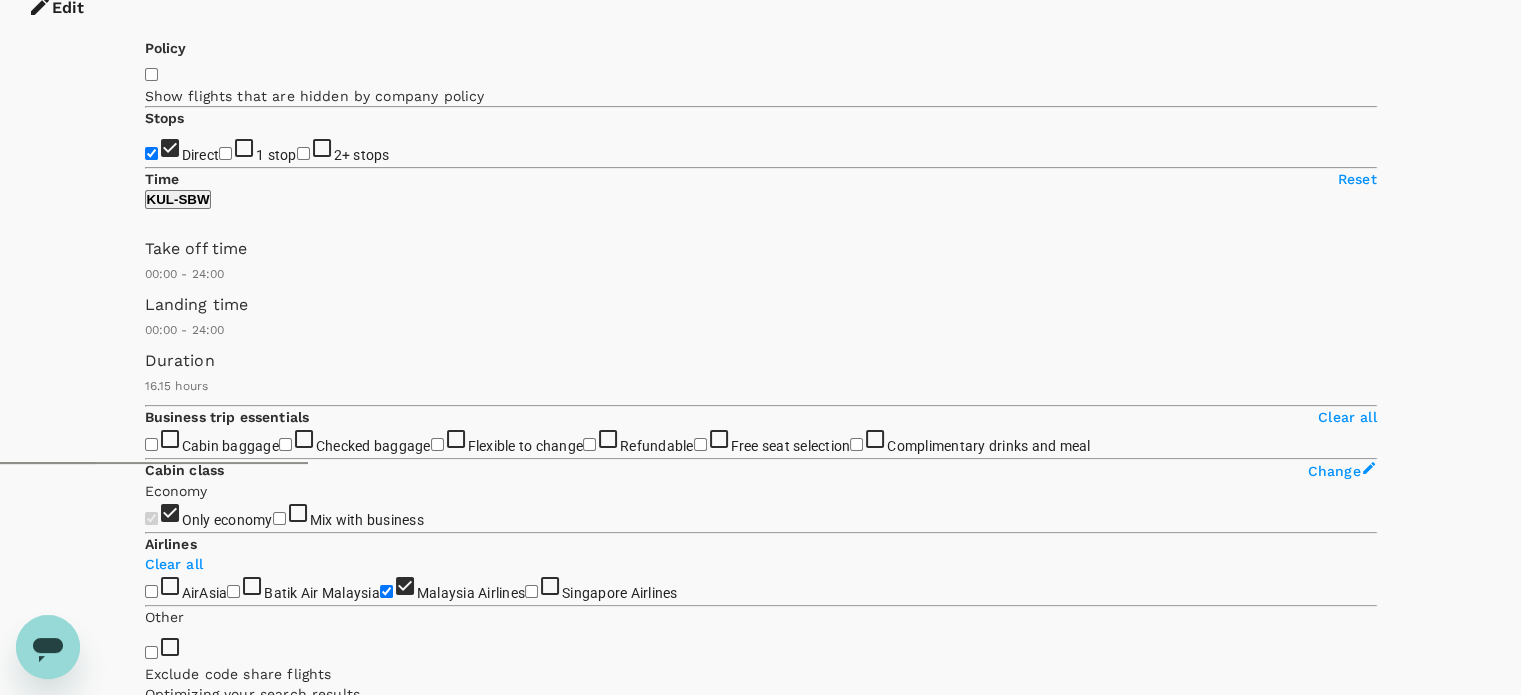 click on "Show more" at bounding box center [588, 5255] 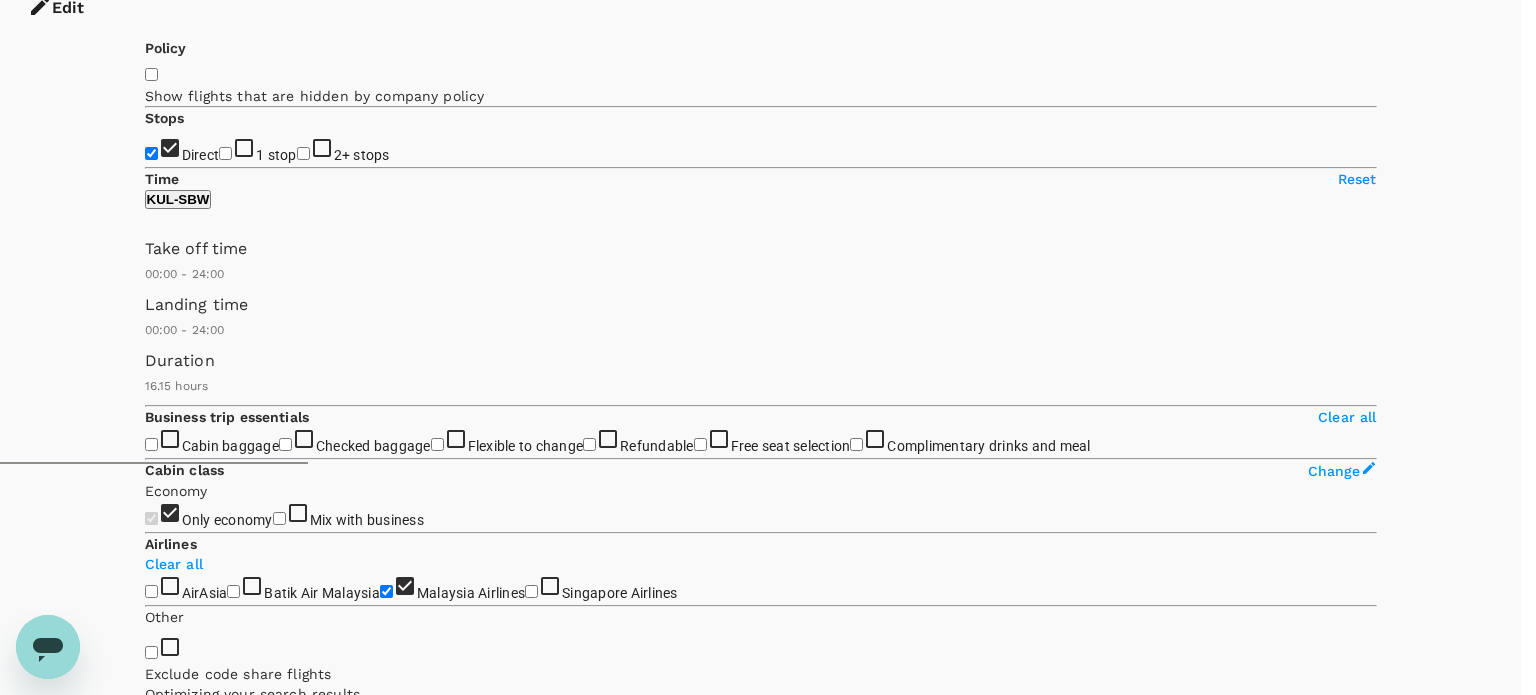 click 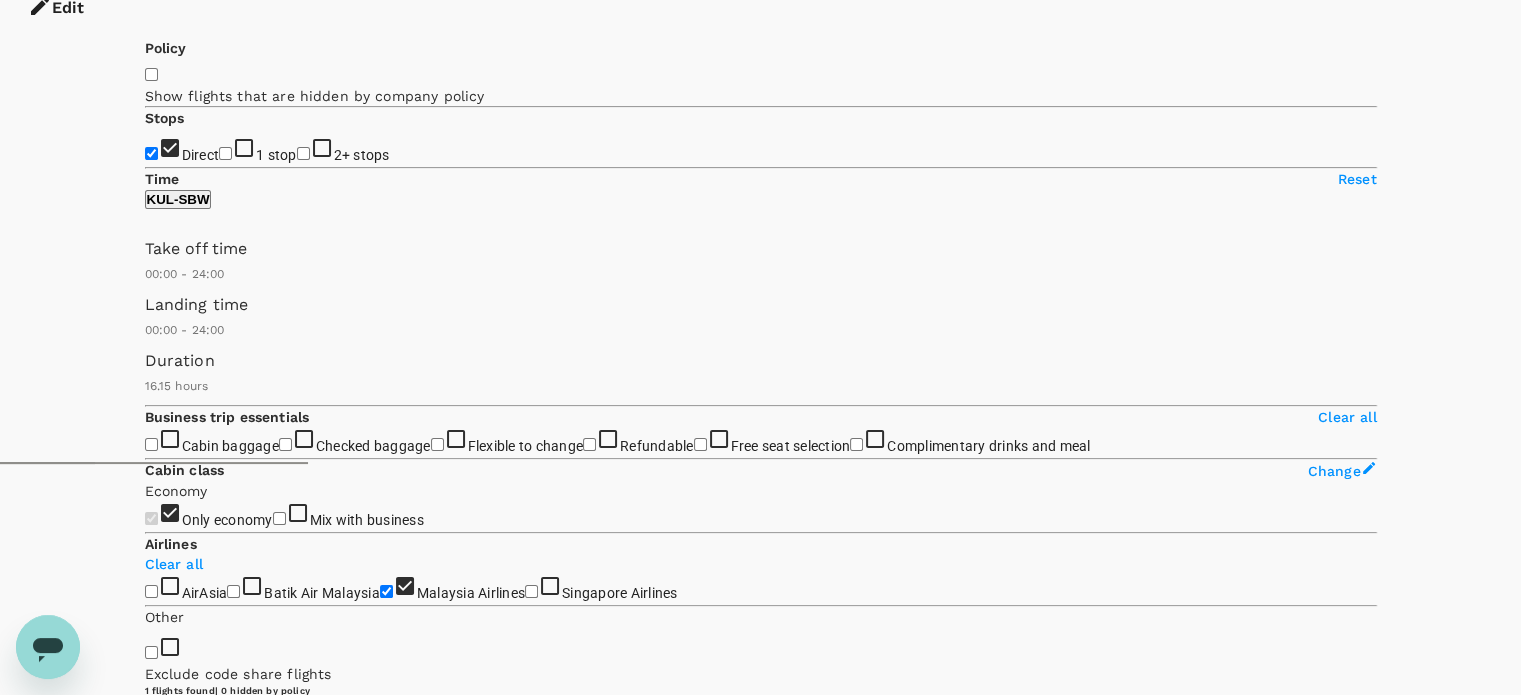 click on "Refundable with a MYR 217.24  fee Can be changed with a MYR 100  fee Change allowed for a fee 25kg Checked Baggage Show more" at bounding box center (1165, 3951) 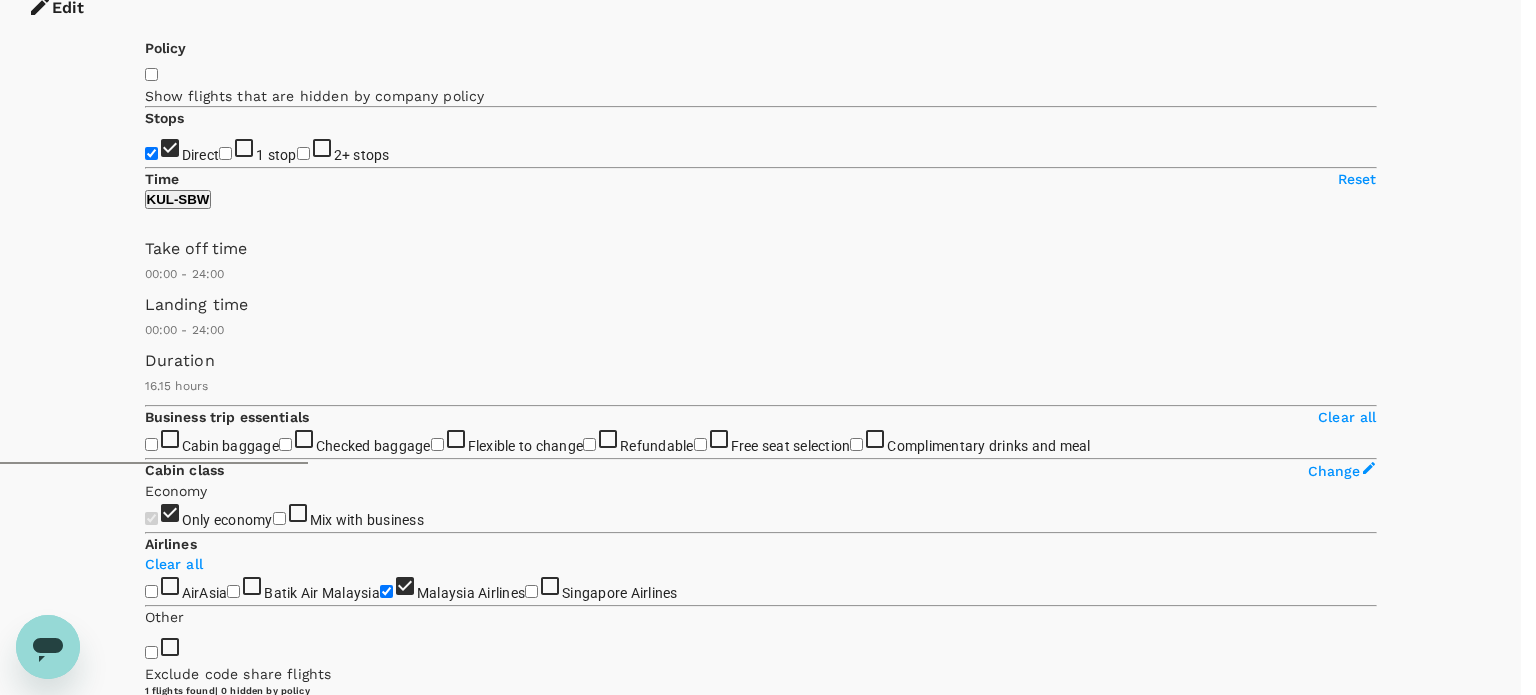 click 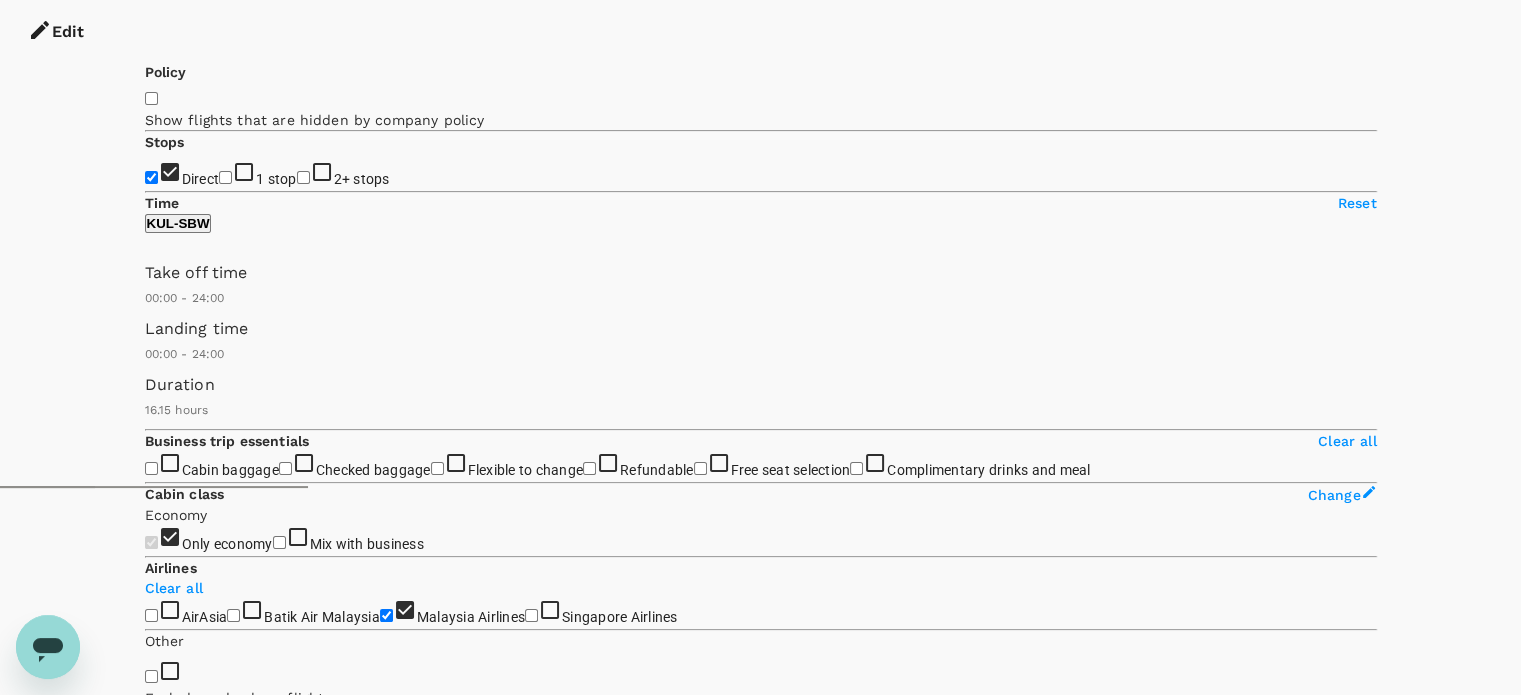 scroll, scrollTop: 0, scrollLeft: 0, axis: both 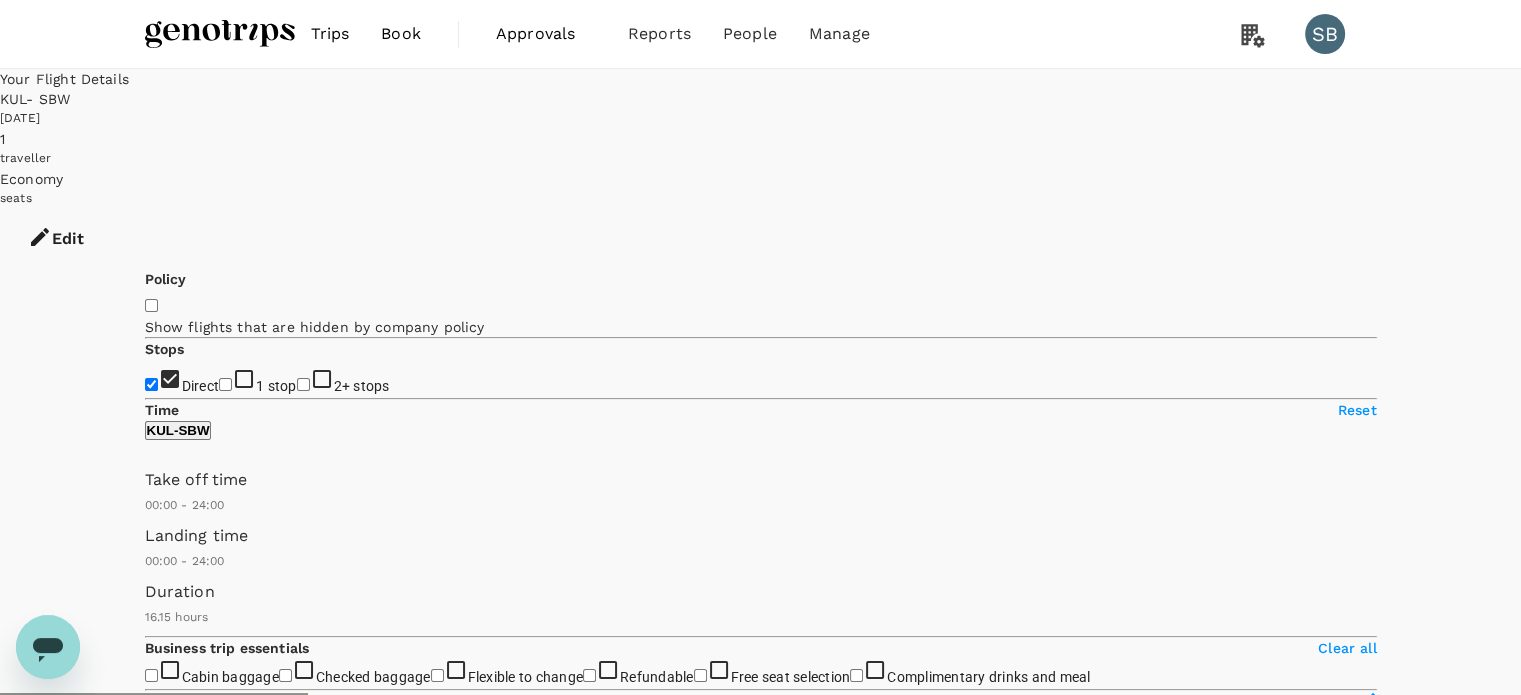 click at bounding box center [220, 34] 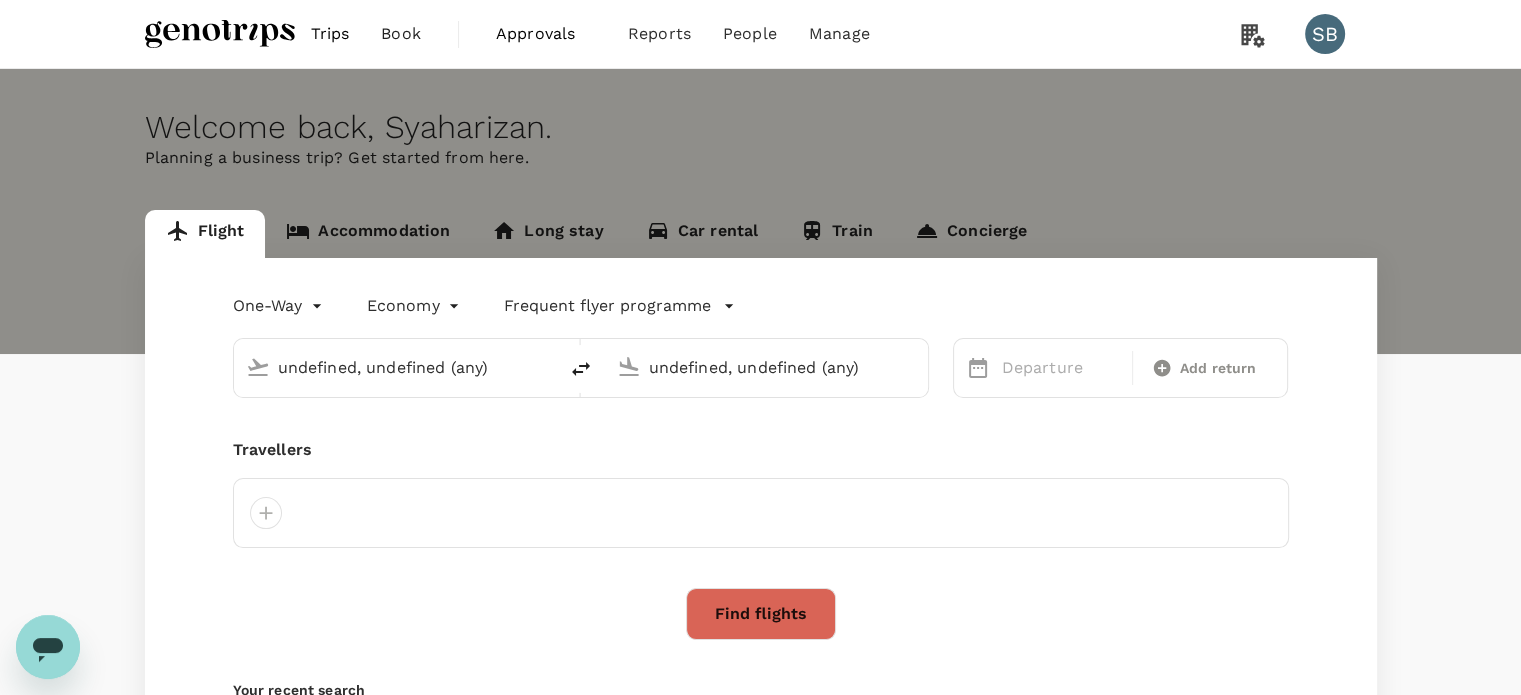 type 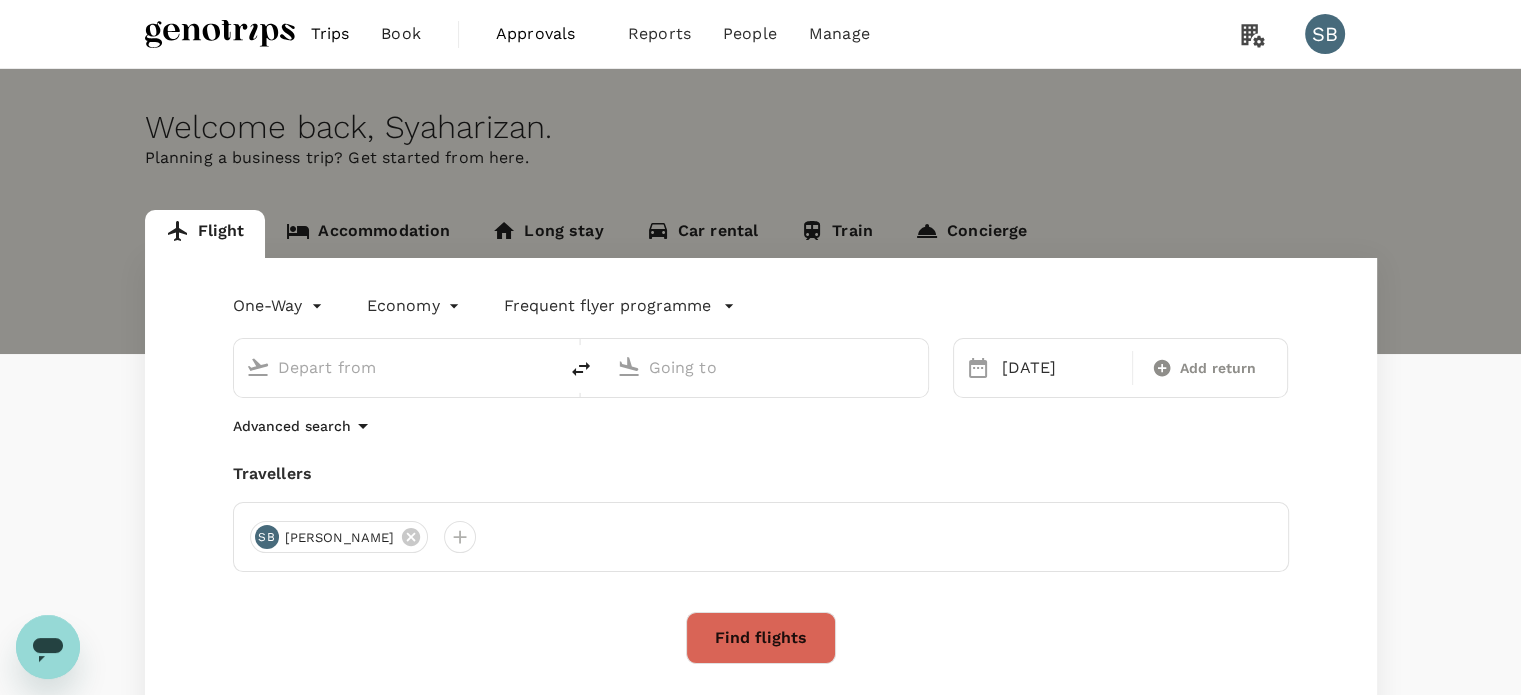 type on "Kuala Lumpur Intl ([GEOGRAPHIC_DATA])" 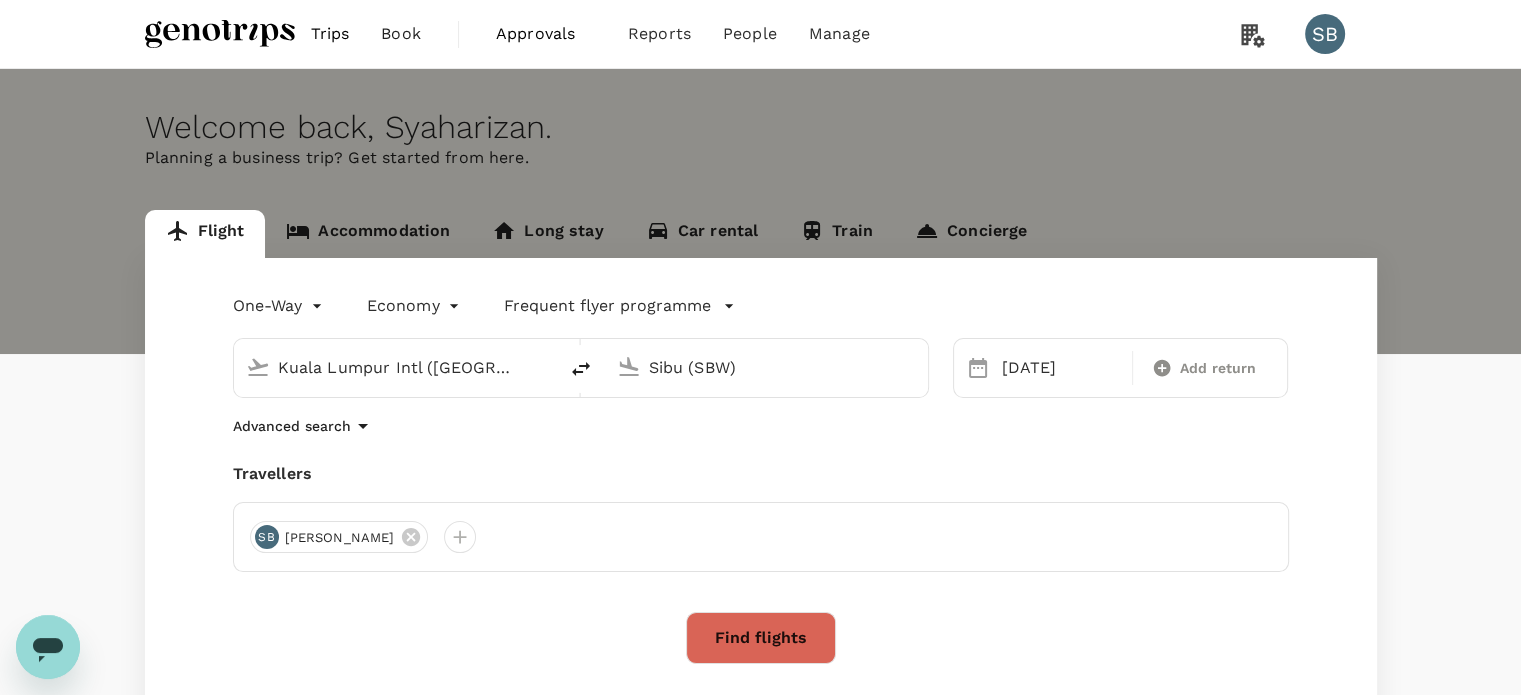 type 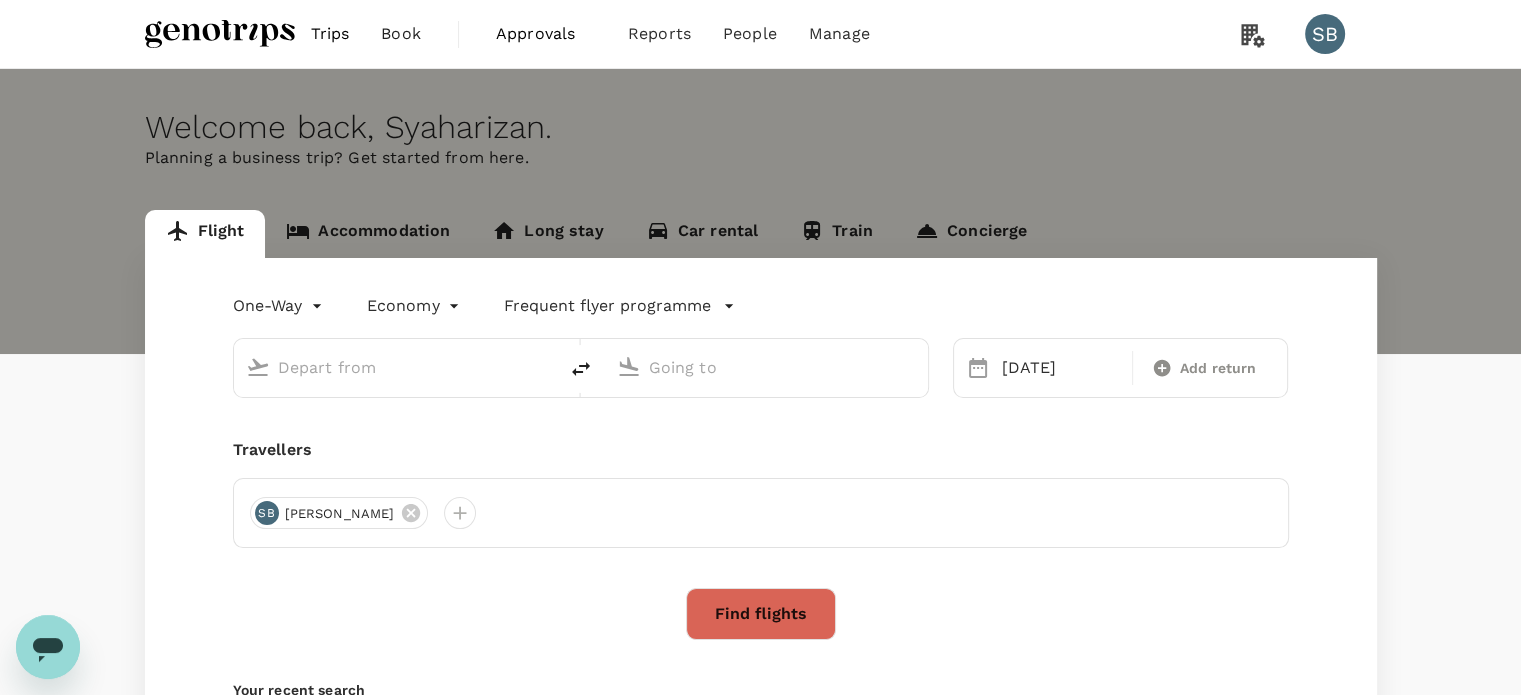 type on "Kuala Lumpur Intl ([GEOGRAPHIC_DATA])" 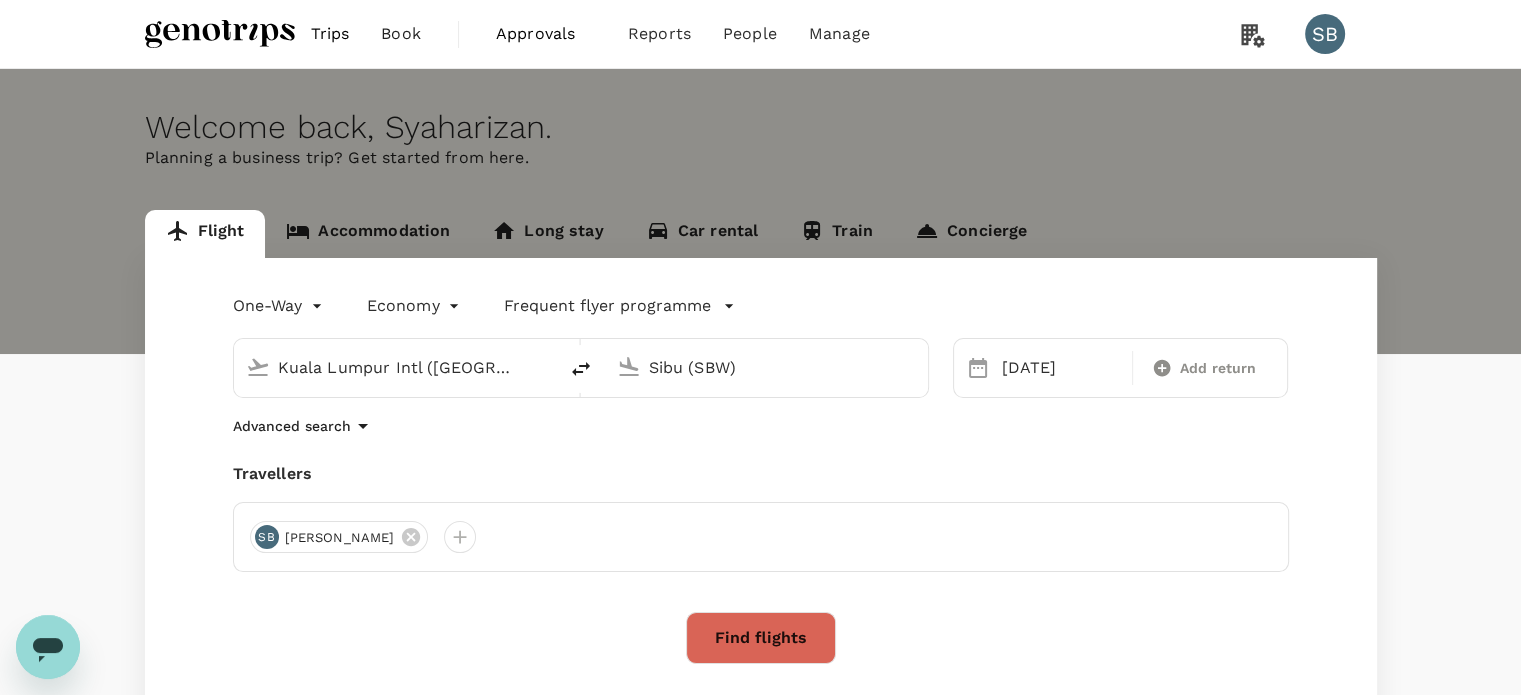 click on "Kuala Lumpur Intl ([GEOGRAPHIC_DATA])" at bounding box center (396, 367) 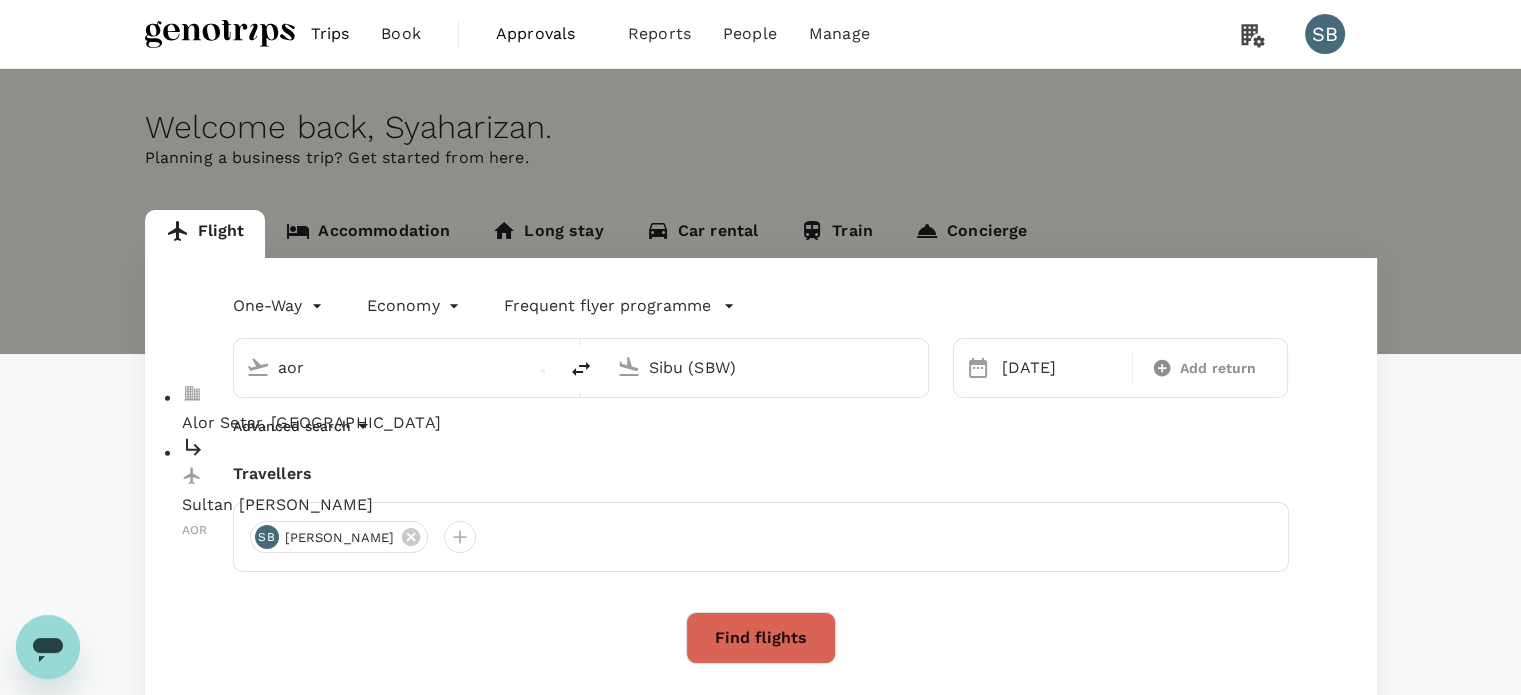 click on "Sultan [PERSON_NAME]" at bounding box center [412, 488] 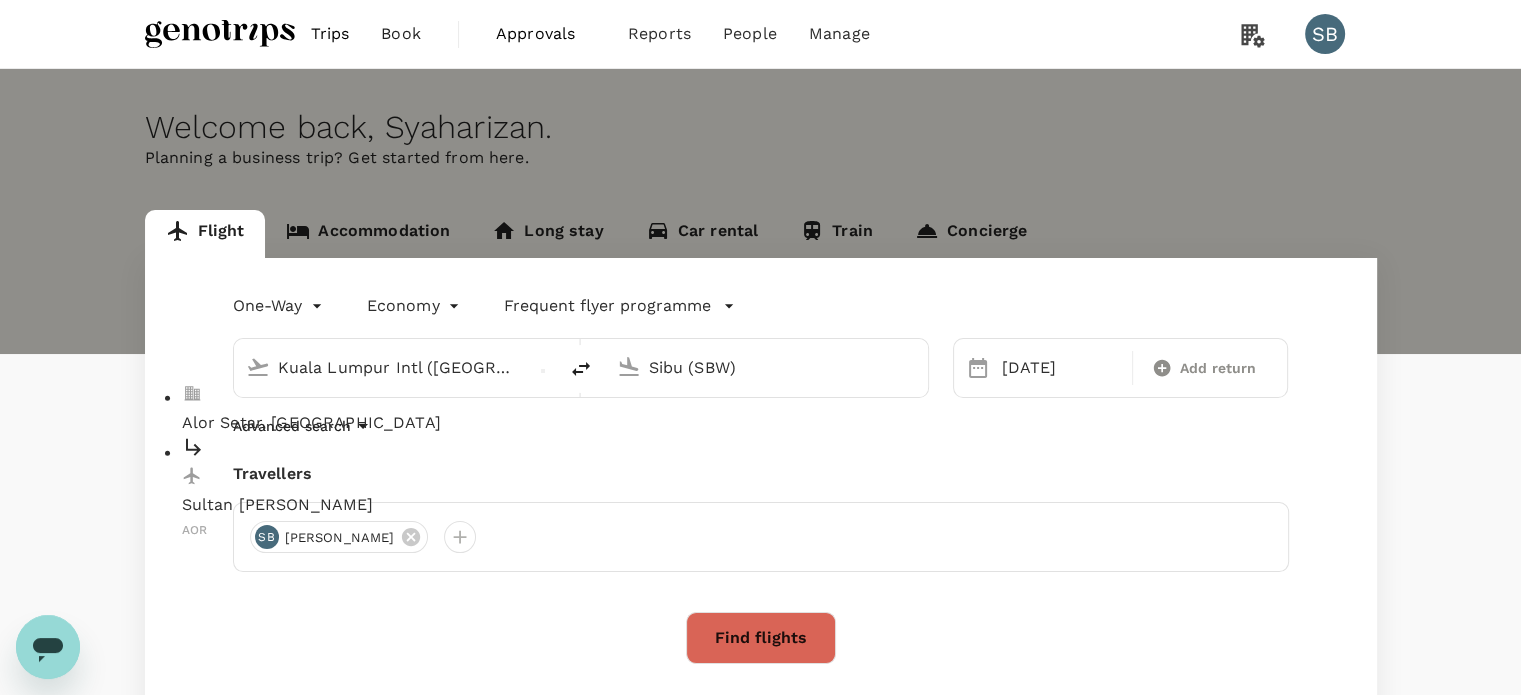type on "Sultan [PERSON_NAME] (AOR)" 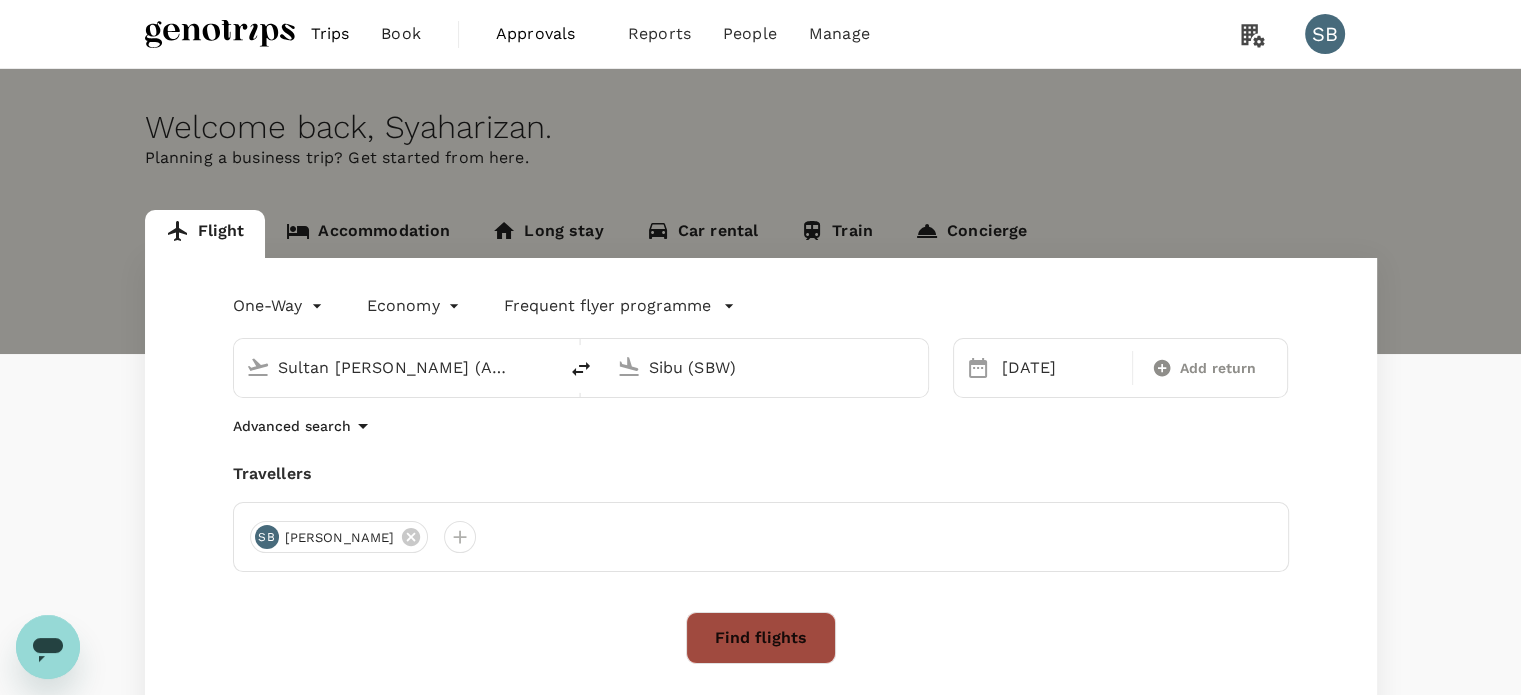 click on "Find flights" at bounding box center (761, 638) 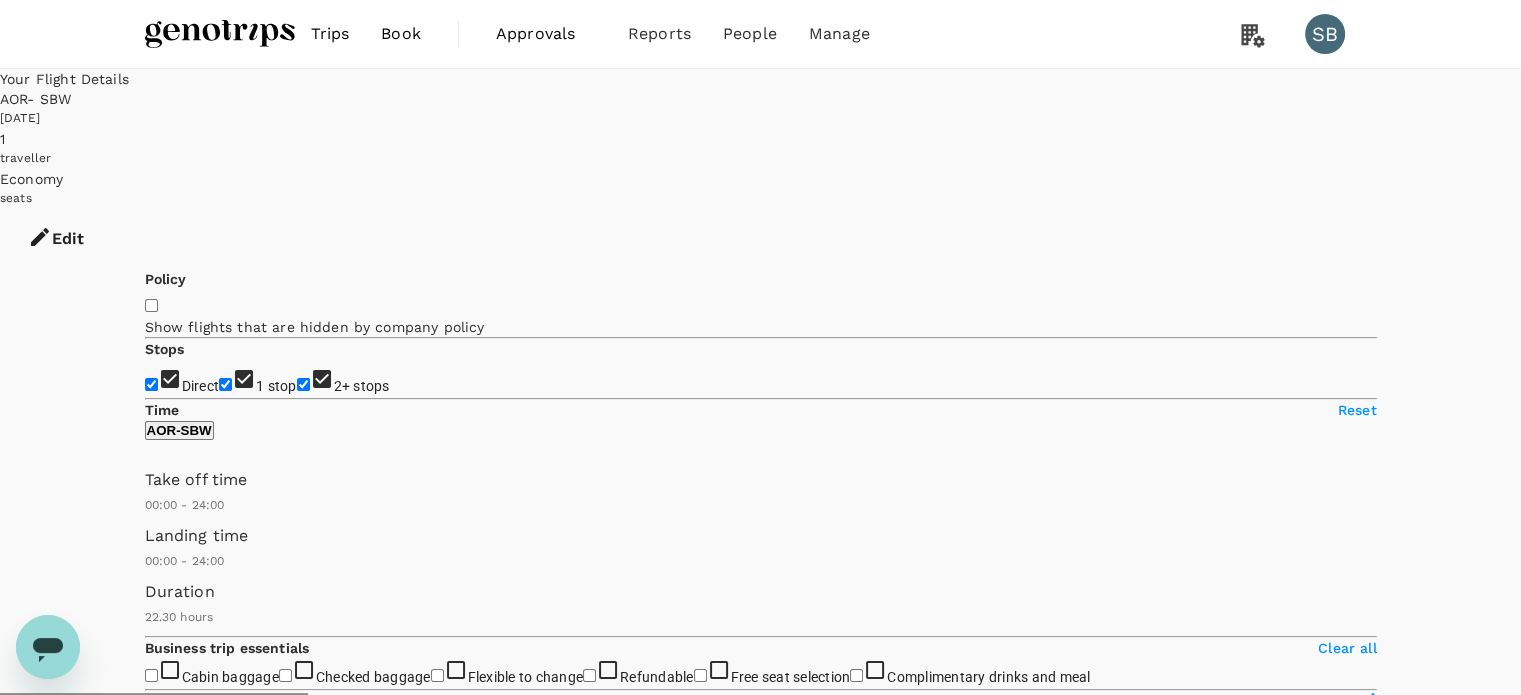 drag, startPoint x: 150, startPoint y: 391, endPoint x: 148, endPoint y: 404, distance: 13.152946 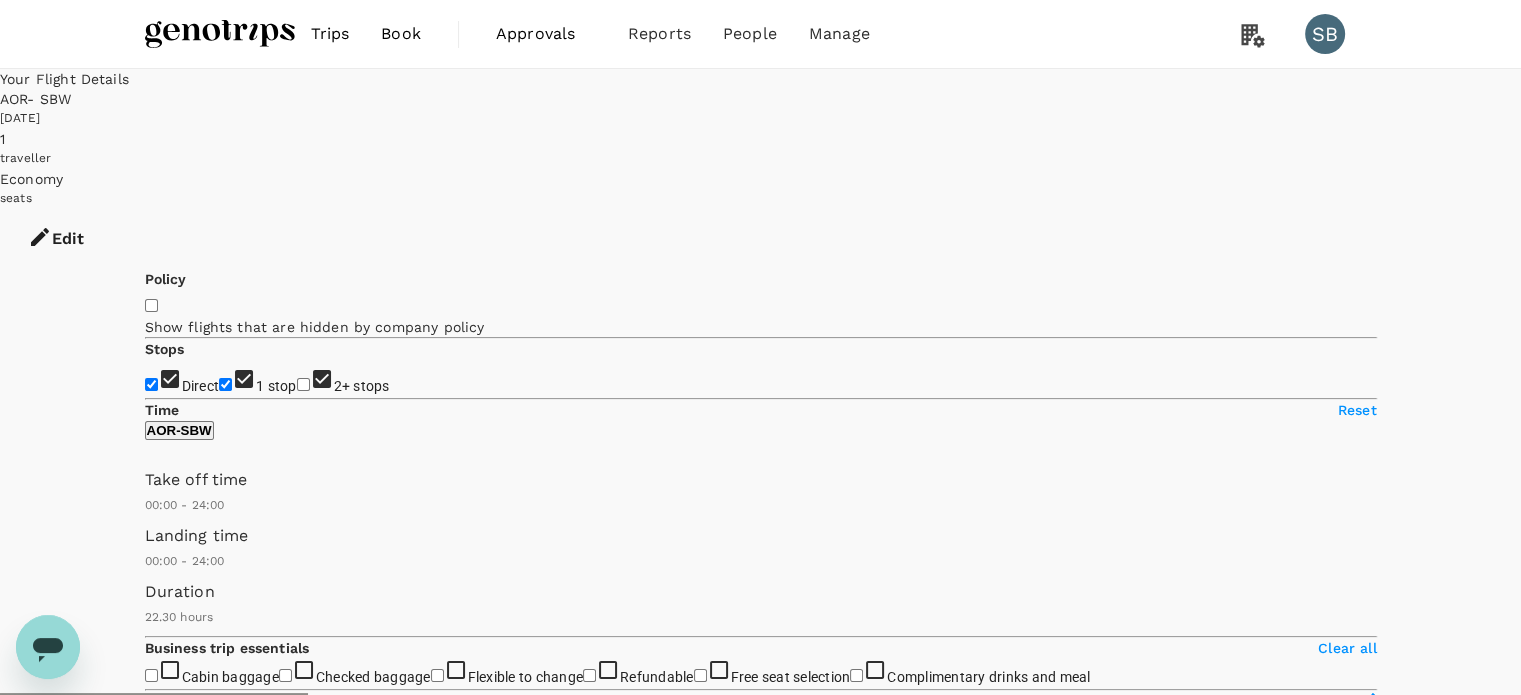 checkbox on "false" 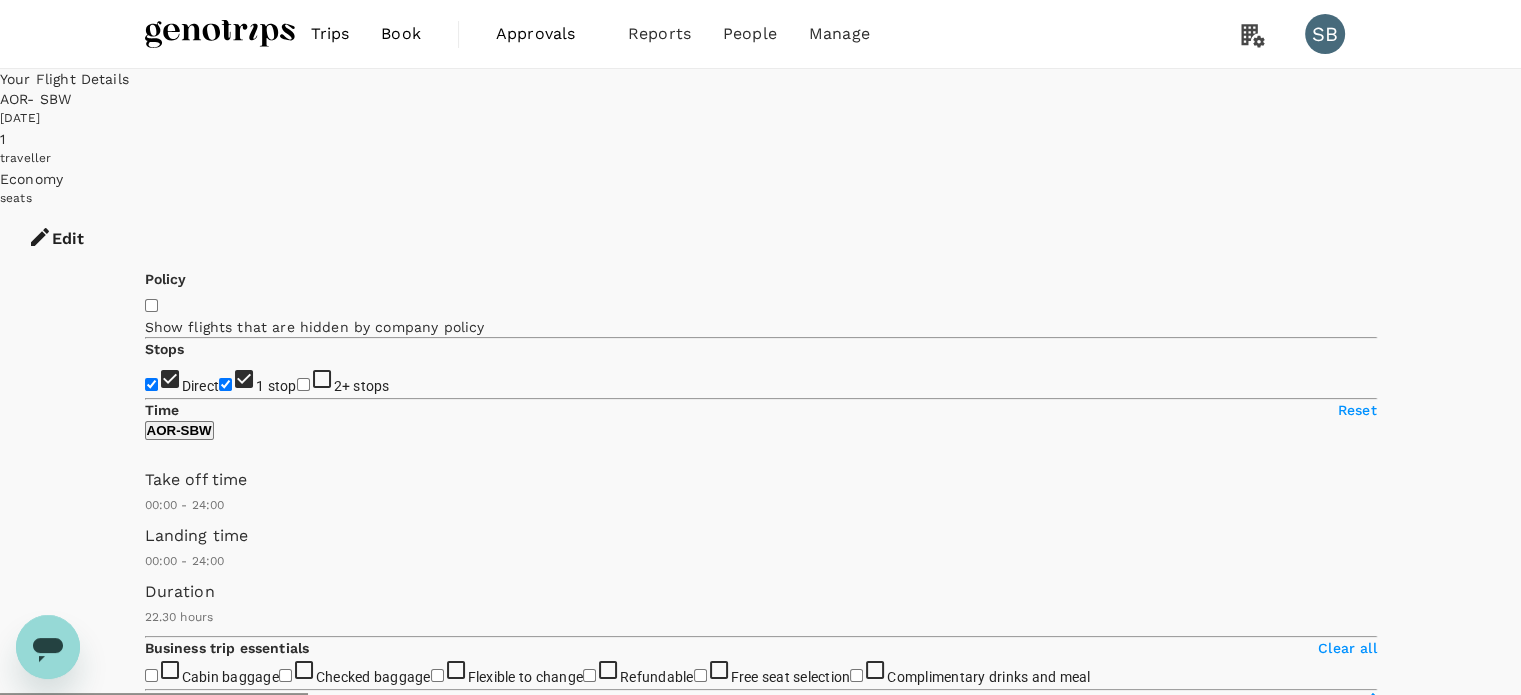 type on "1615" 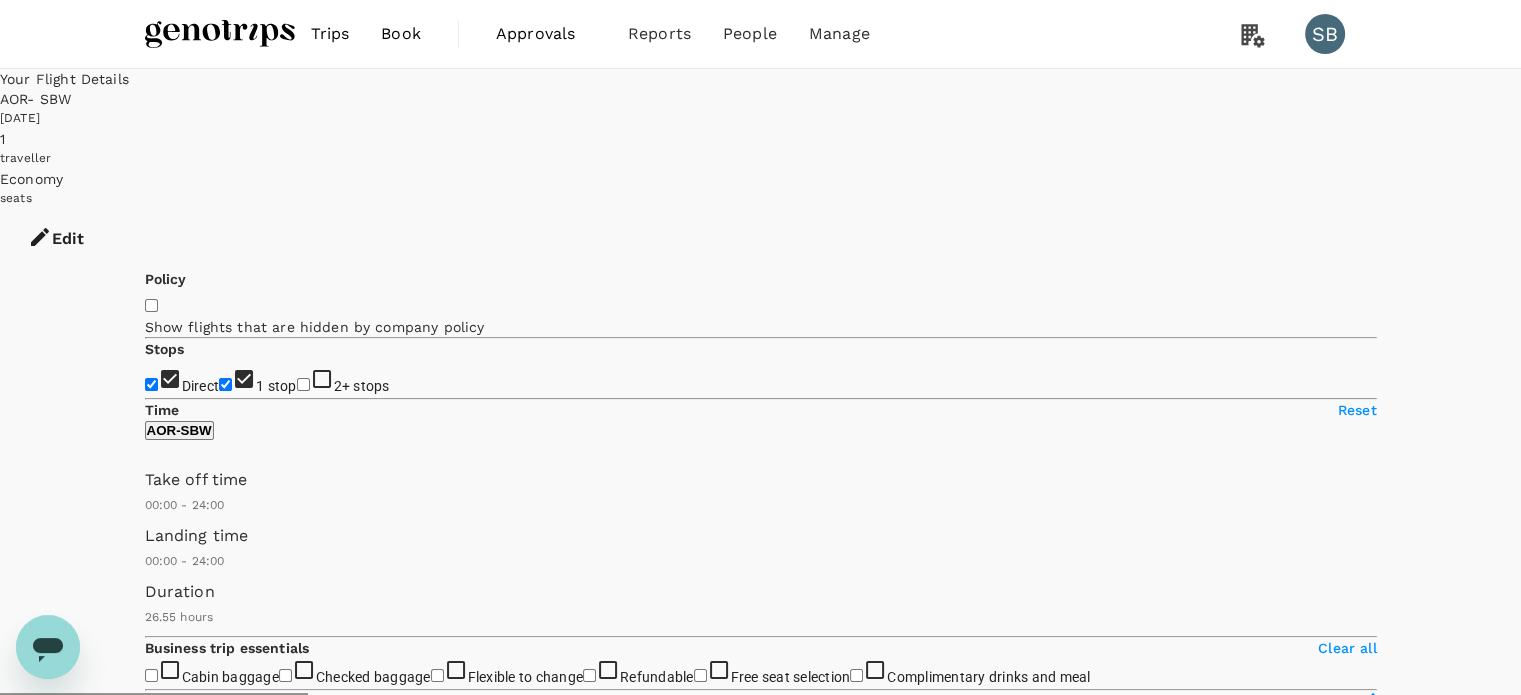 click on "View options" at bounding box center (184, 3857) 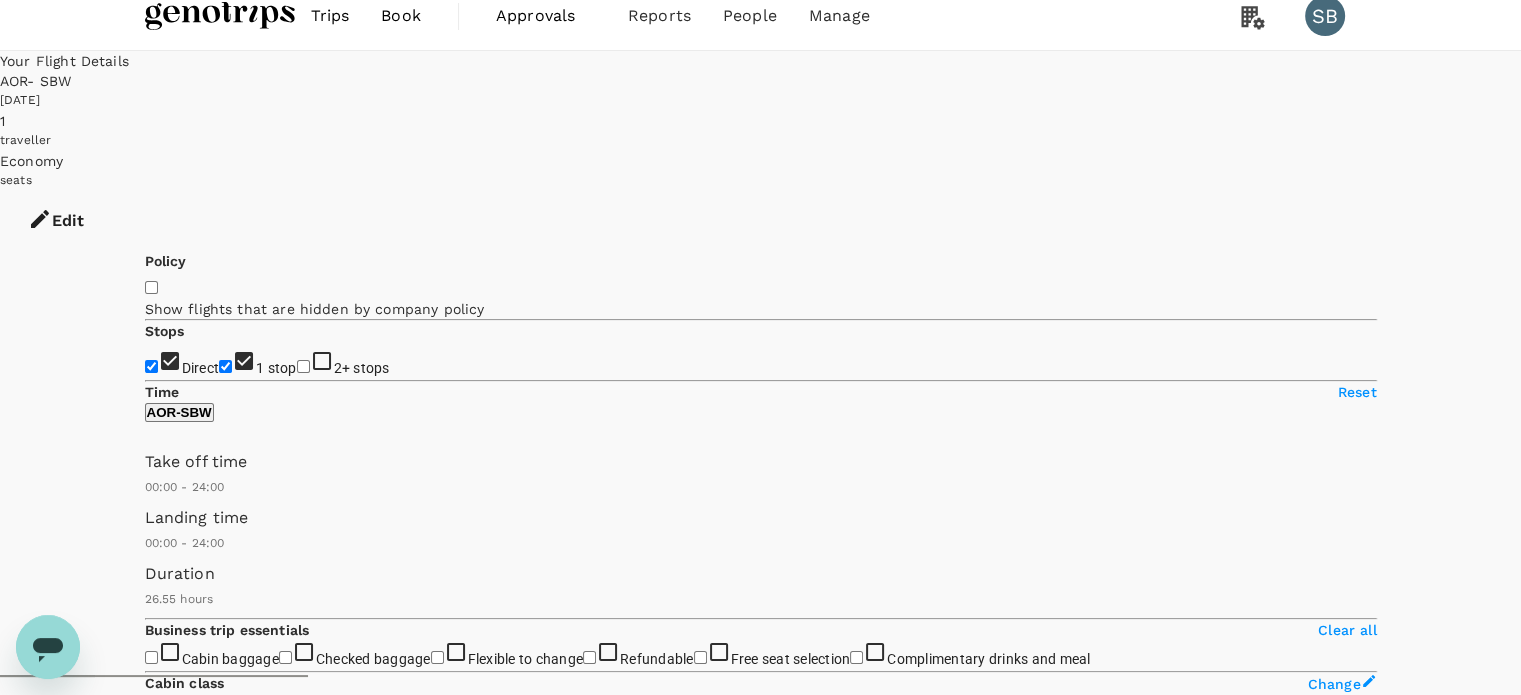 scroll, scrollTop: 11, scrollLeft: 0, axis: vertical 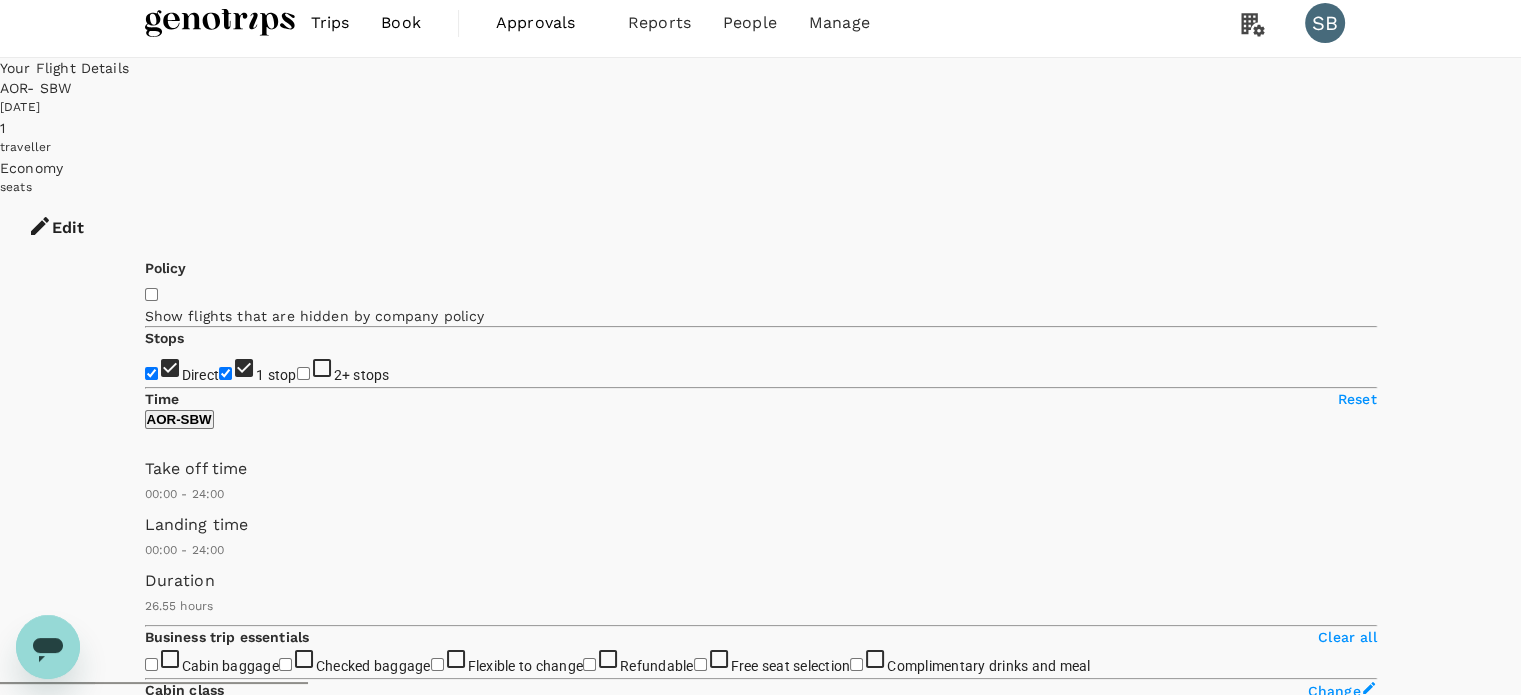 click on "View flight details" at bounding box center (1313, 1044) 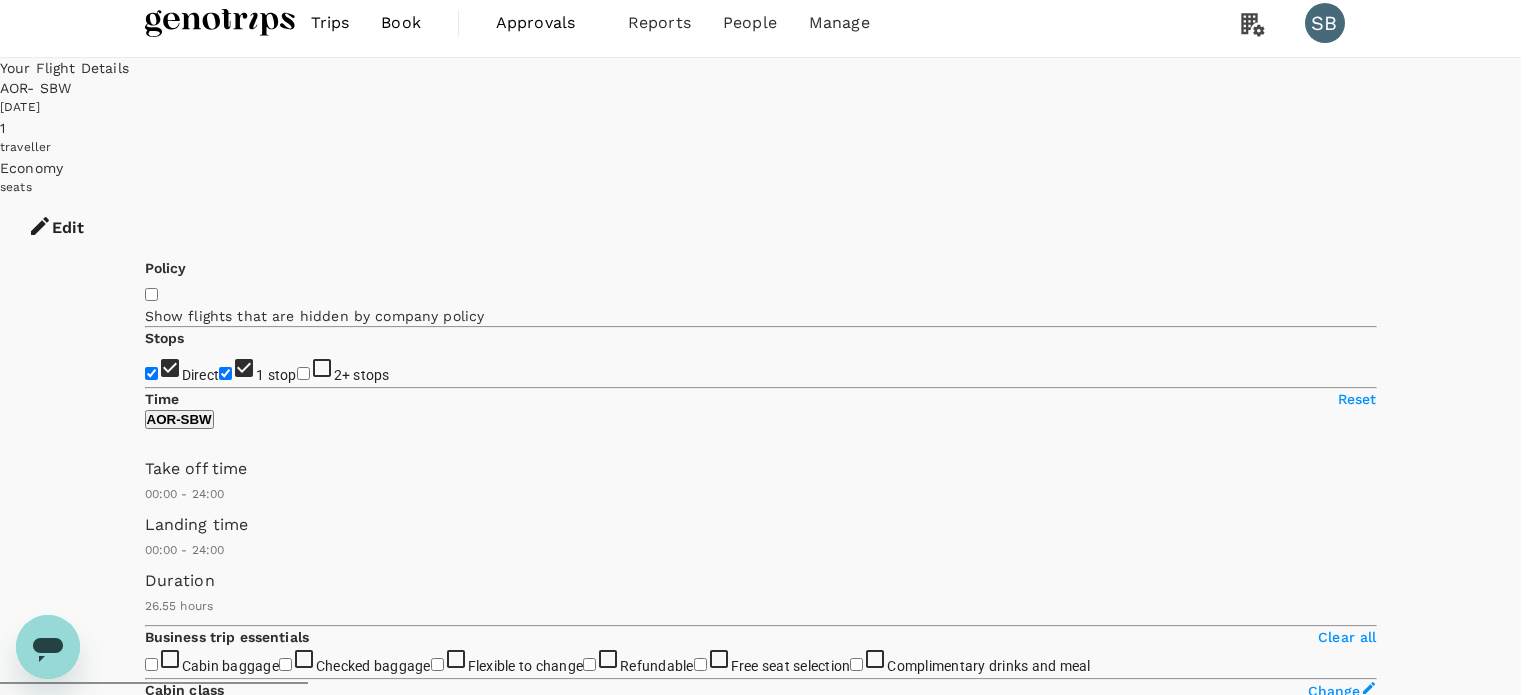 drag, startPoint x: 1215, startPoint y: 71, endPoint x: 1205, endPoint y: 77, distance: 11.661903 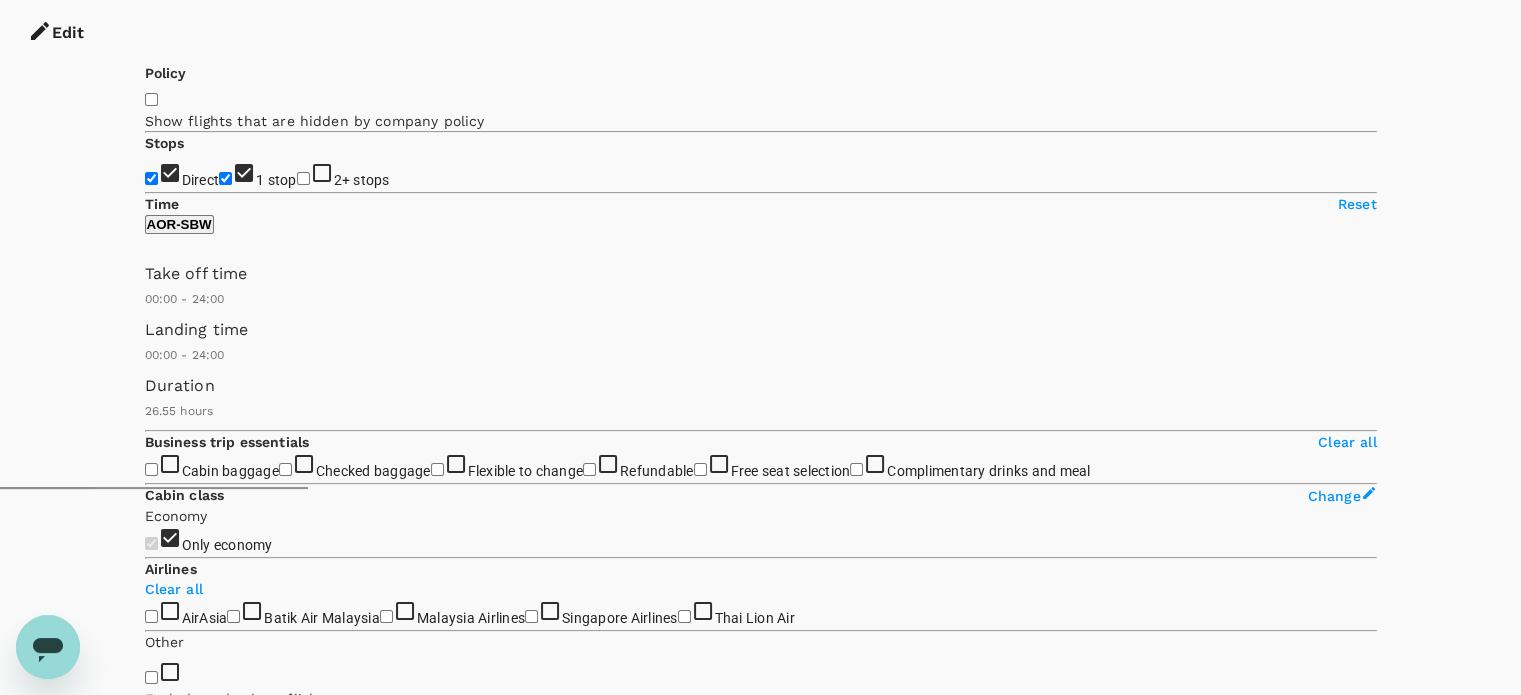 scroll, scrollTop: 211, scrollLeft: 0, axis: vertical 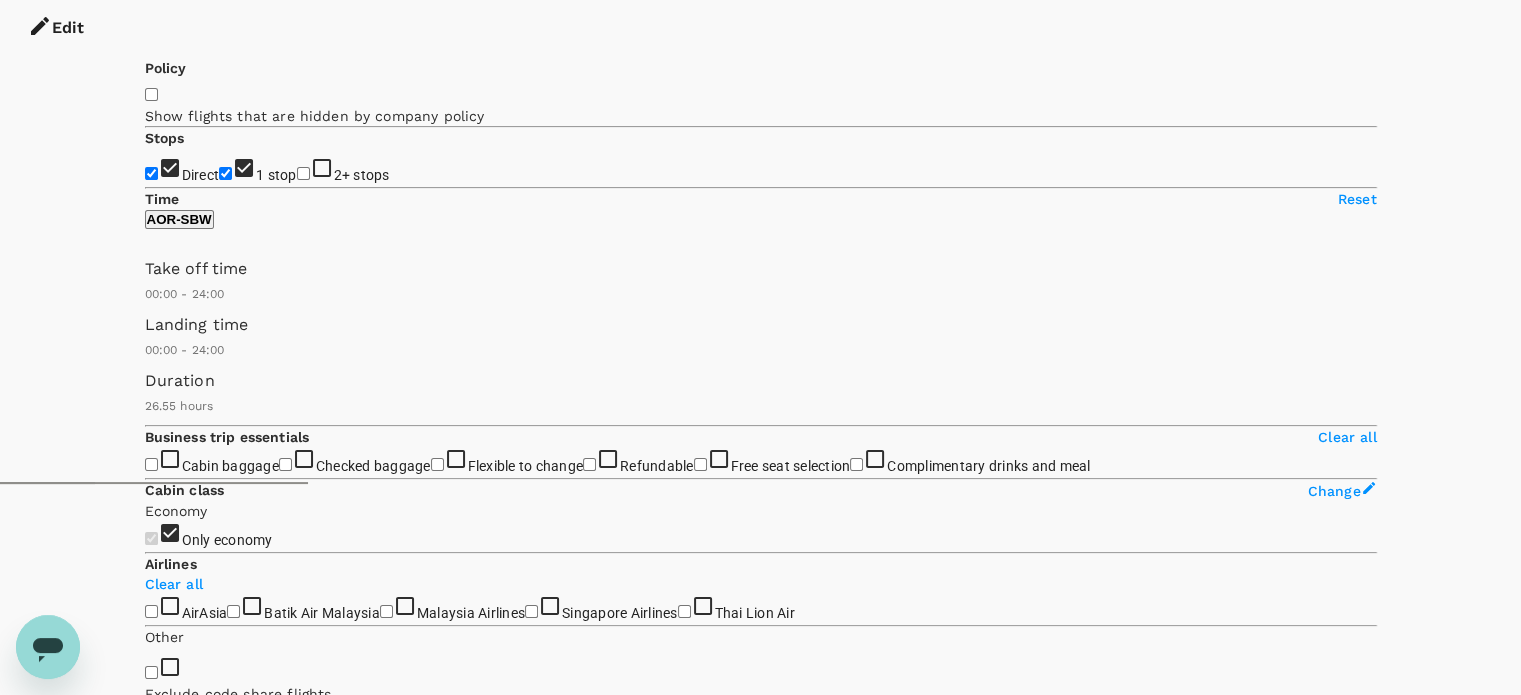 click on "MYR 440.72" at bounding box center (188, 4050) 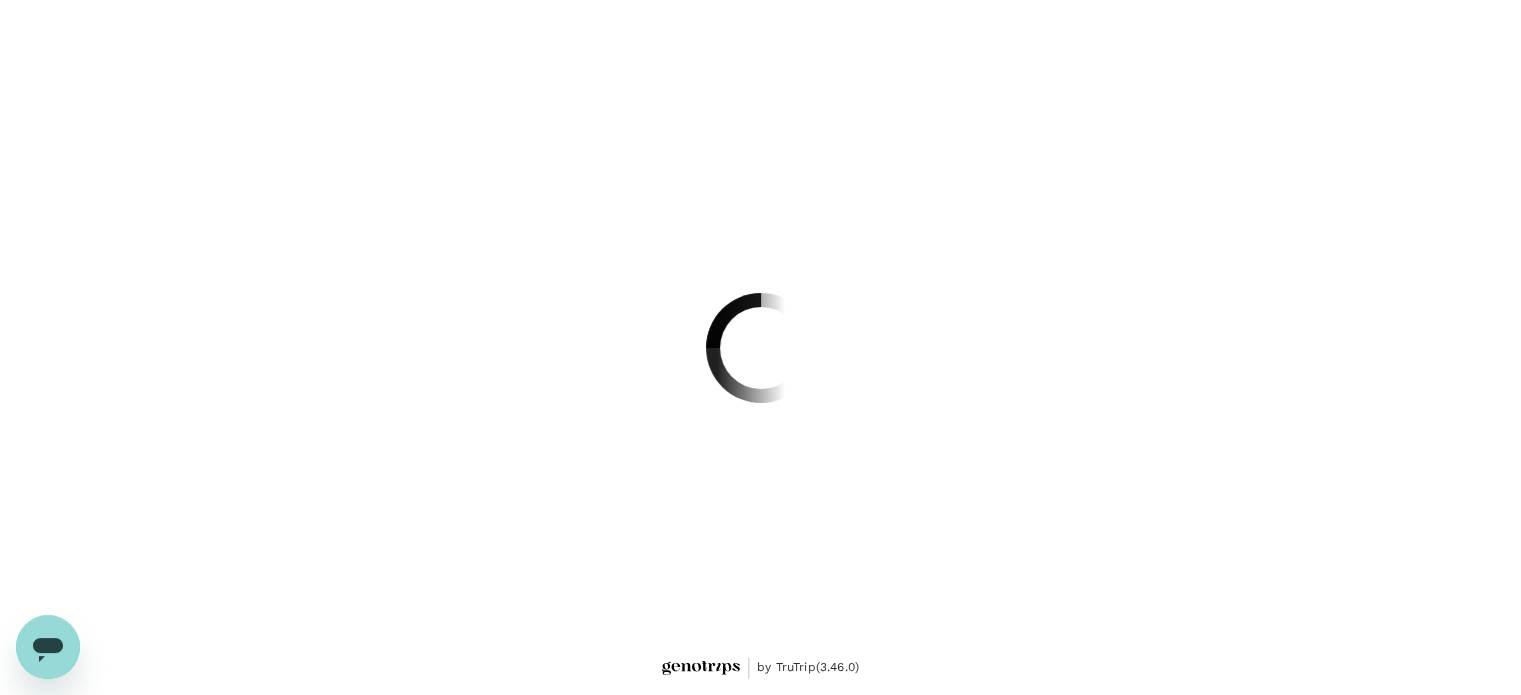 scroll, scrollTop: 0, scrollLeft: 0, axis: both 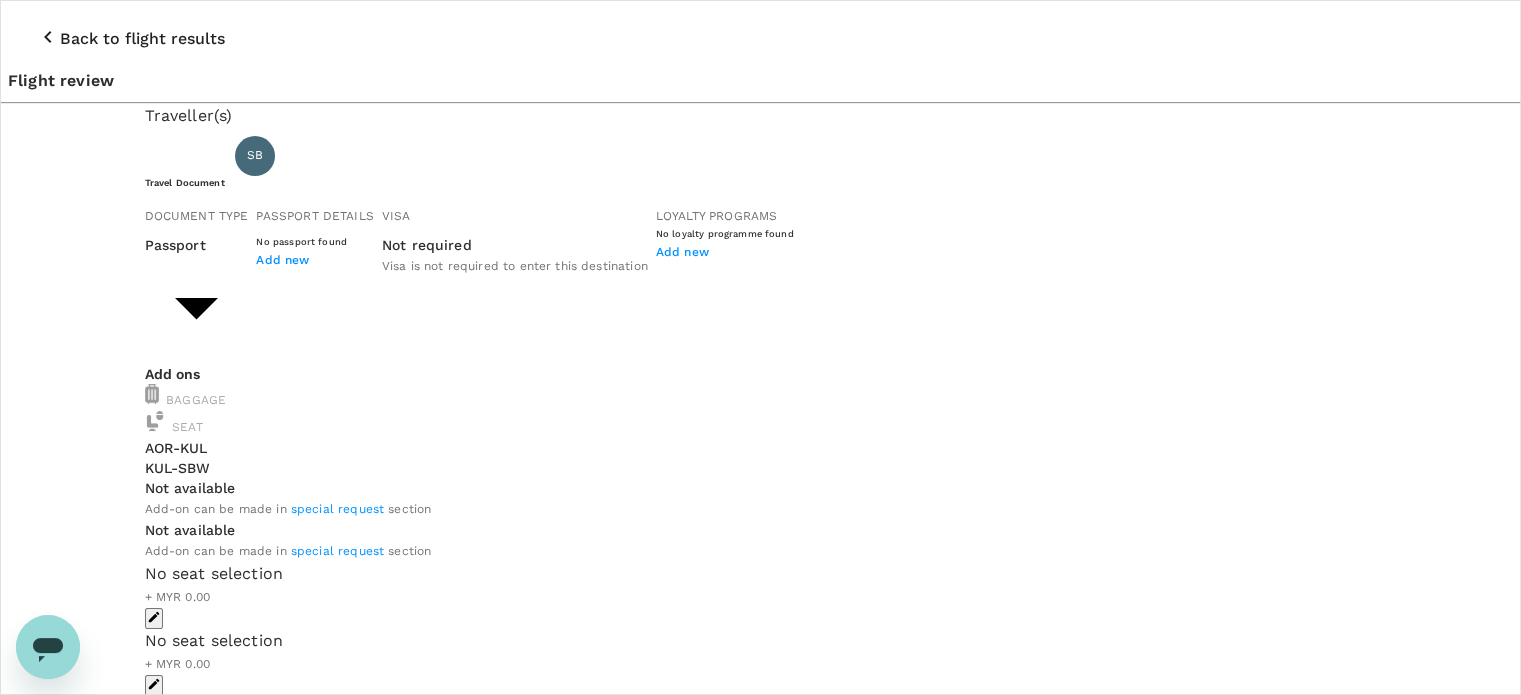 click on "Back to flight results" at bounding box center [142, 39] 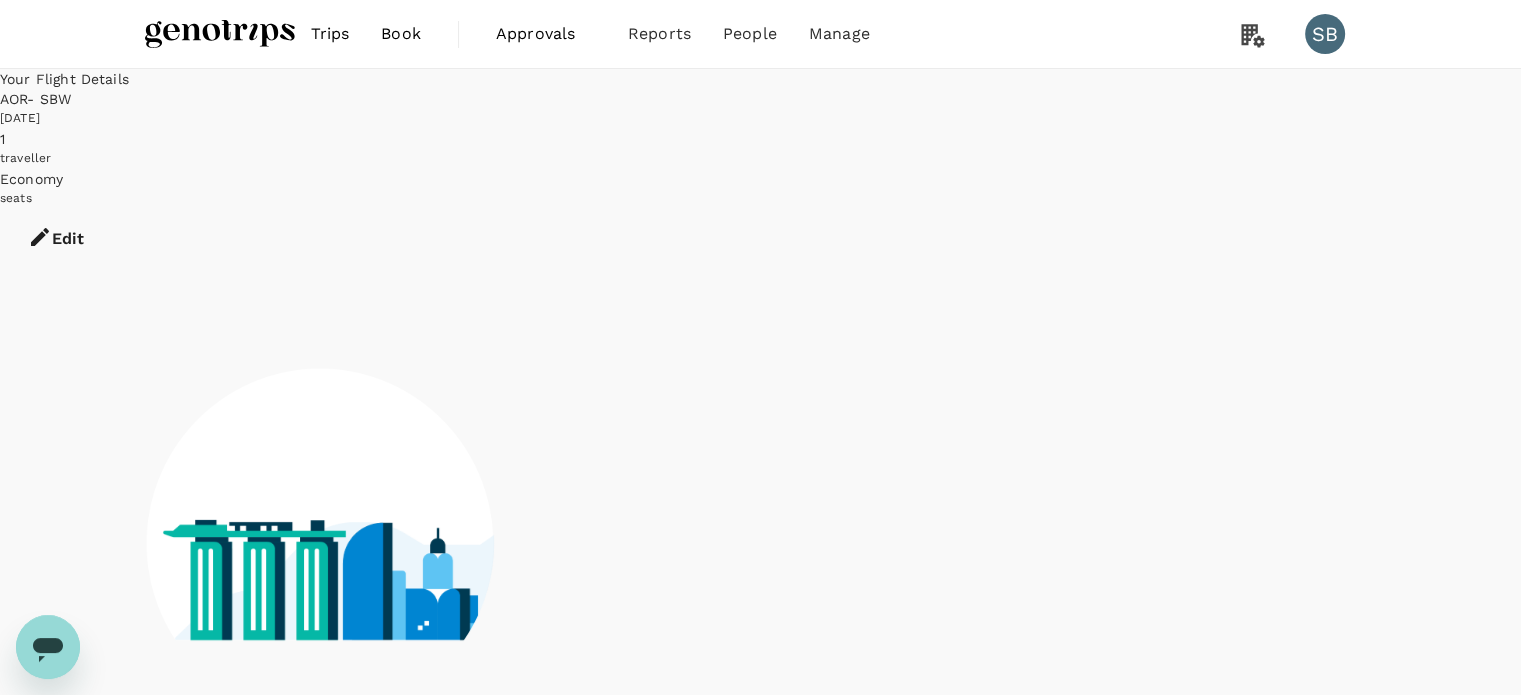 scroll, scrollTop: 48, scrollLeft: 0, axis: vertical 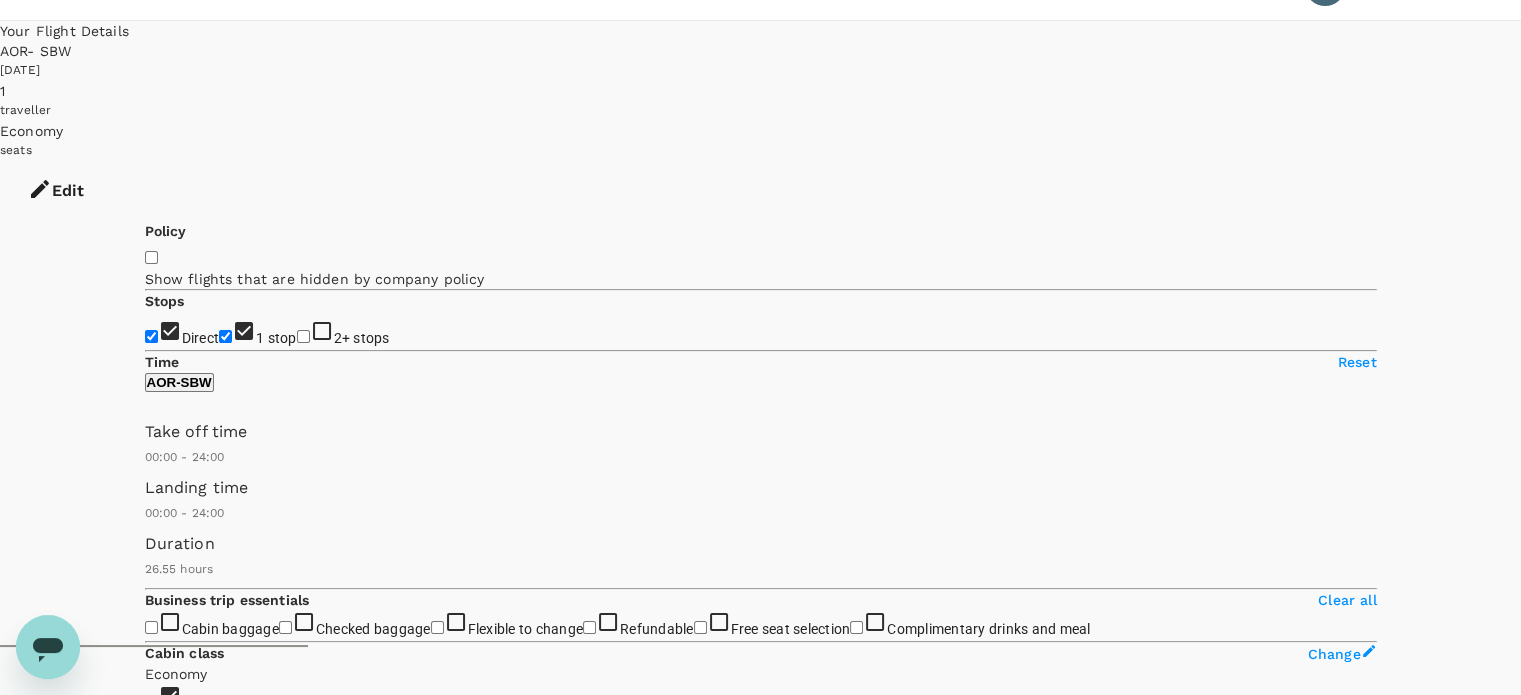 click on "View options" at bounding box center [184, 3809] 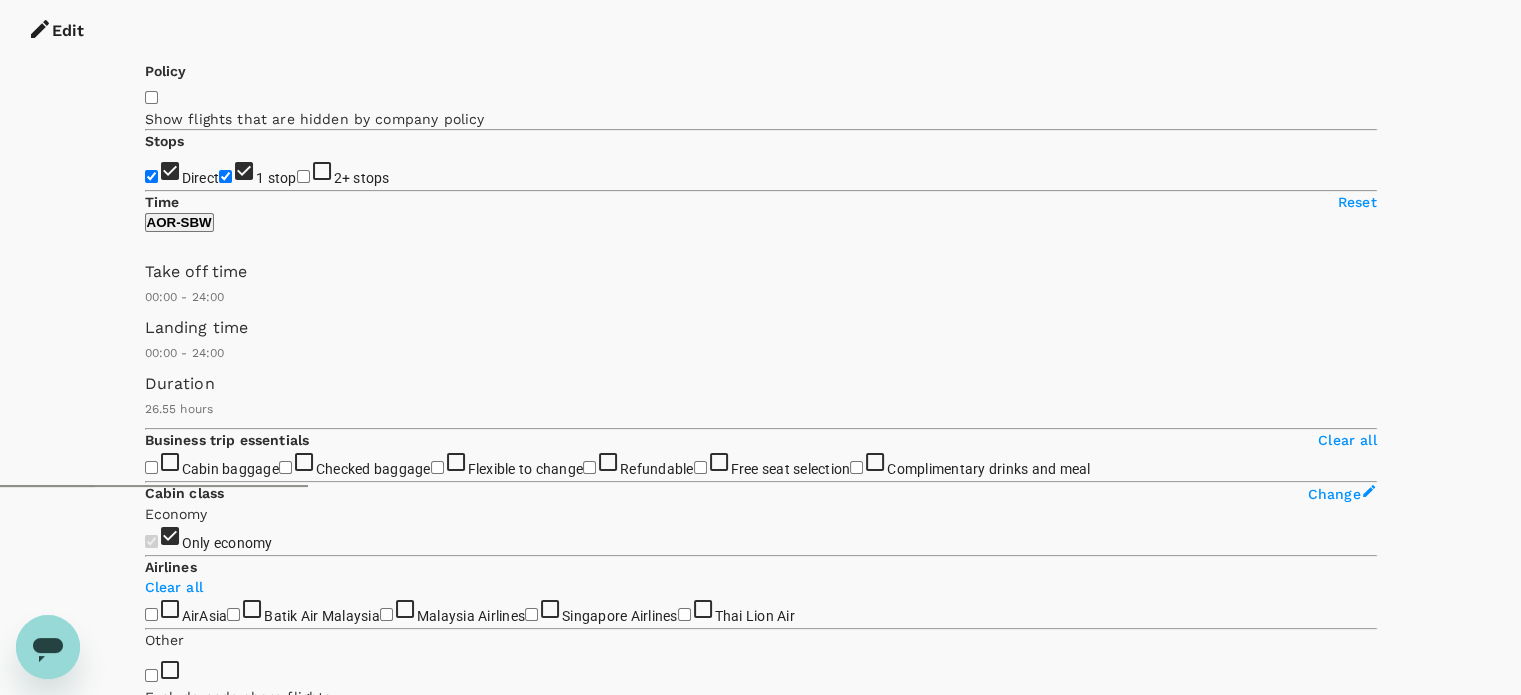 scroll, scrollTop: 211, scrollLeft: 0, axis: vertical 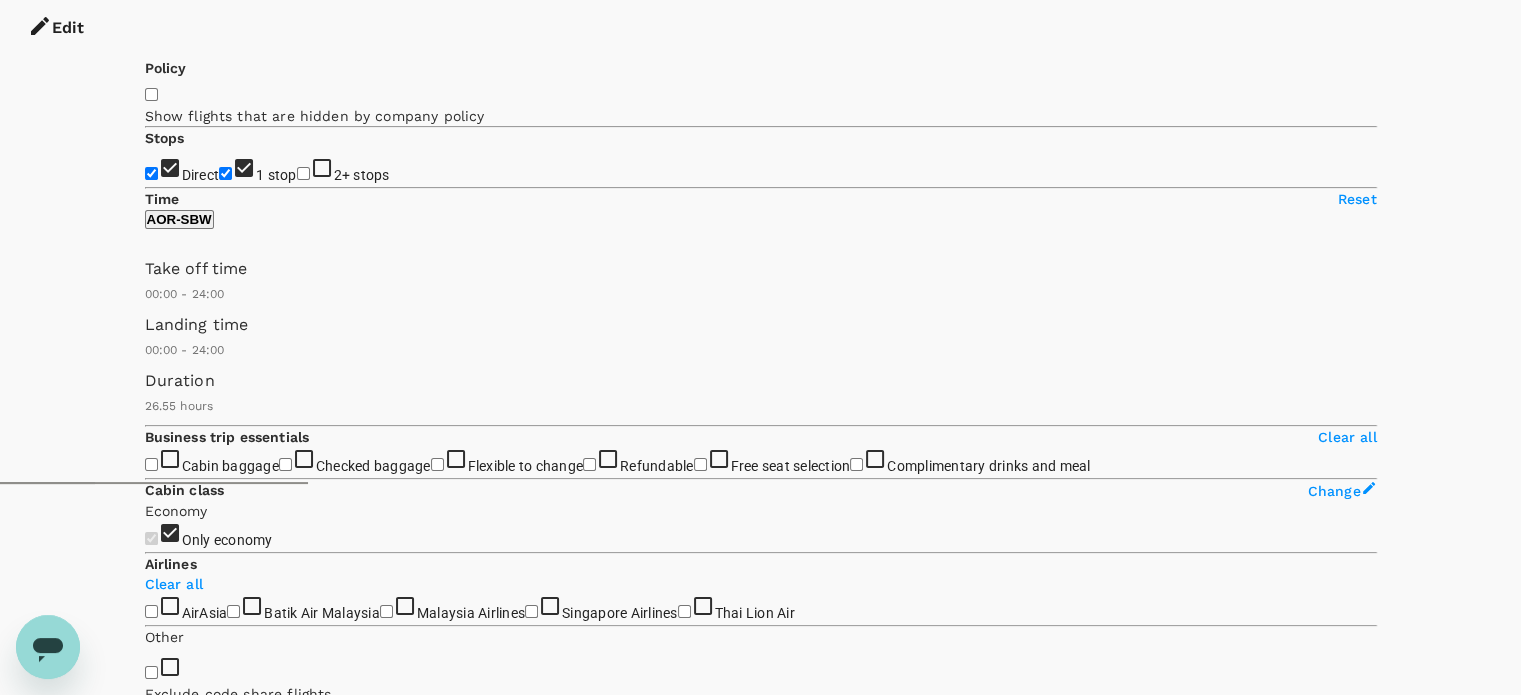 click on "MYR 483.69" at bounding box center (596, 4050) 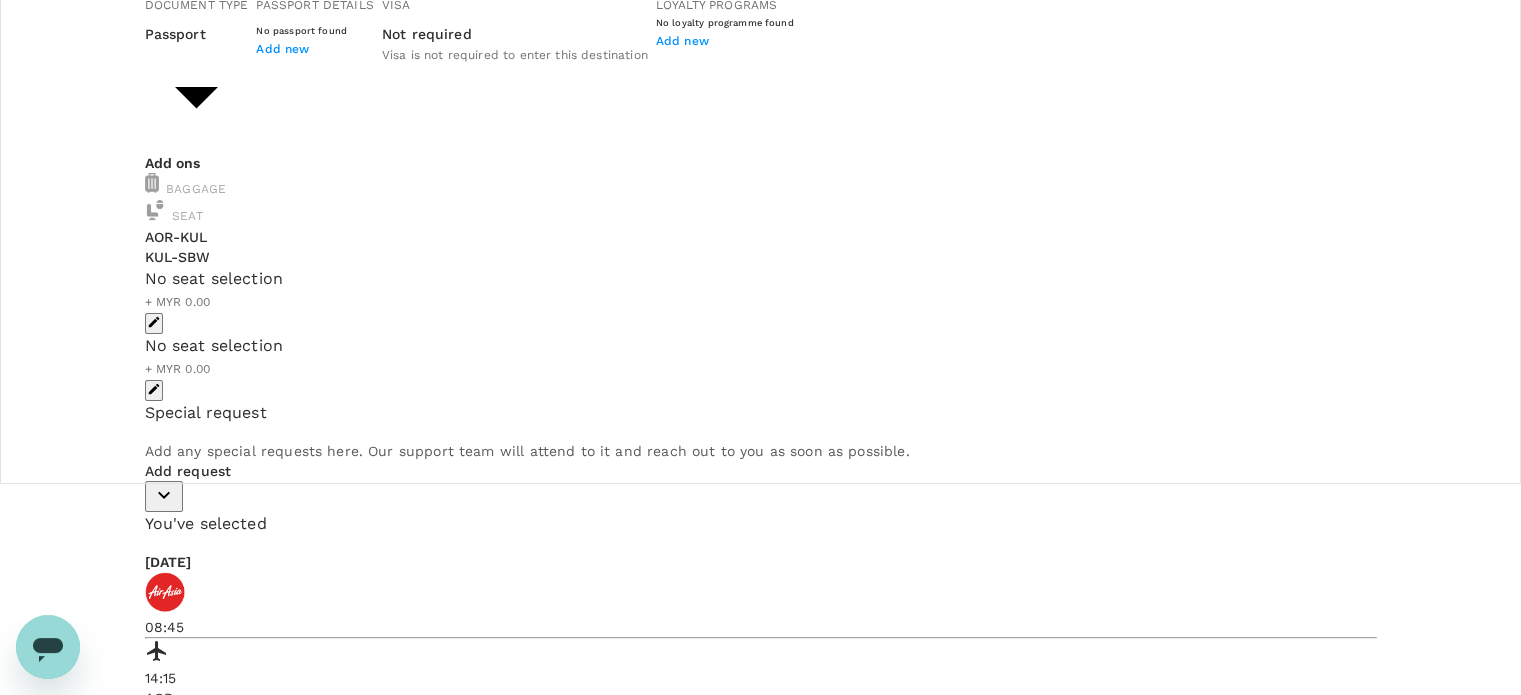 scroll, scrollTop: 0, scrollLeft: 0, axis: both 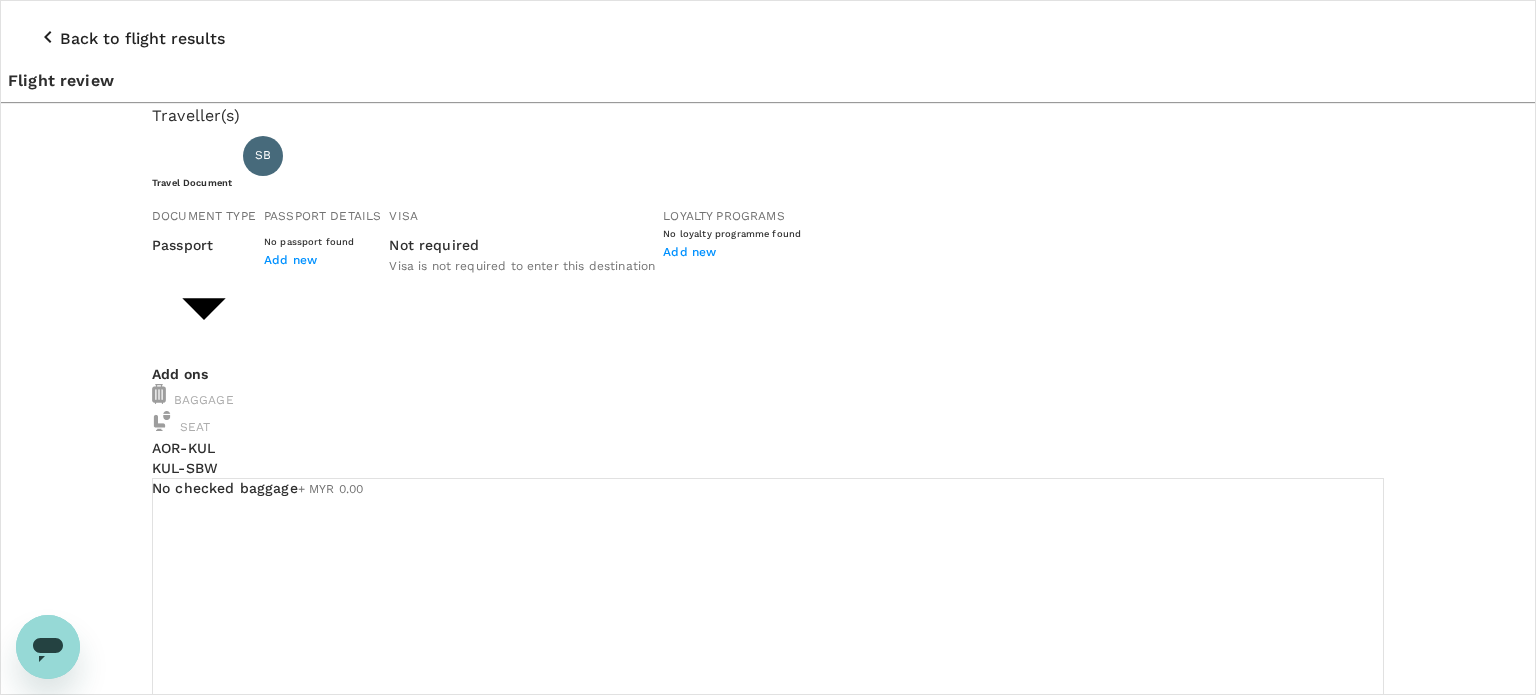 click on "Back to flight results Flight review Traveller(s) Traveller   1 : SB Syaharizan   Binti Abu Hanipah Travel Document Document type Passport Passport ​ Passport details No passport found Add new Visa Not required Visa is not required to enter this destination Loyalty programs No loyalty programme found Add new Add ons Baggage Seat AOR  -  KUL KUL  -  SBW No checked baggage + MYR 0.00 ​ No checked baggage + MYR 0.00 ​ No seat selection + MYR 0.00 No seat selection + MYR 0.00 Special request Add any special requests here. Our support team will attend to it and reach out to you as soon as possible. Add request You've selected [DATE] 08:45 14:15 AOR 1 stop ,  5h 30min SBW View flight details Price summary Total fare (1 traveller(s)) MYR 473.69 Air fare MYR 473.69 Baggage fee MYR 0.00 Seat fee MYR 0.00 Service fee MYR 10.00 Total MYR 483.69 Continue to payment details Some travellers require a valid travel document to proceed with this booking by TruTrip  ( 3.46.0   ) View details Edit Add new" at bounding box center (768, 1998) 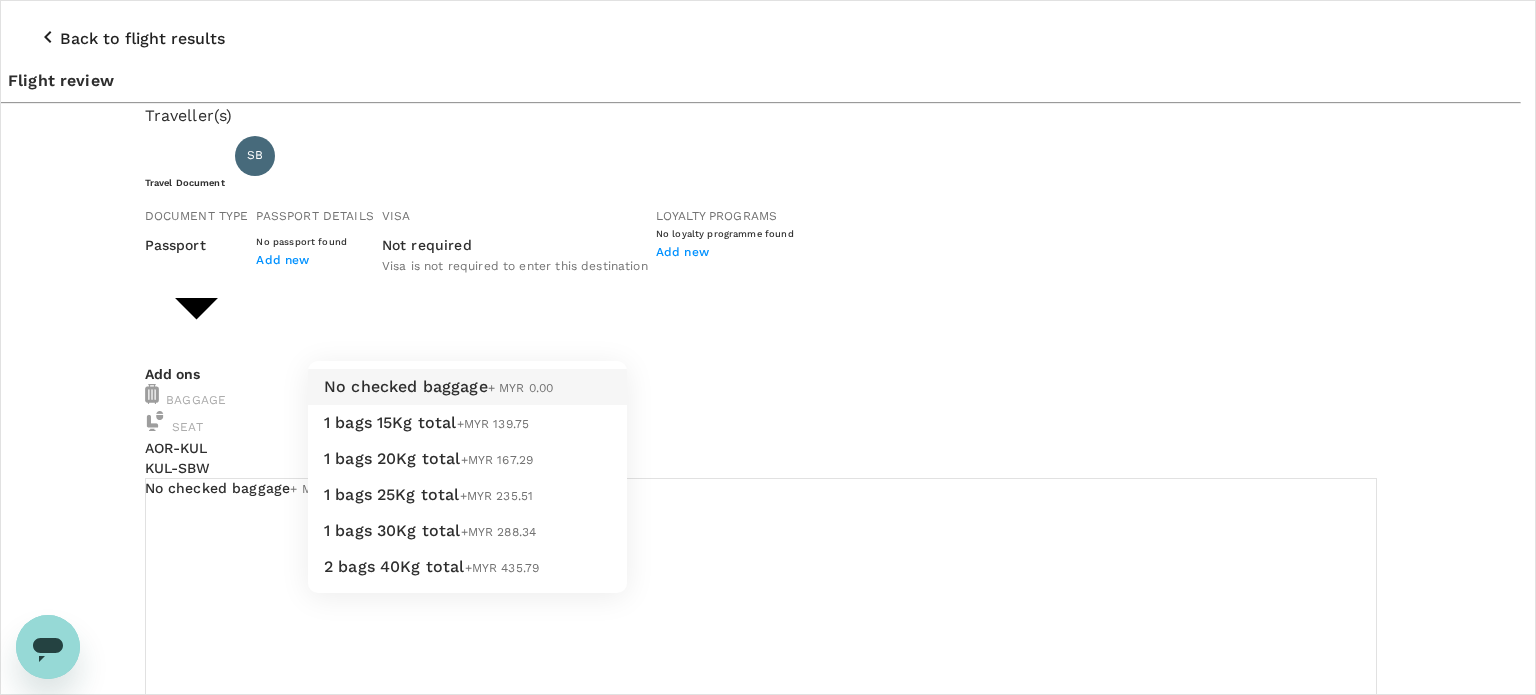 click on "1 bags 15Kg total +MYR 139.75" at bounding box center [467, 423] 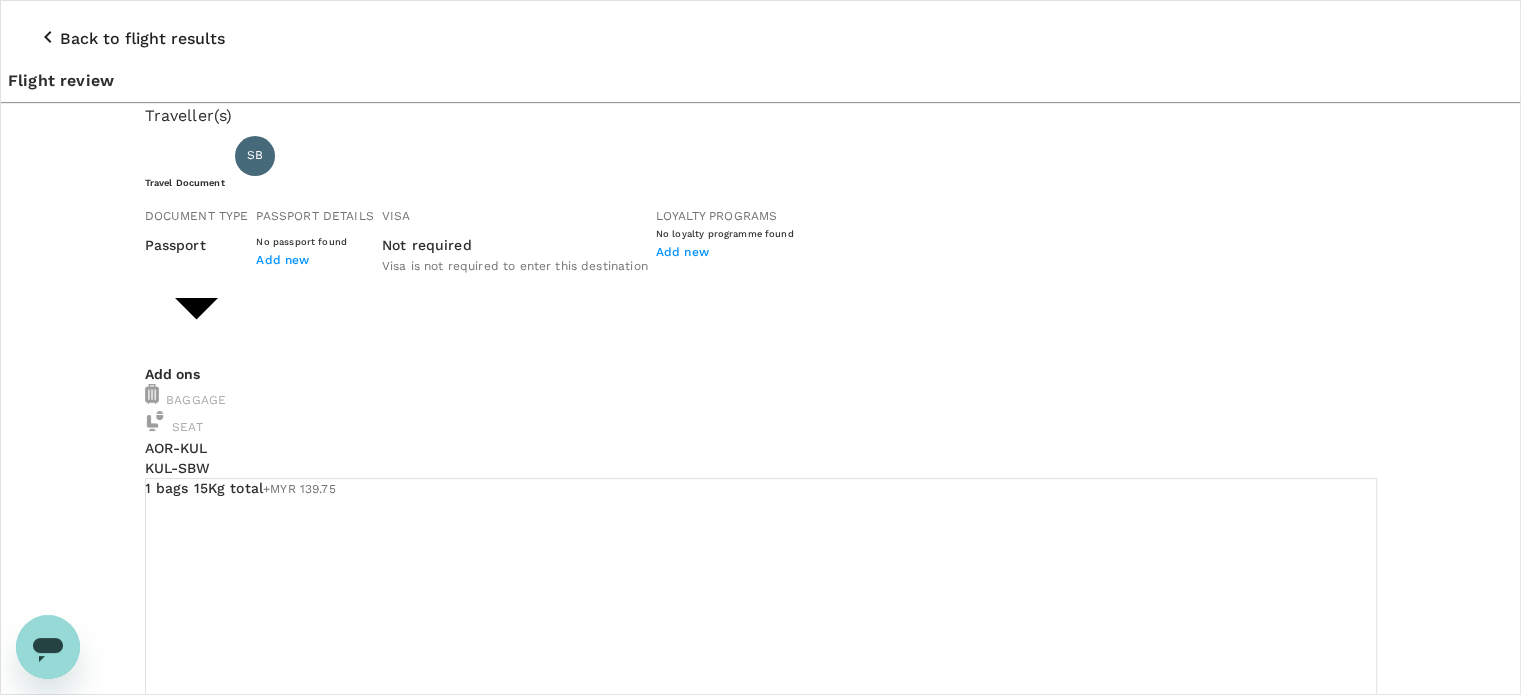 click on "1 bags 15Kg total" at bounding box center [204, 1747] 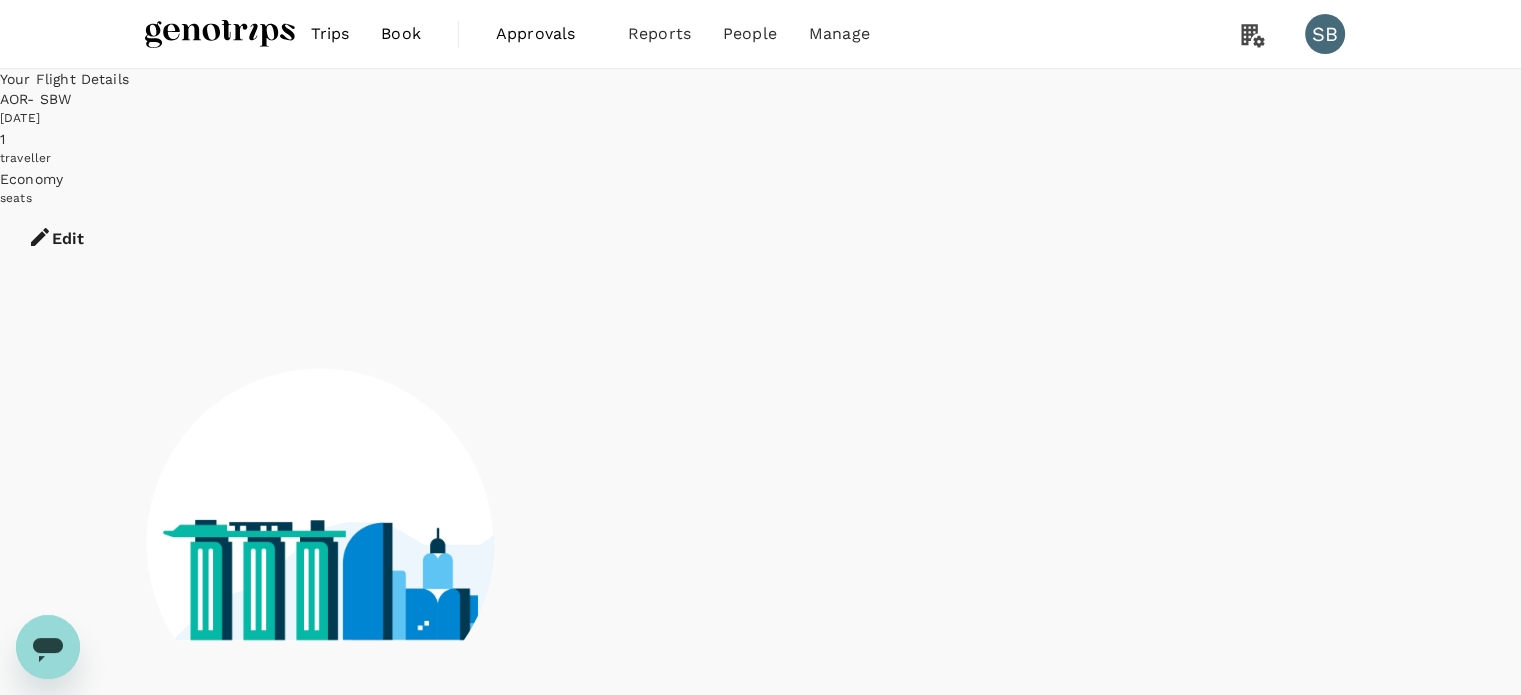 scroll, scrollTop: 48, scrollLeft: 0, axis: vertical 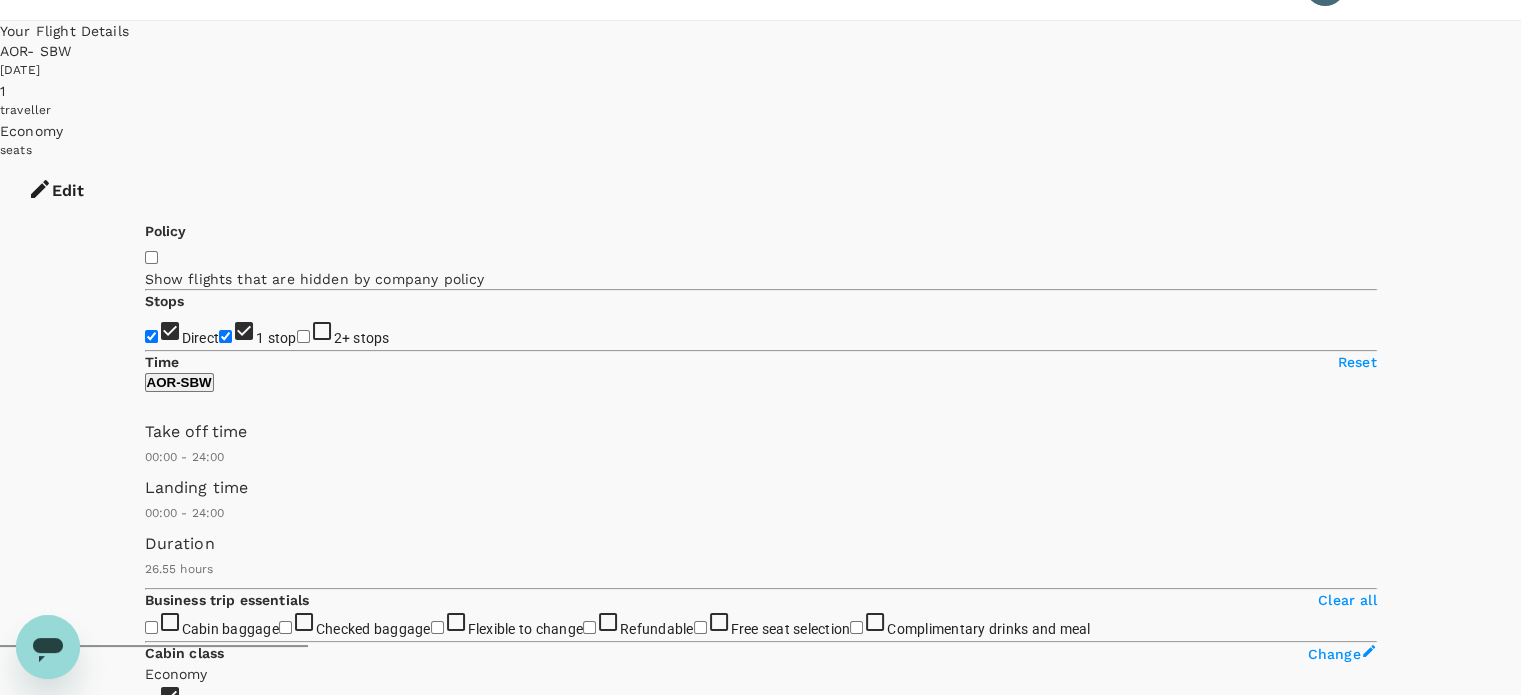 click on "View options" at bounding box center [184, 3809] 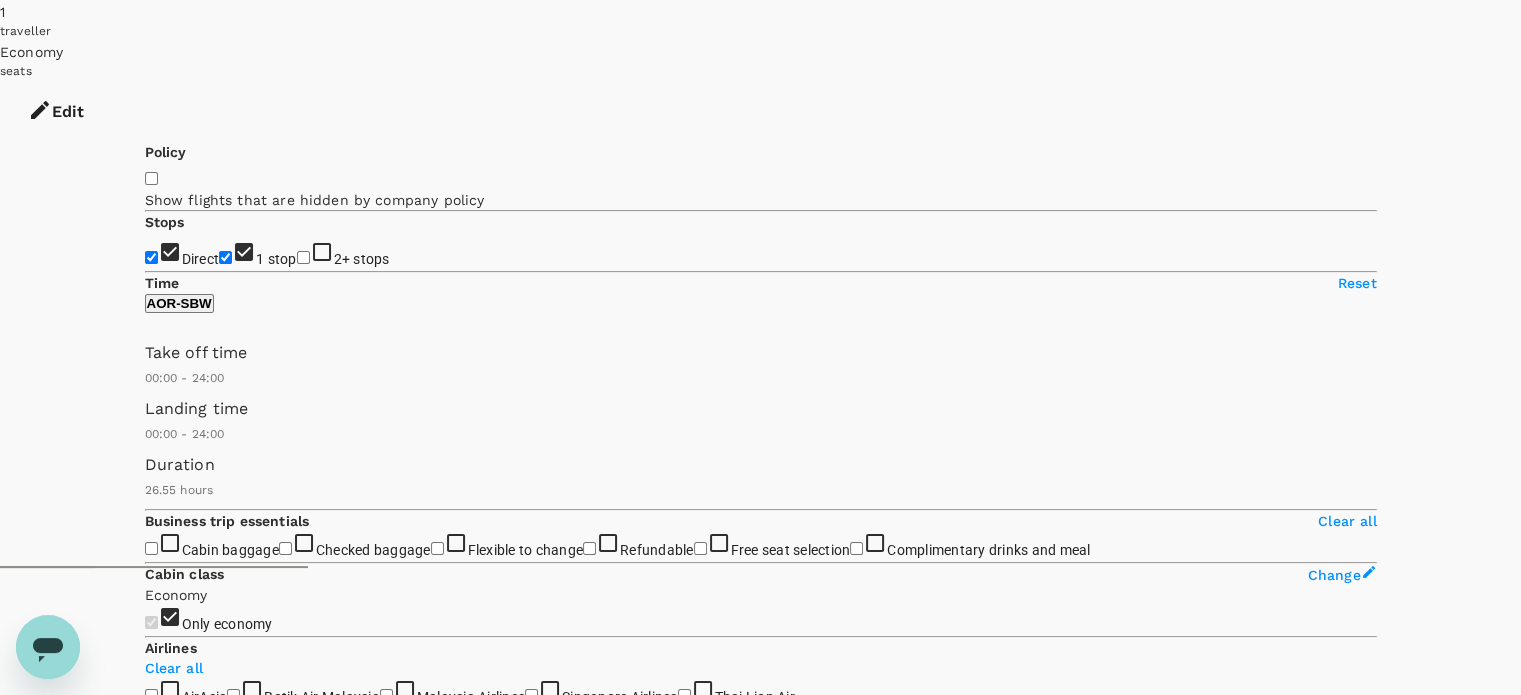 scroll, scrollTop: 211, scrollLeft: 0, axis: vertical 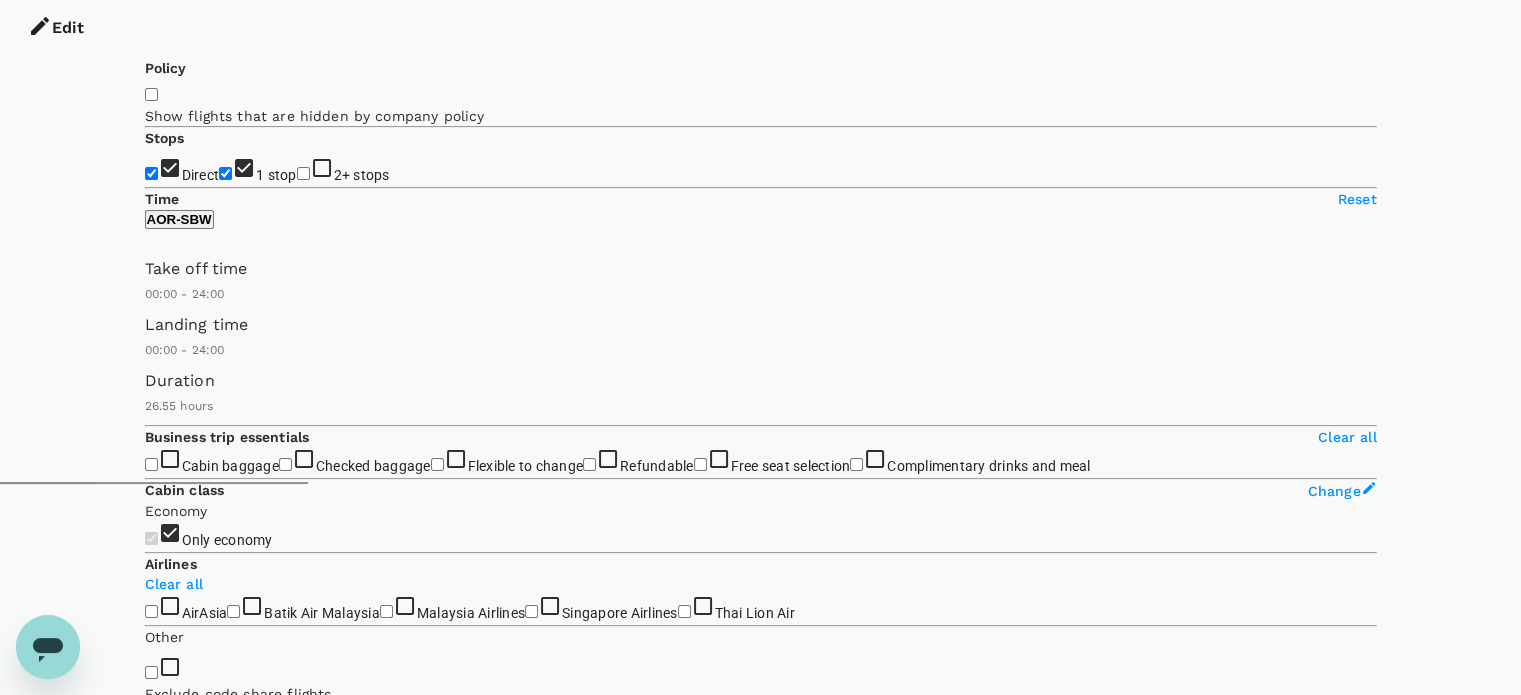 click on "MYR 615.22" at bounding box center [1004, 4050] 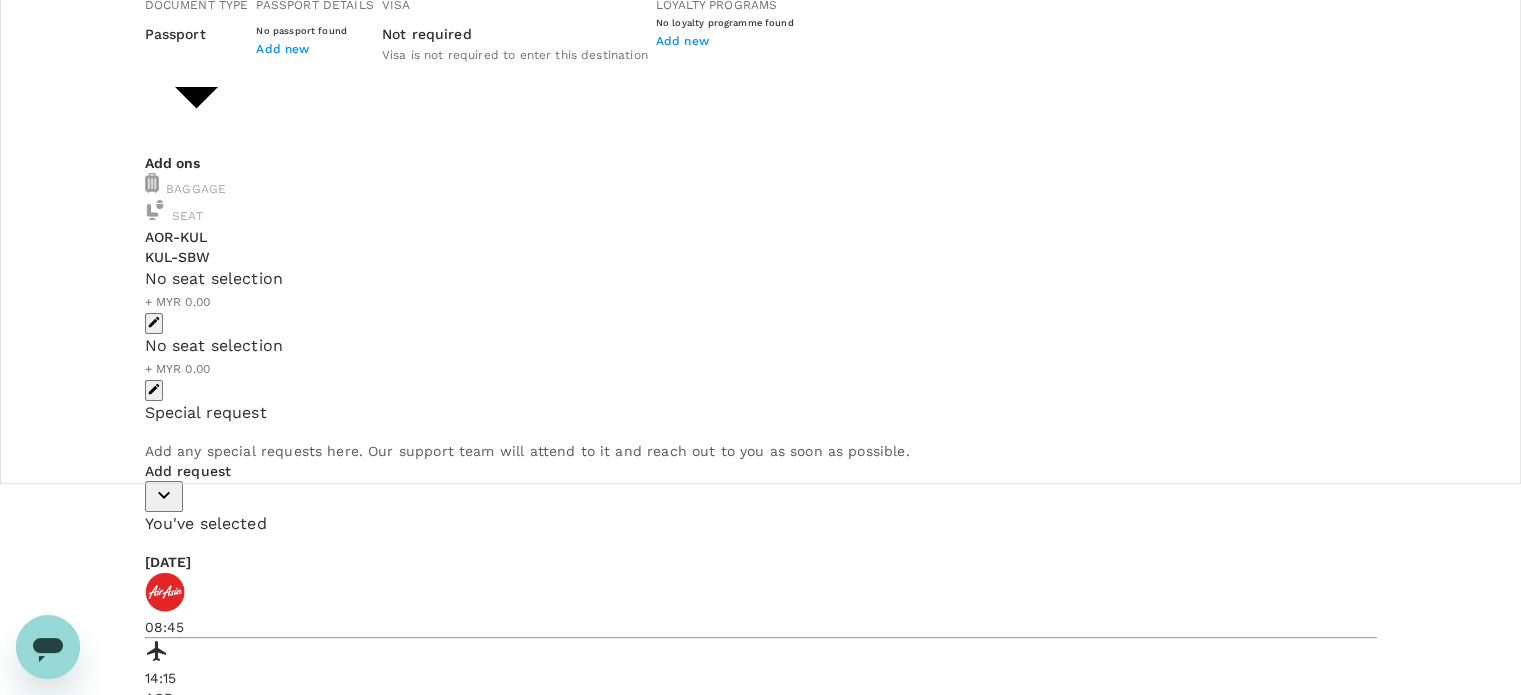 scroll, scrollTop: 0, scrollLeft: 0, axis: both 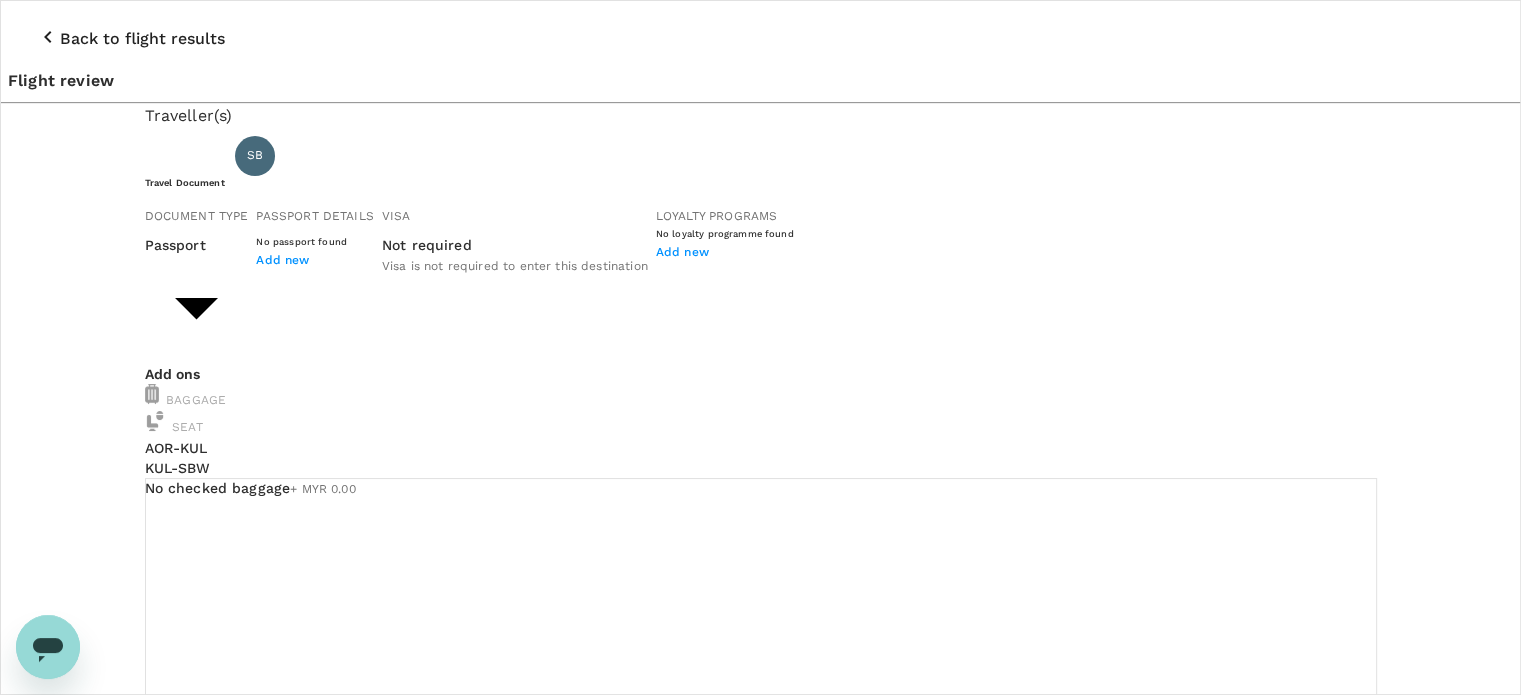 click on "Back to flight results Flight review Traveller(s) Traveller   1 : SB Syaharizan   Binti Abu Hanipah Travel Document Document type Passport Passport ​ Passport details No passport found Add new Visa Not required Visa is not required to enter this destination Loyalty programs No loyalty programme found Add new Add ons Baggage Seat AOR  -  KUL KUL  -  SBW No checked baggage + MYR 0.00 ​ No checked baggage + MYR 0.00 ​ No seat selection + MYR 0.00 No seat selection + MYR 0.00 Special request Add any special requests here. Our support team will attend to it and reach out to you as soon as possible. Add request You've selected [DATE] 08:45 14:15 AOR 1 stop ,  5h 30min SBW View flight details Price summary Total fare (1 traveller(s)) MYR 605.22 Air fare MYR 605.22 Baggage fee MYR 0.00 Seat fee MYR 0.00 Service fee MYR 10.00 Total MYR 615.22 Continue to payment details Some travellers require a valid travel document to proceed with this booking by TruTrip  ( 3.46.0   ) View details Edit Add new" at bounding box center (760, 1998) 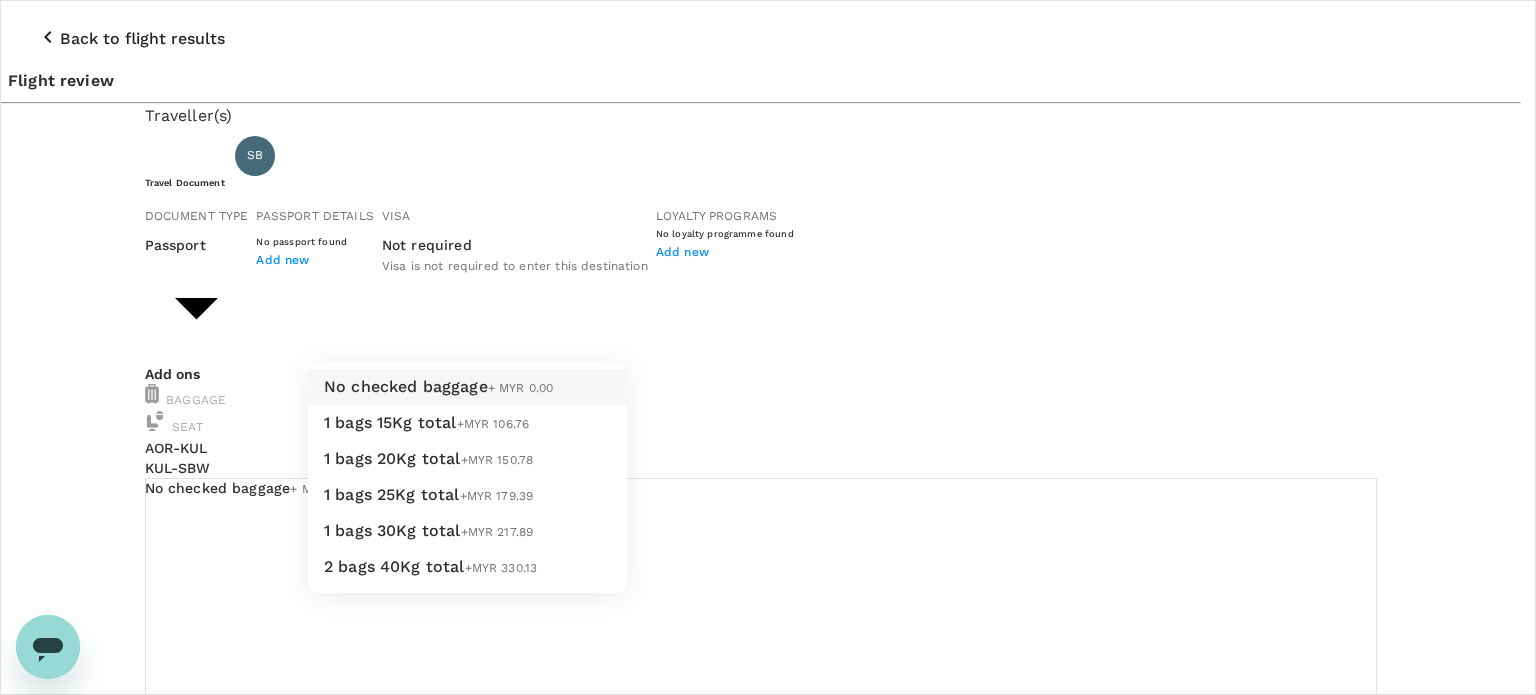 click on "1 bags 15Kg total +MYR 106.76" at bounding box center (467, 423) 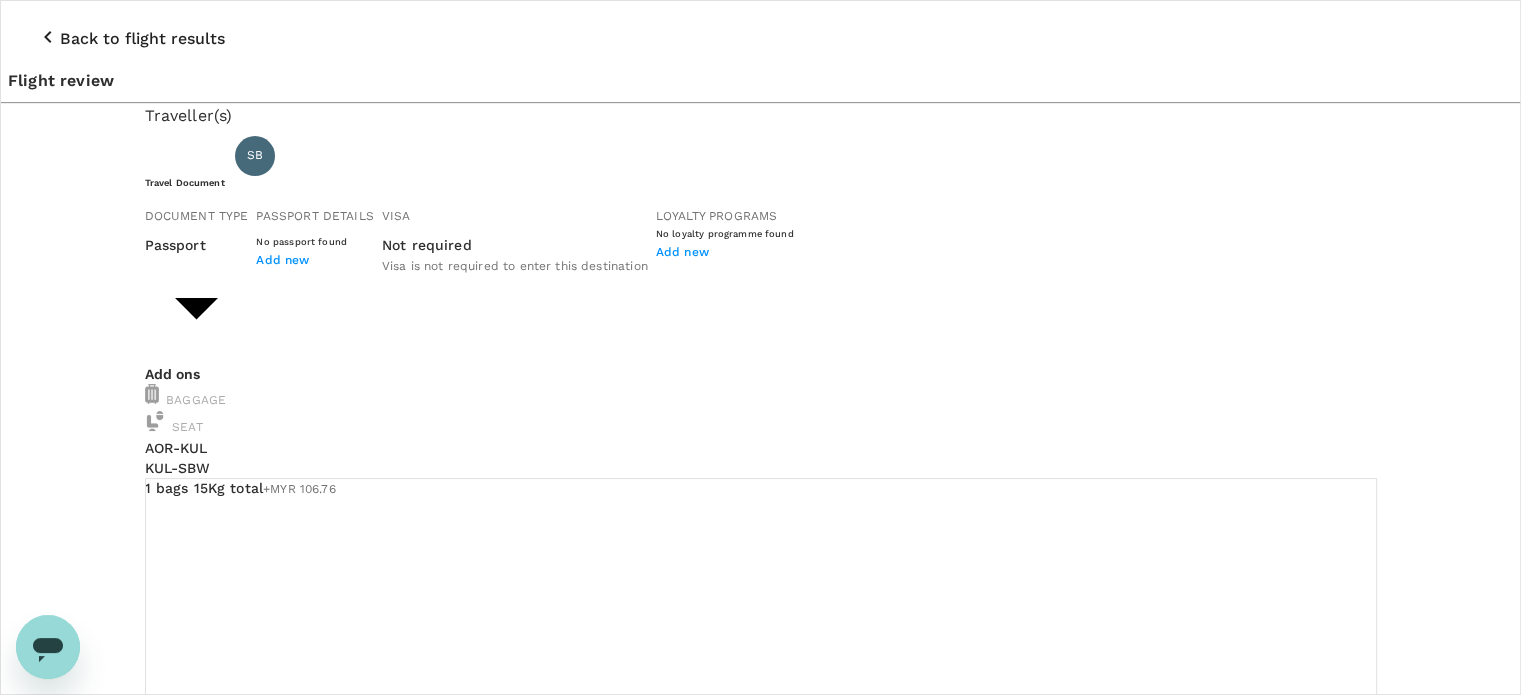 click on "1 bags 15Kg total" at bounding box center (204, 1747) 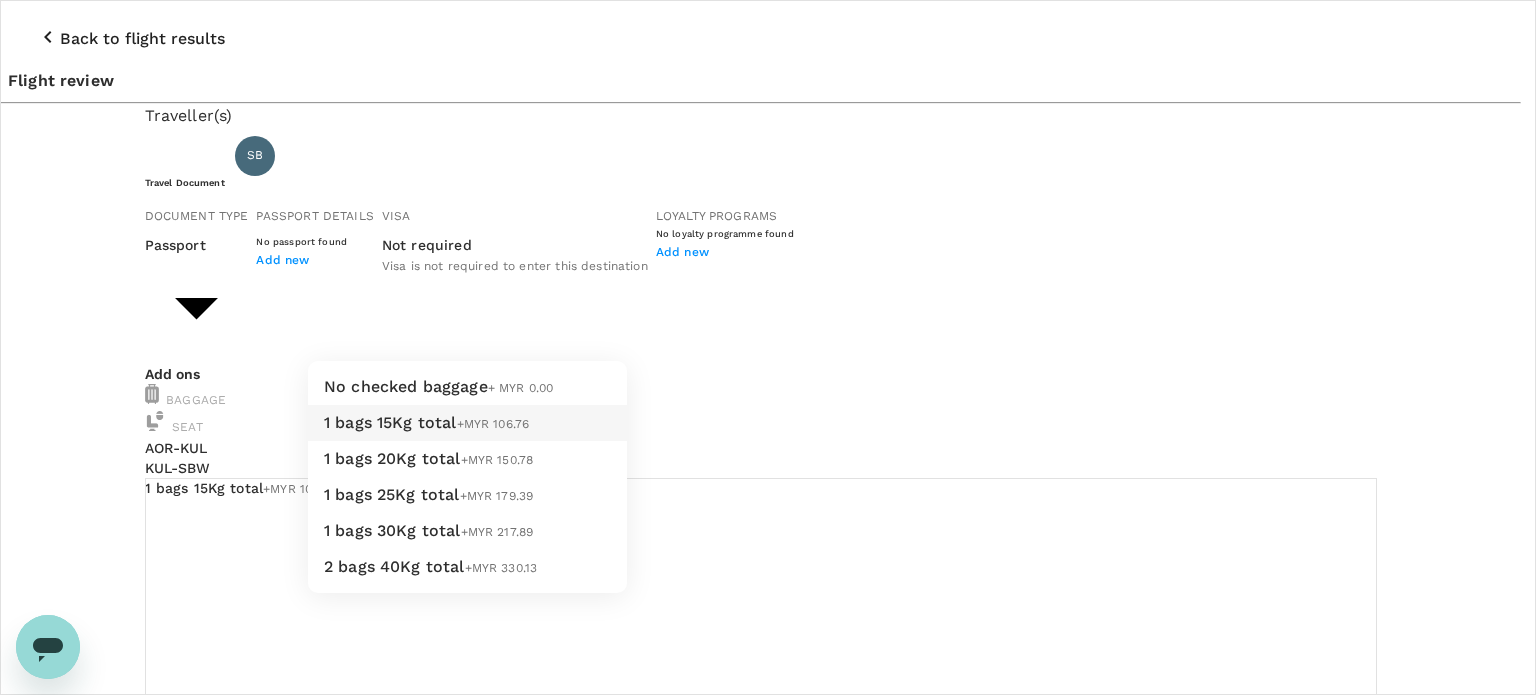 click on "No checked baggage + MYR 0.00" at bounding box center (467, 387) 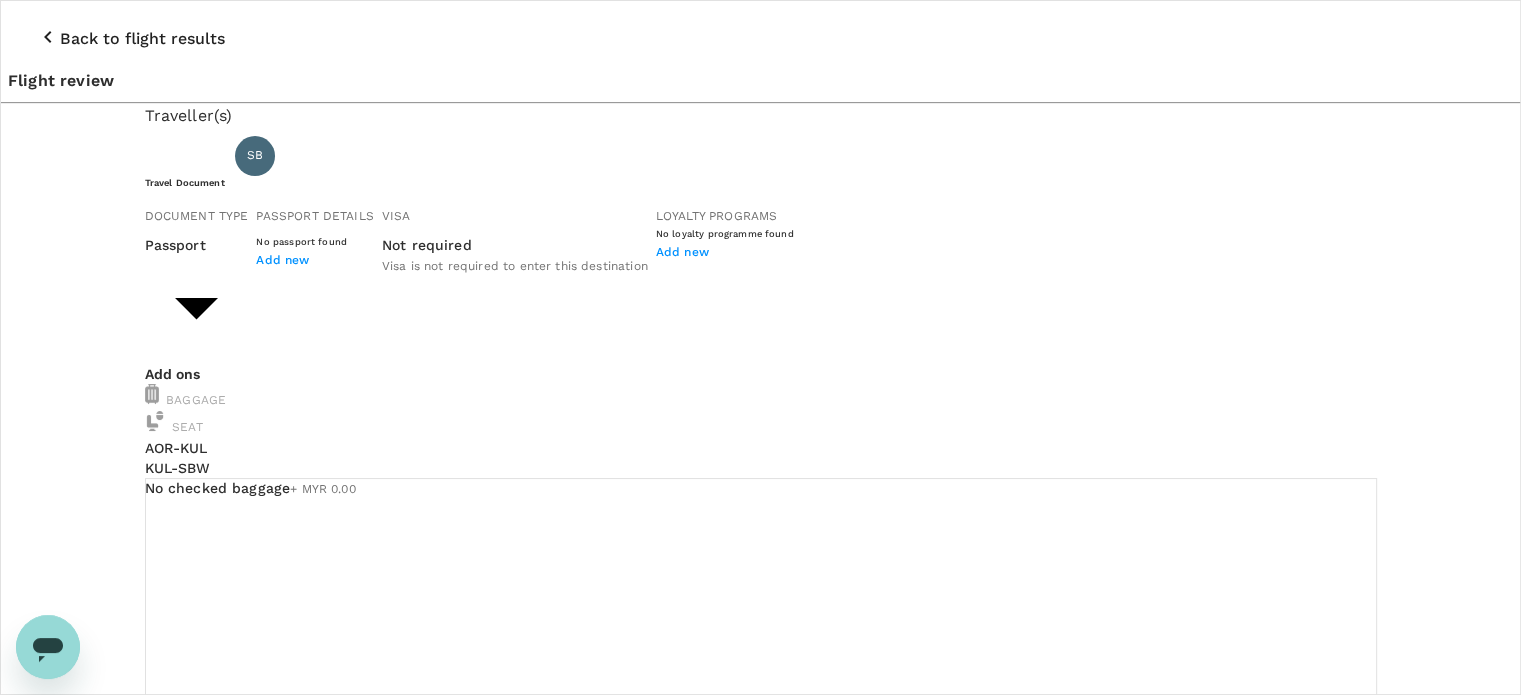 click on "Back to flight results Flight review Traveller(s) Traveller   1 : SB Syaharizan   Binti Abu Hanipah Travel Document Document type Passport Passport ​ Passport details No passport found Add new Visa Not required Visa is not required to enter this destination Loyalty programs No loyalty programme found Add new Add ons Baggage Seat AOR  -  KUL KUL  -  SBW No checked baggage + MYR 0.00 ​ No checked baggage + MYR 0.00 ​ No seat selection + MYR 0.00 No seat selection + MYR 0.00 Special request Add any special requests here. Our support team will attend to it and reach out to you as soon as possible. Add request You've selected [DATE] 08:45 14:15 AOR 1 stop ,  5h 30min SBW View flight details Price summary Total fare (1 traveller(s)) MYR 605.22 Air fare MYR 605.22 Baggage fee MYR 0.00 Seat fee MYR 0.00 Service fee MYR 10.00 Total MYR 615.22 Continue to payment details Some travellers require a valid travel document to proceed with this booking by TruTrip  ( 3.46.0   ) View details Edit Add new" at bounding box center (760, 1926) 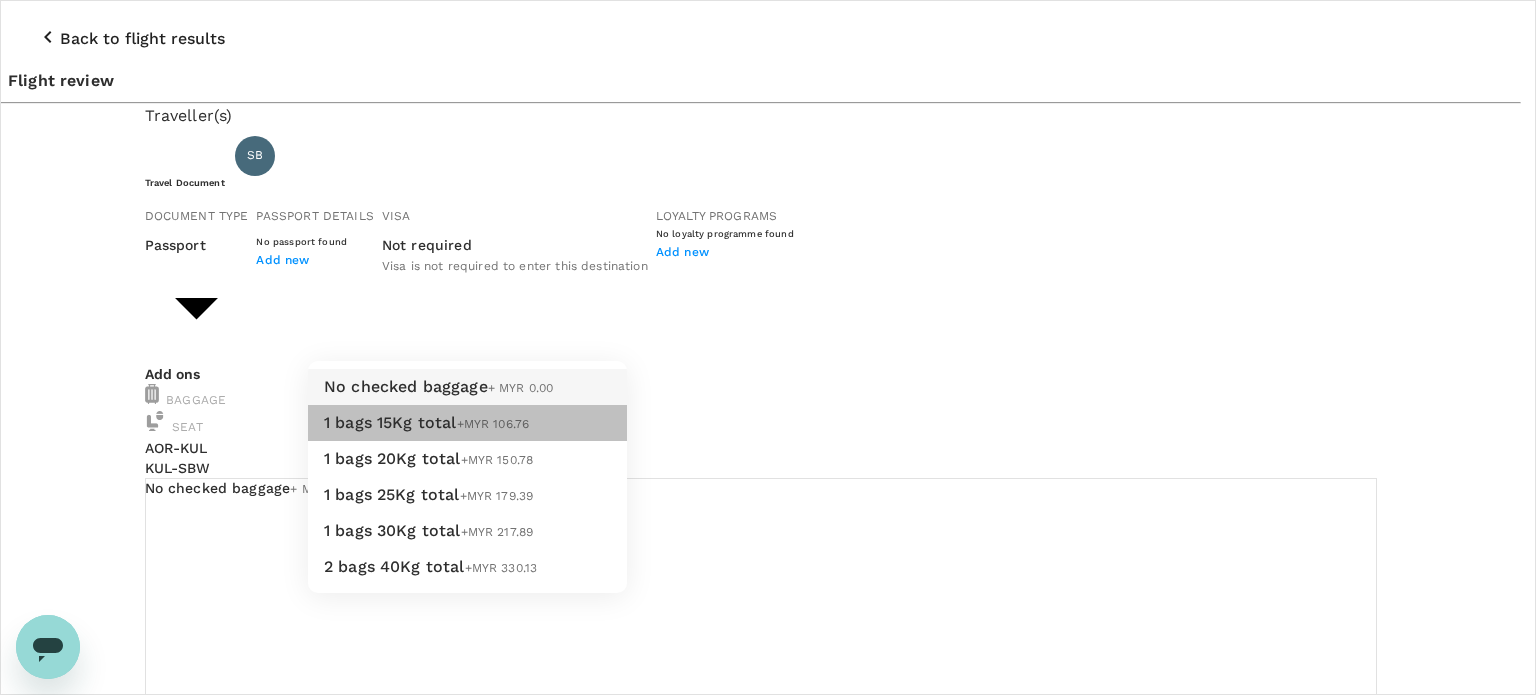 click on "1 bags 15Kg total +MYR 106.76" at bounding box center (467, 423) 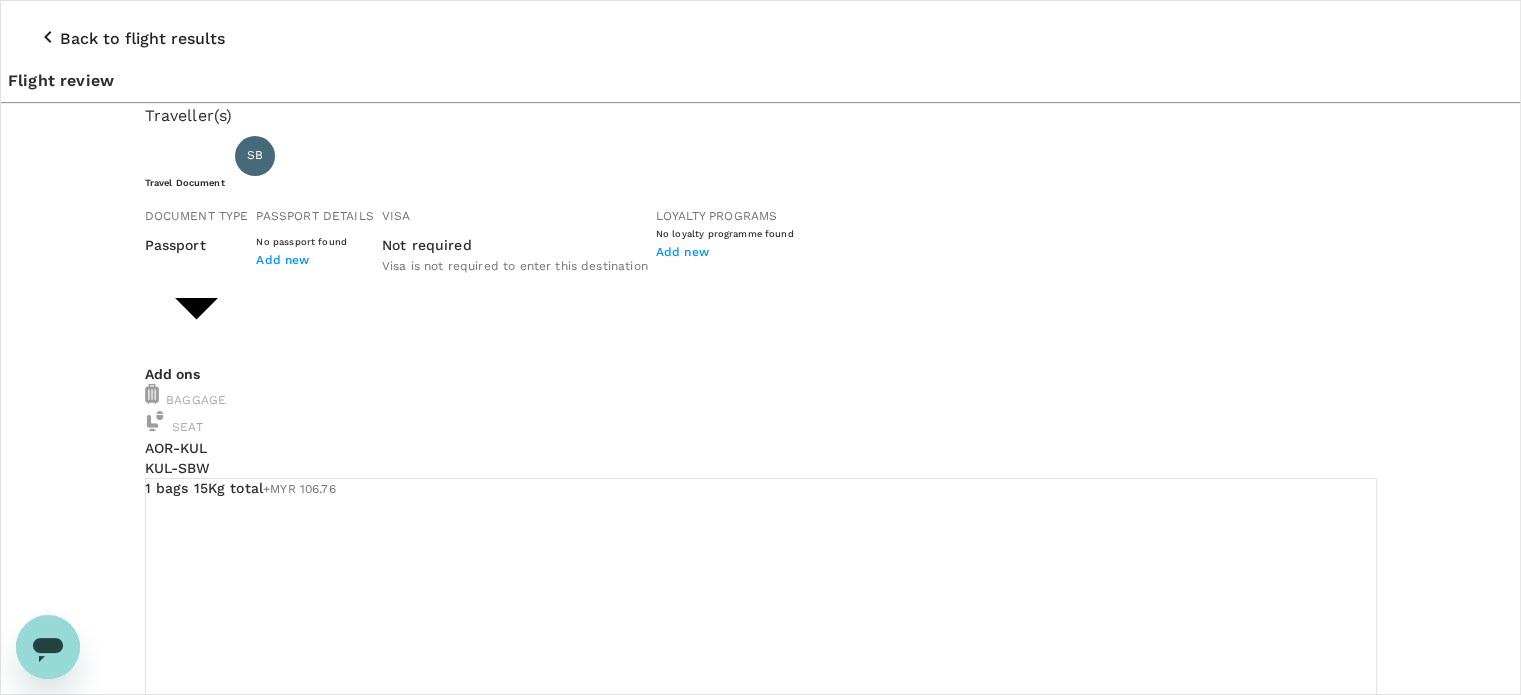 click on "Back to flight results" at bounding box center (142, 39) 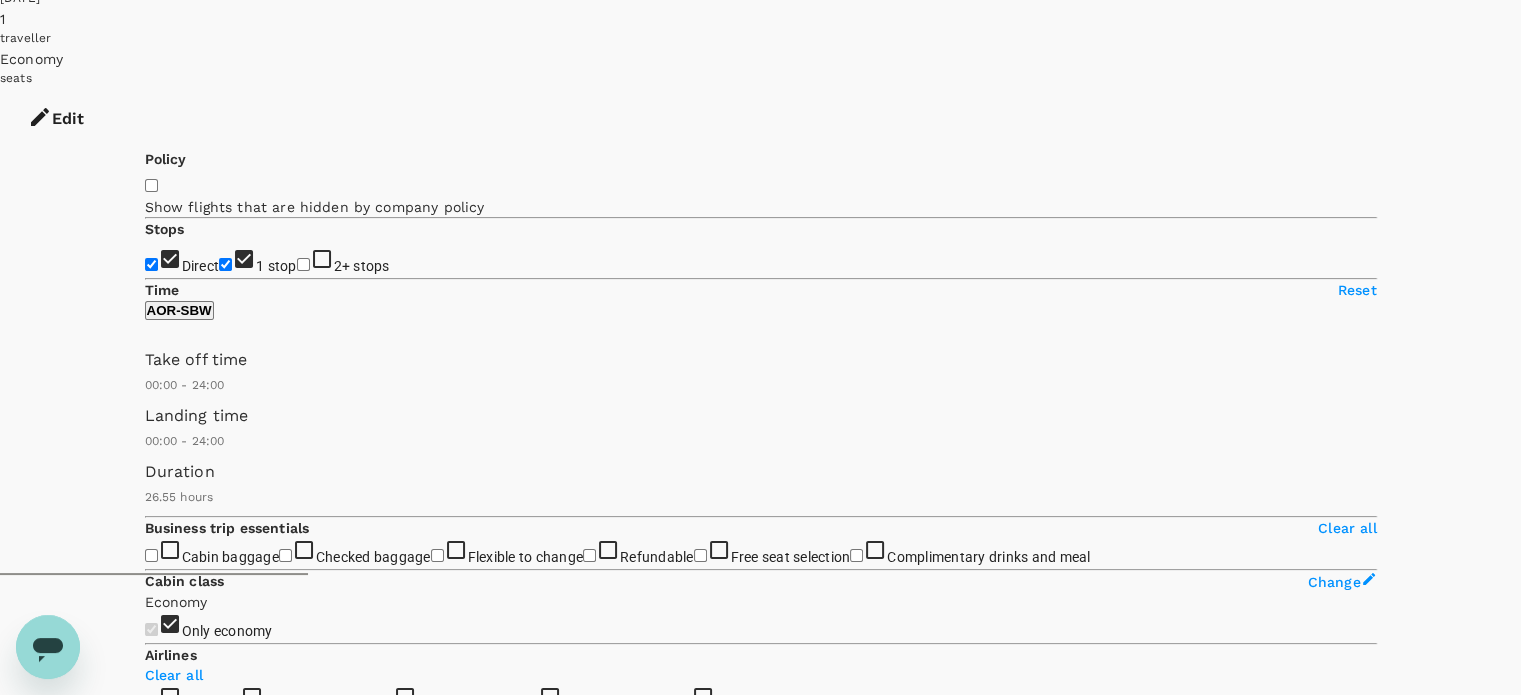 scroll, scrollTop: 148, scrollLeft: 0, axis: vertical 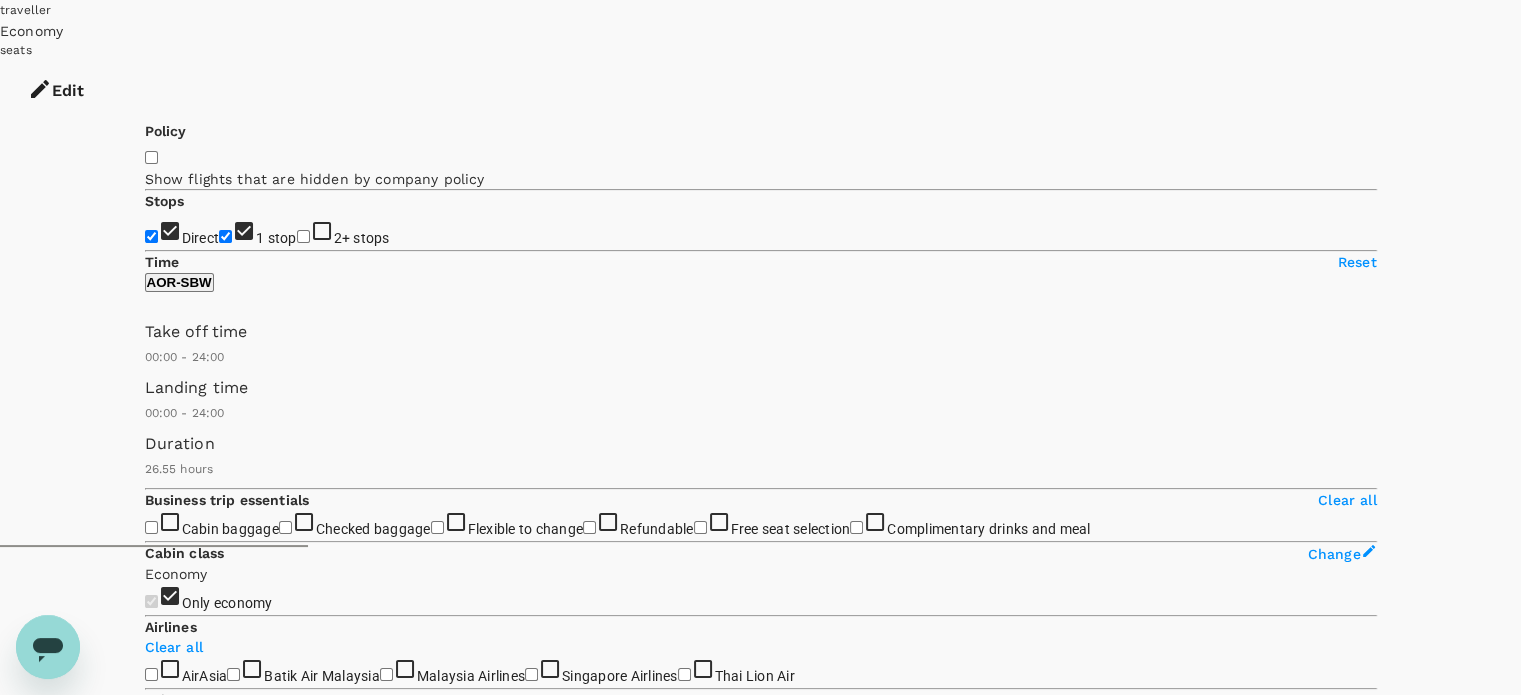 click on "View options" at bounding box center (184, 6510) 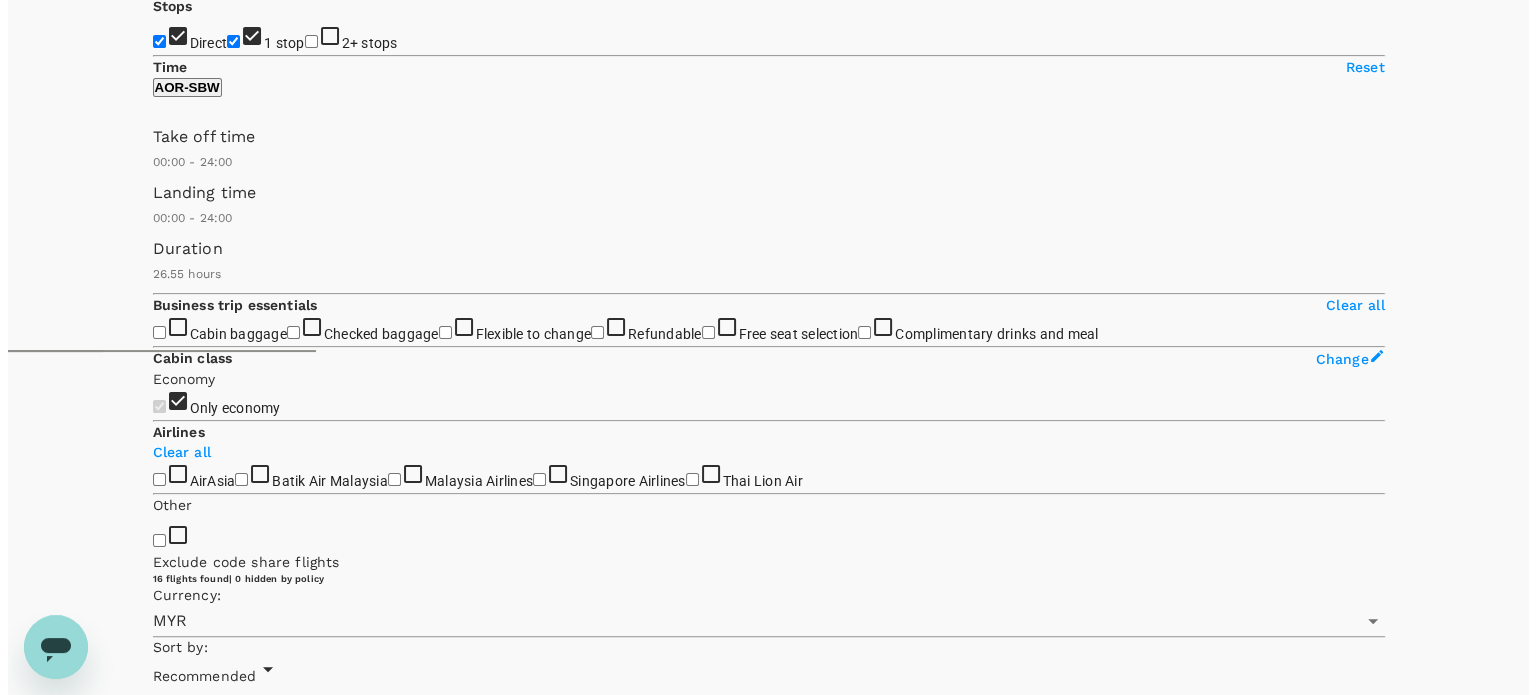 scroll, scrollTop: 395, scrollLeft: 0, axis: vertical 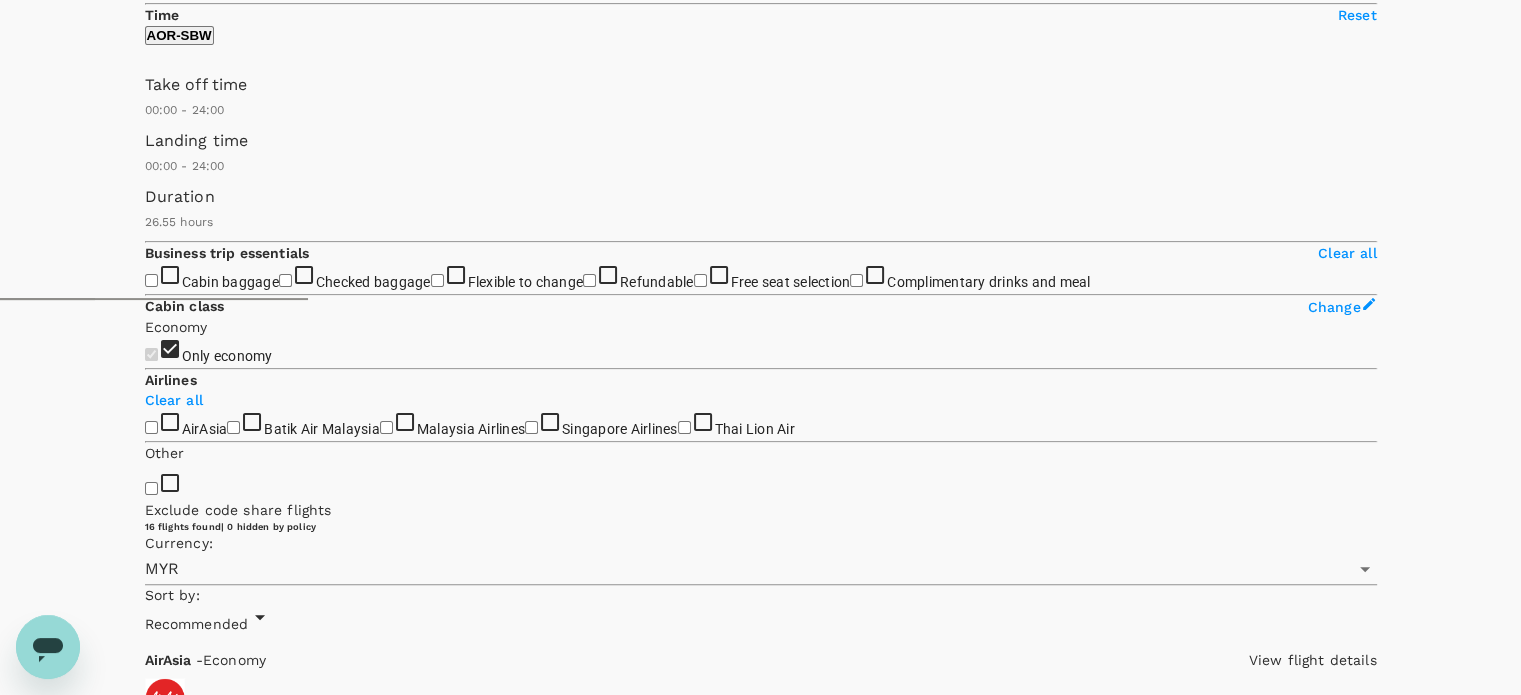 click on "View flight details" at bounding box center [1313, 3482] 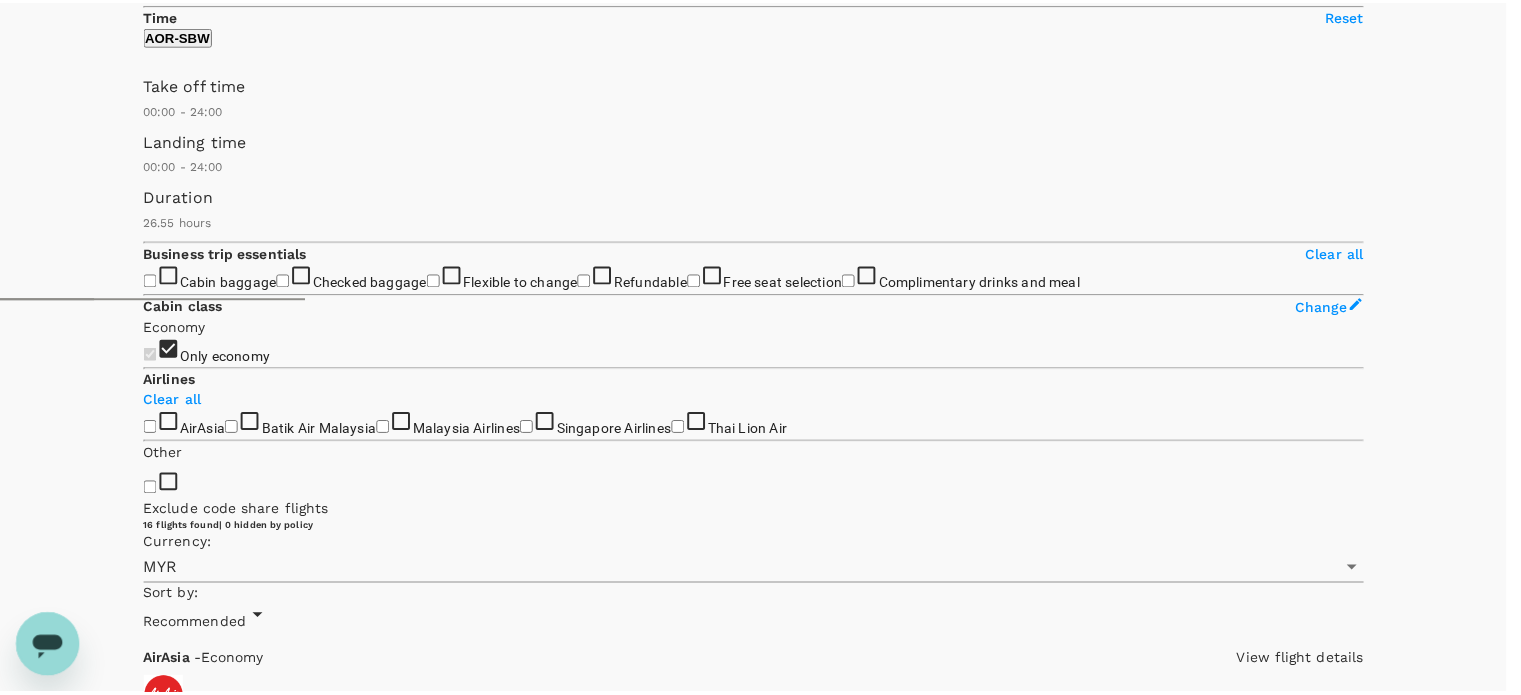 scroll, scrollTop: 70, scrollLeft: 0, axis: vertical 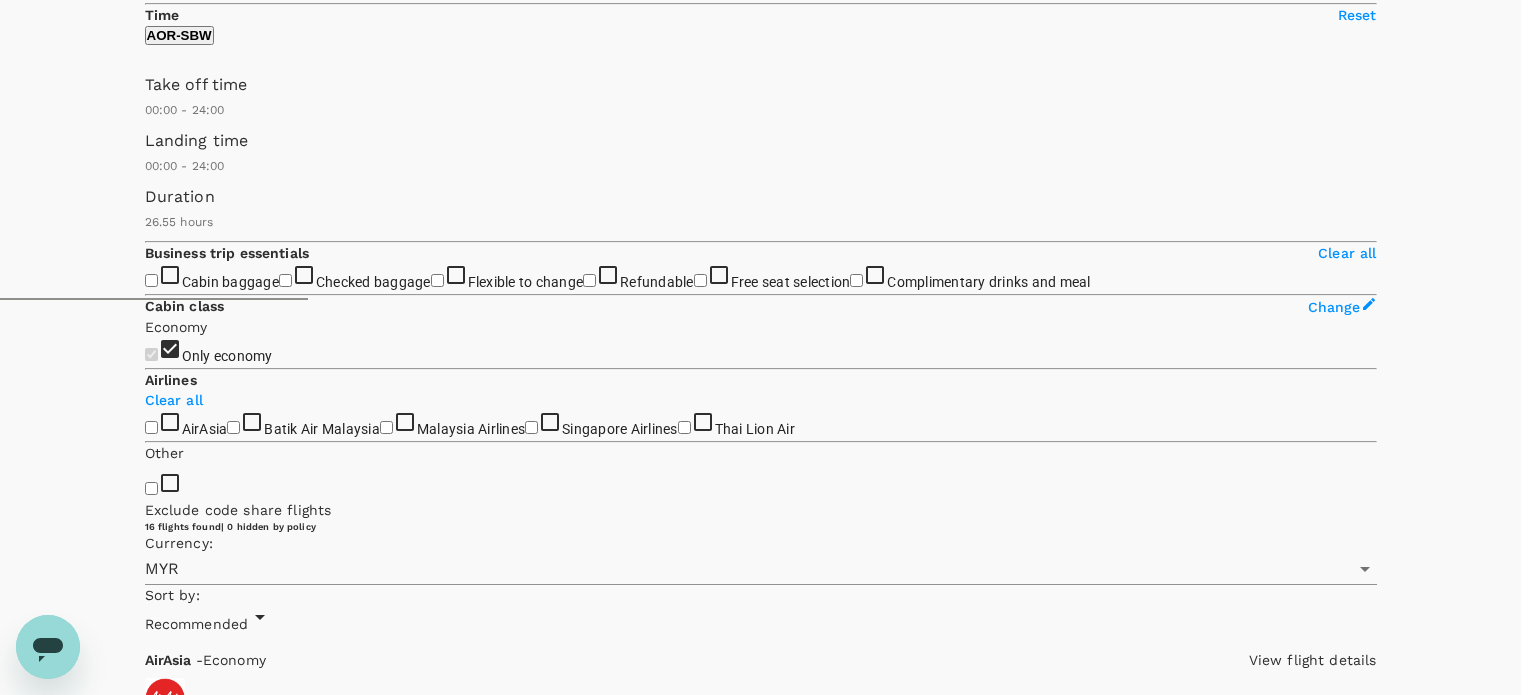 click 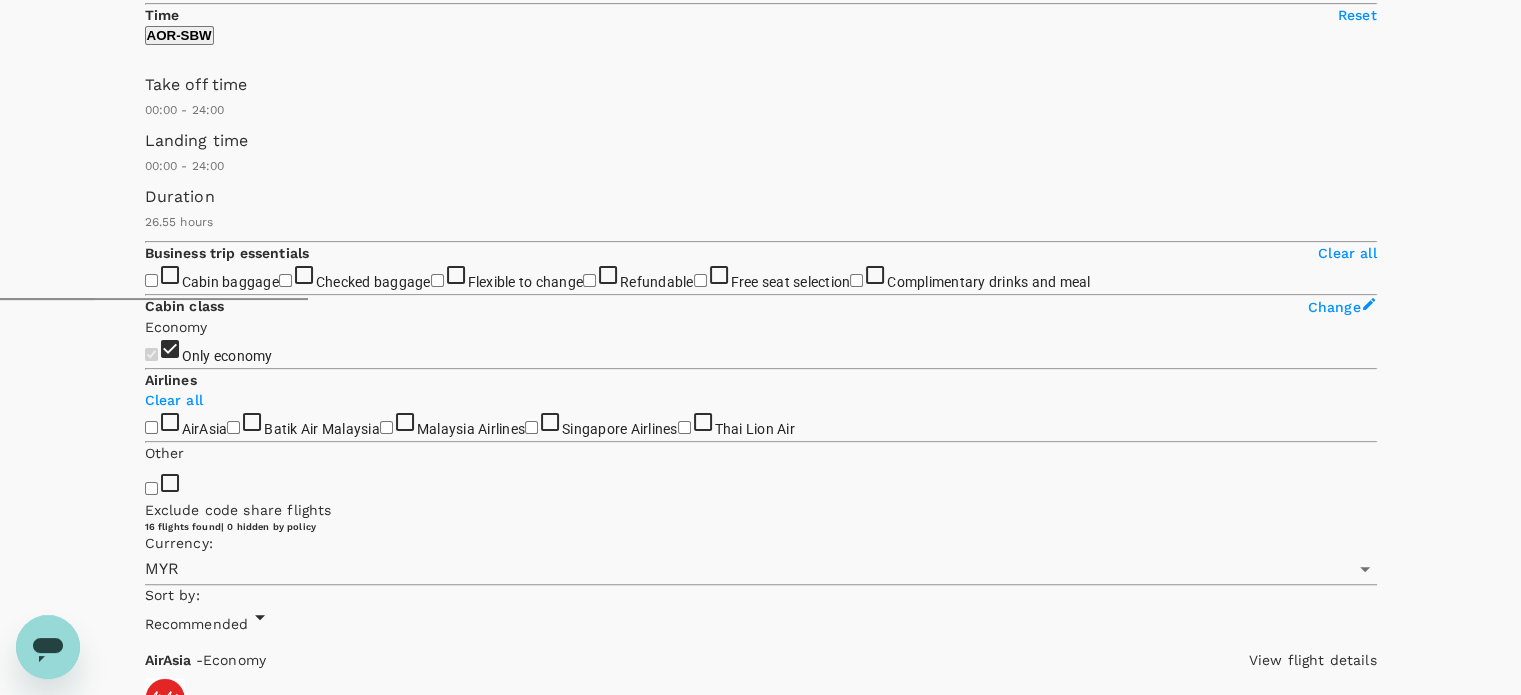 click on "Show more" at bounding box center [592, 7886] 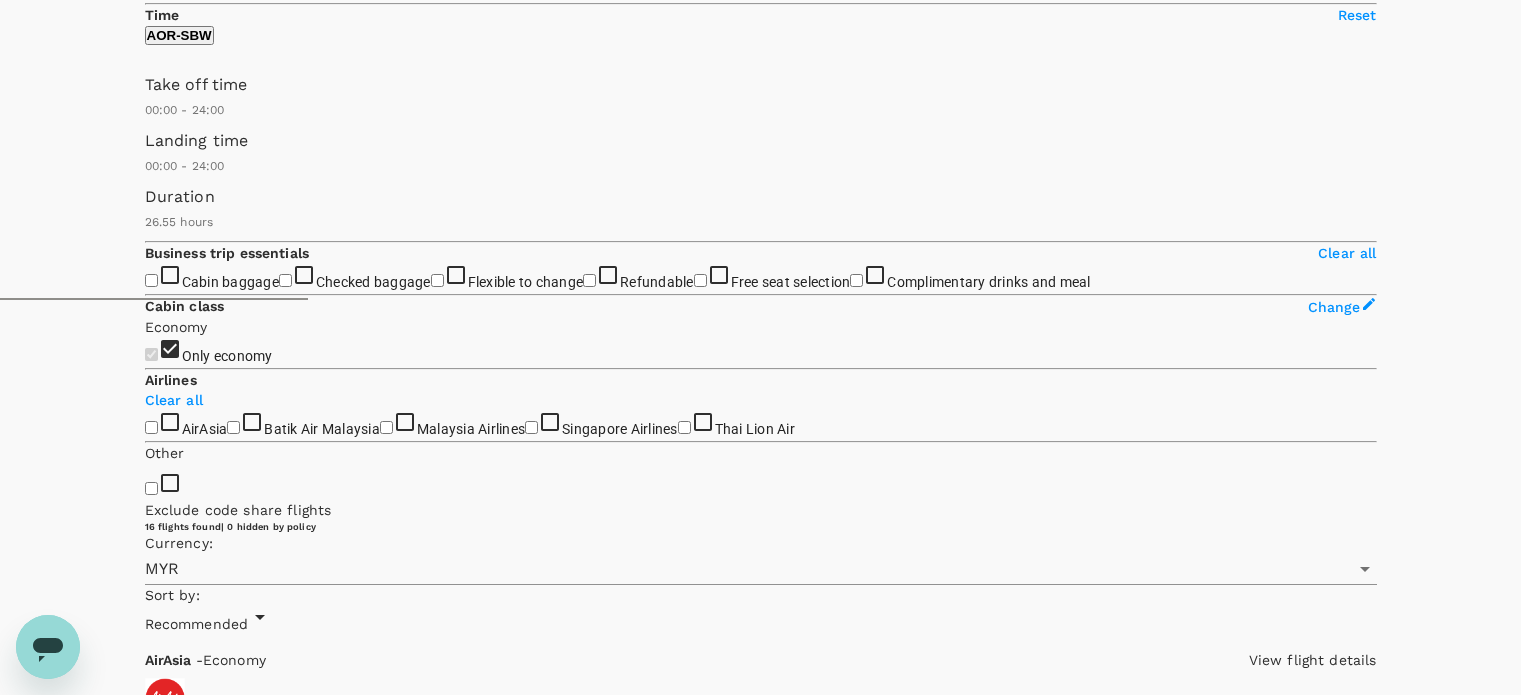 click at bounding box center [38, 56602] 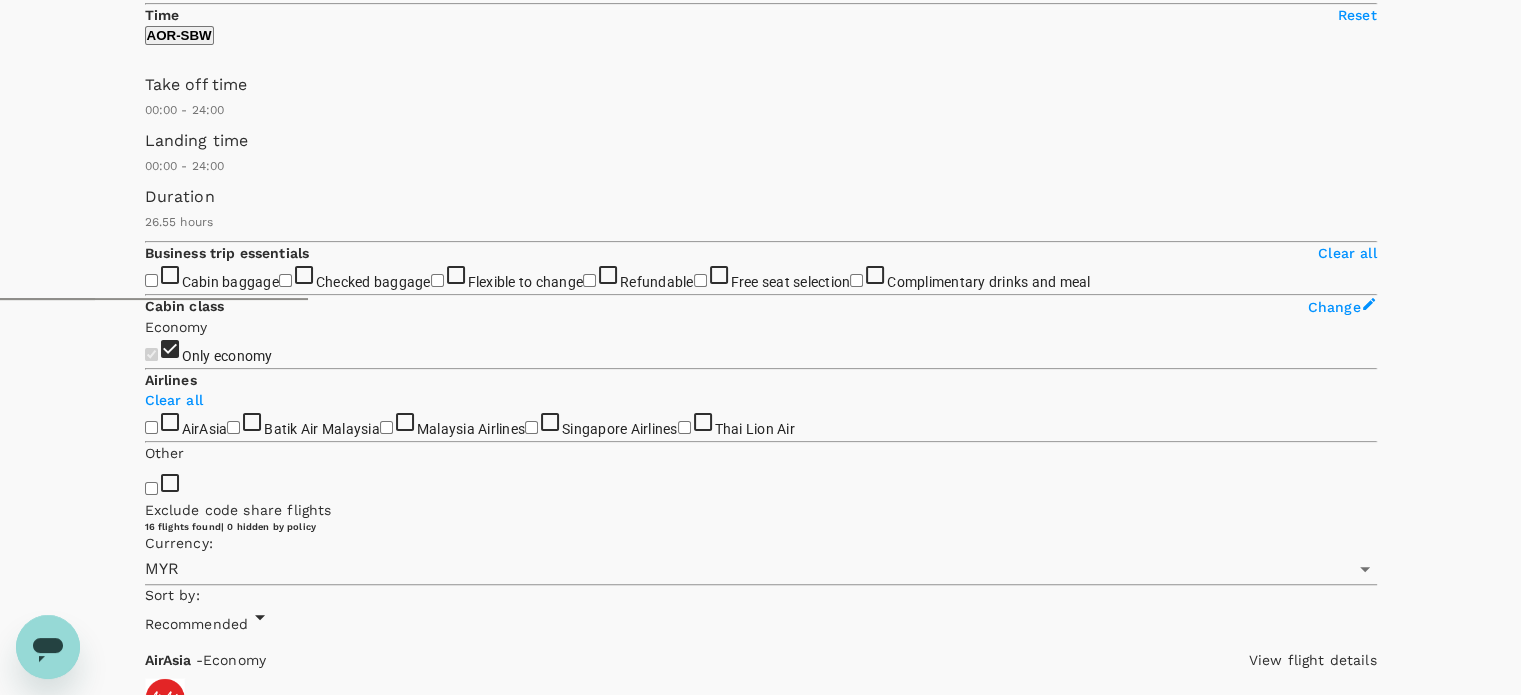 click on "Show more" at bounding box center [1000, 7886] 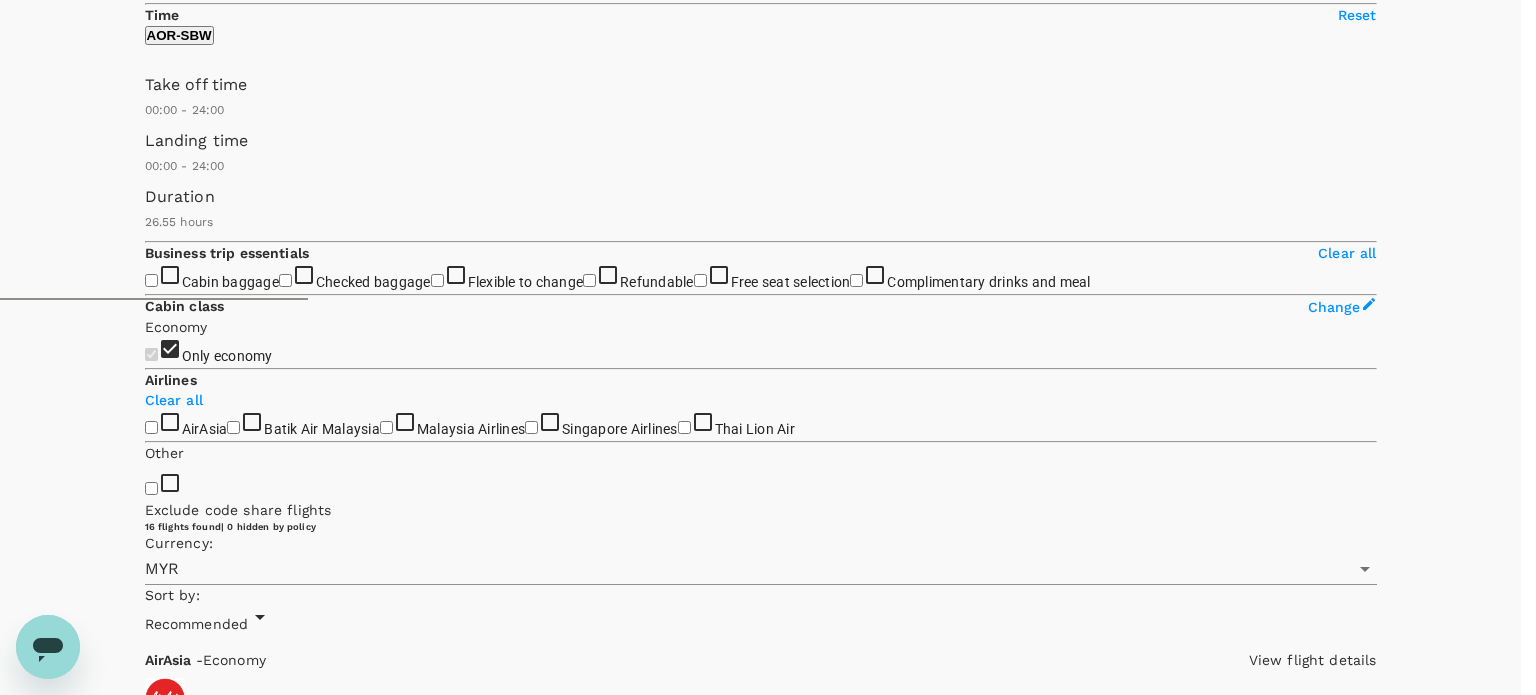 click 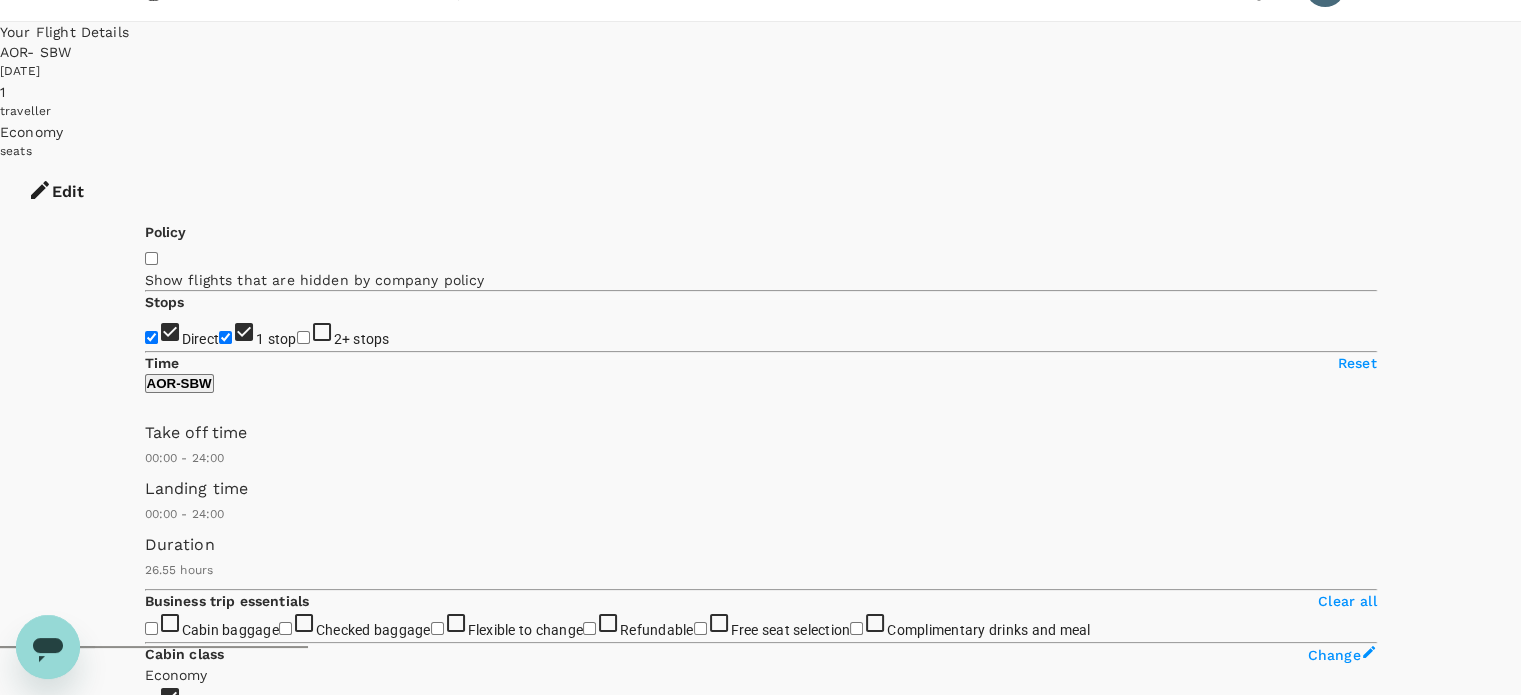 scroll, scrollTop: 0, scrollLeft: 0, axis: both 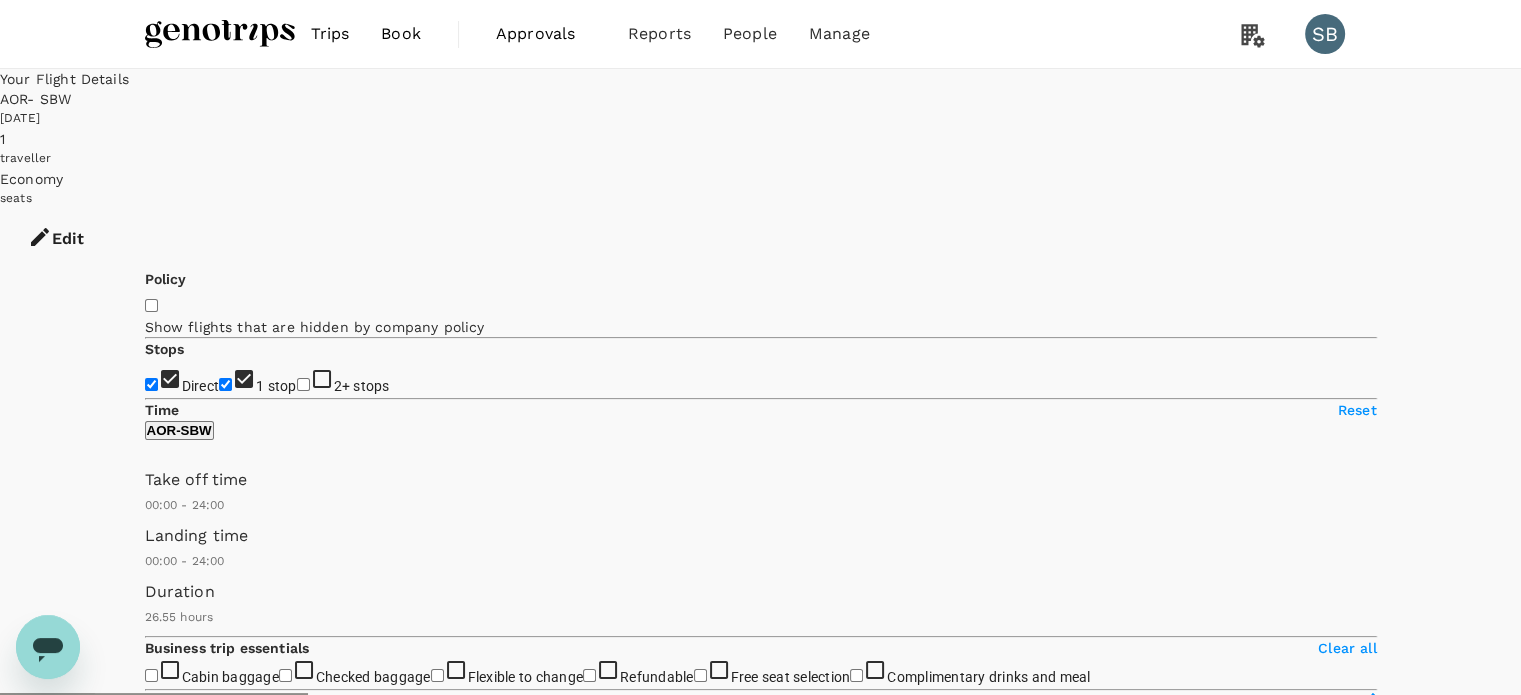 click at bounding box center [220, 34] 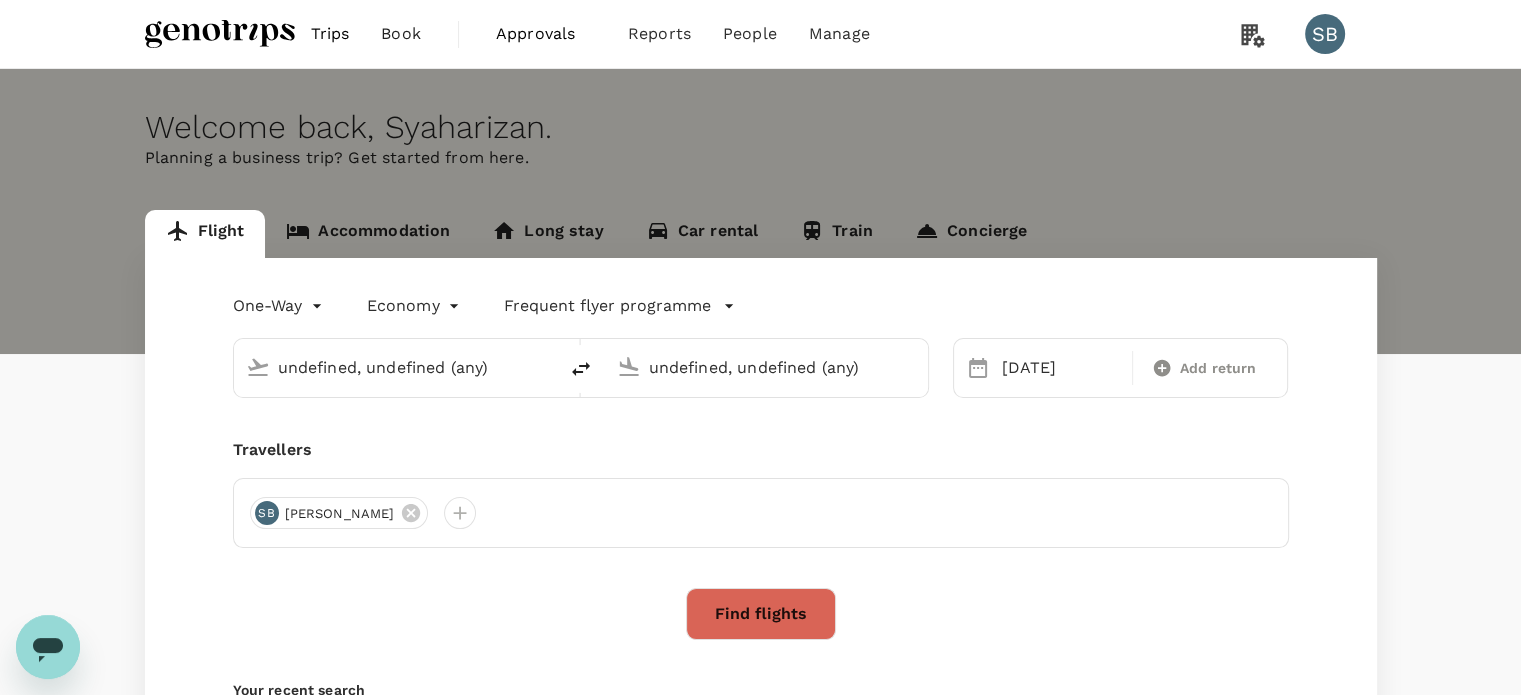 type 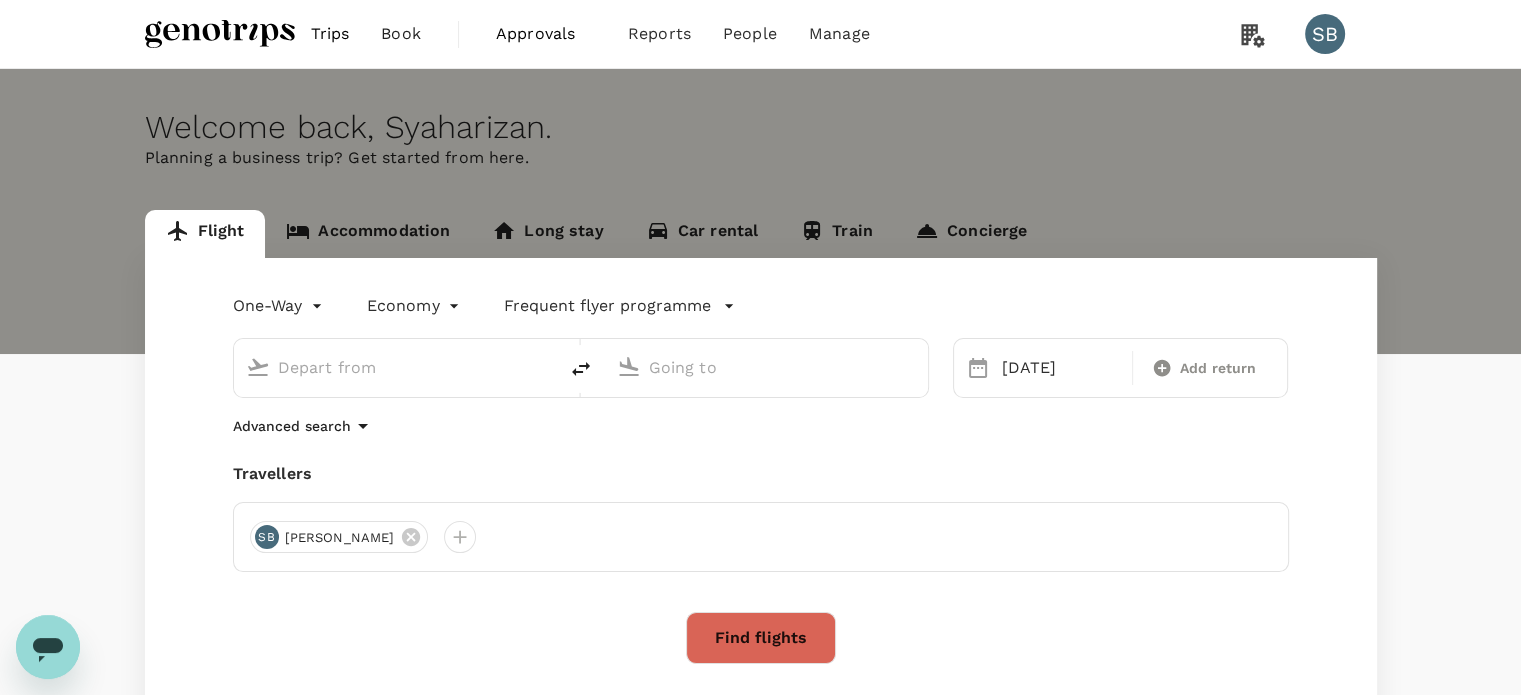type on "Sultan [PERSON_NAME] (AOR)" 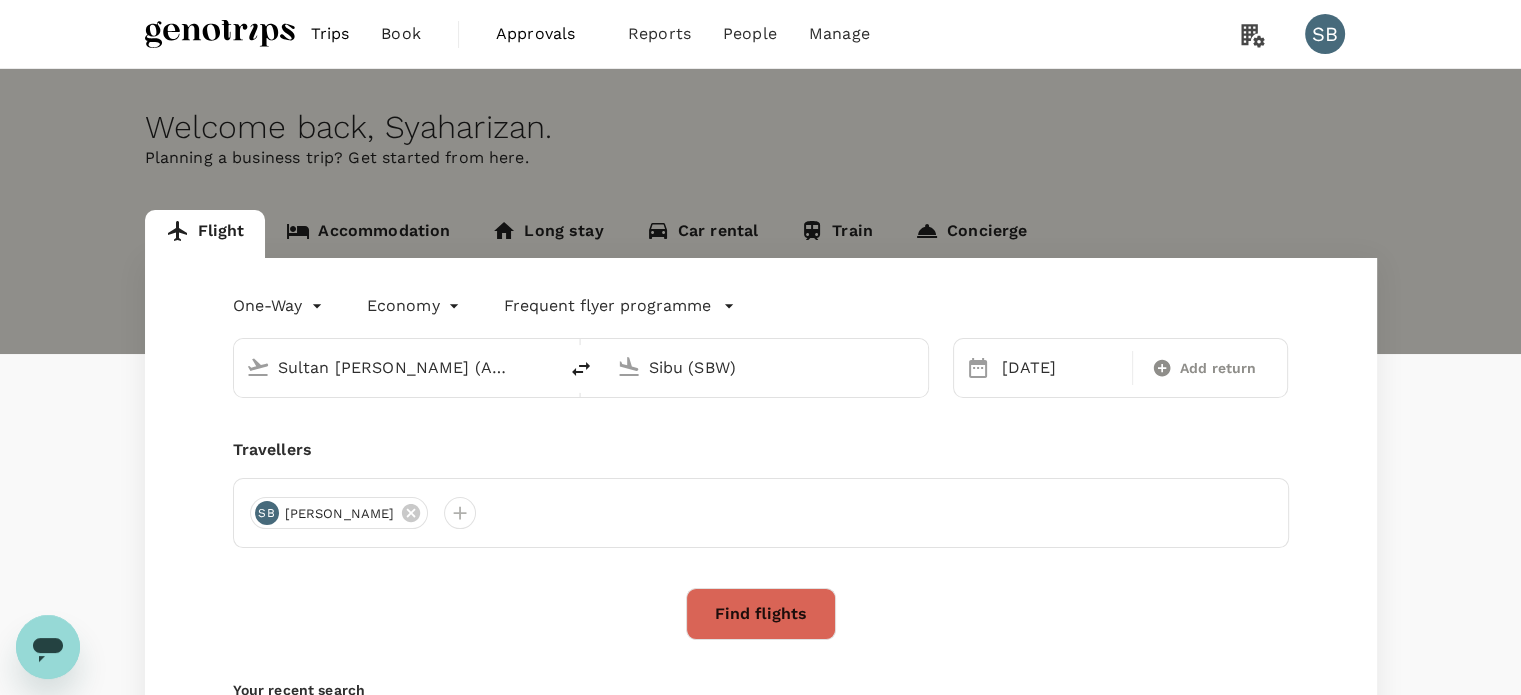 type 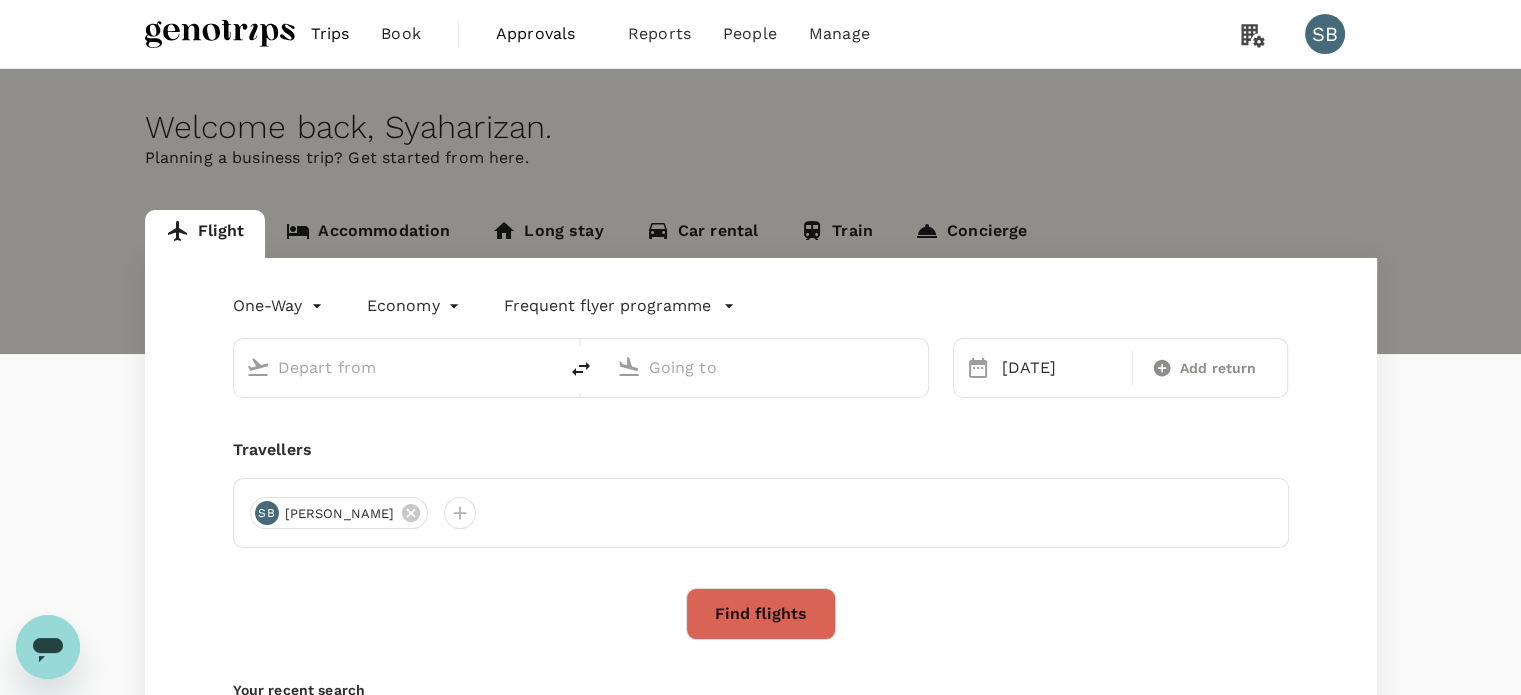 type on "Sultan [PERSON_NAME] (AOR)" 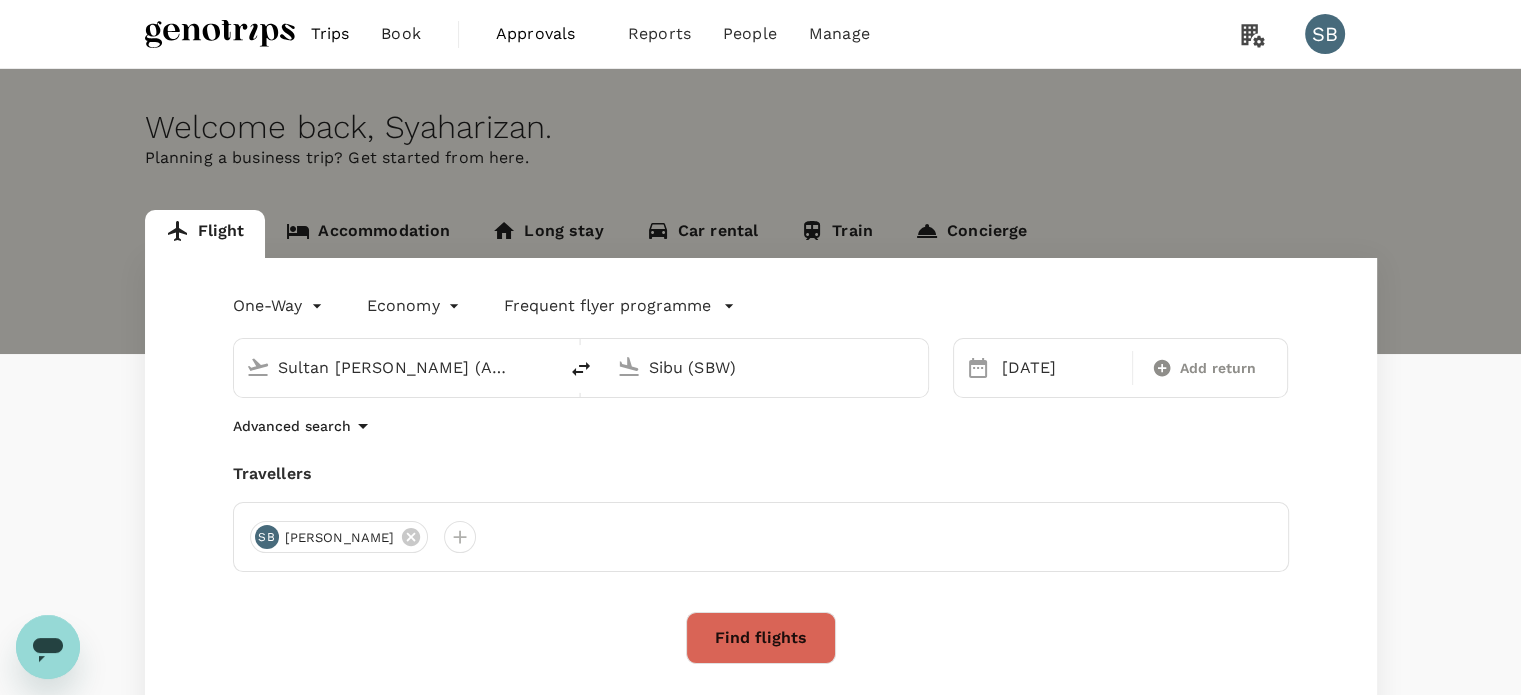 click on "Sibu (SBW)" at bounding box center [767, 367] 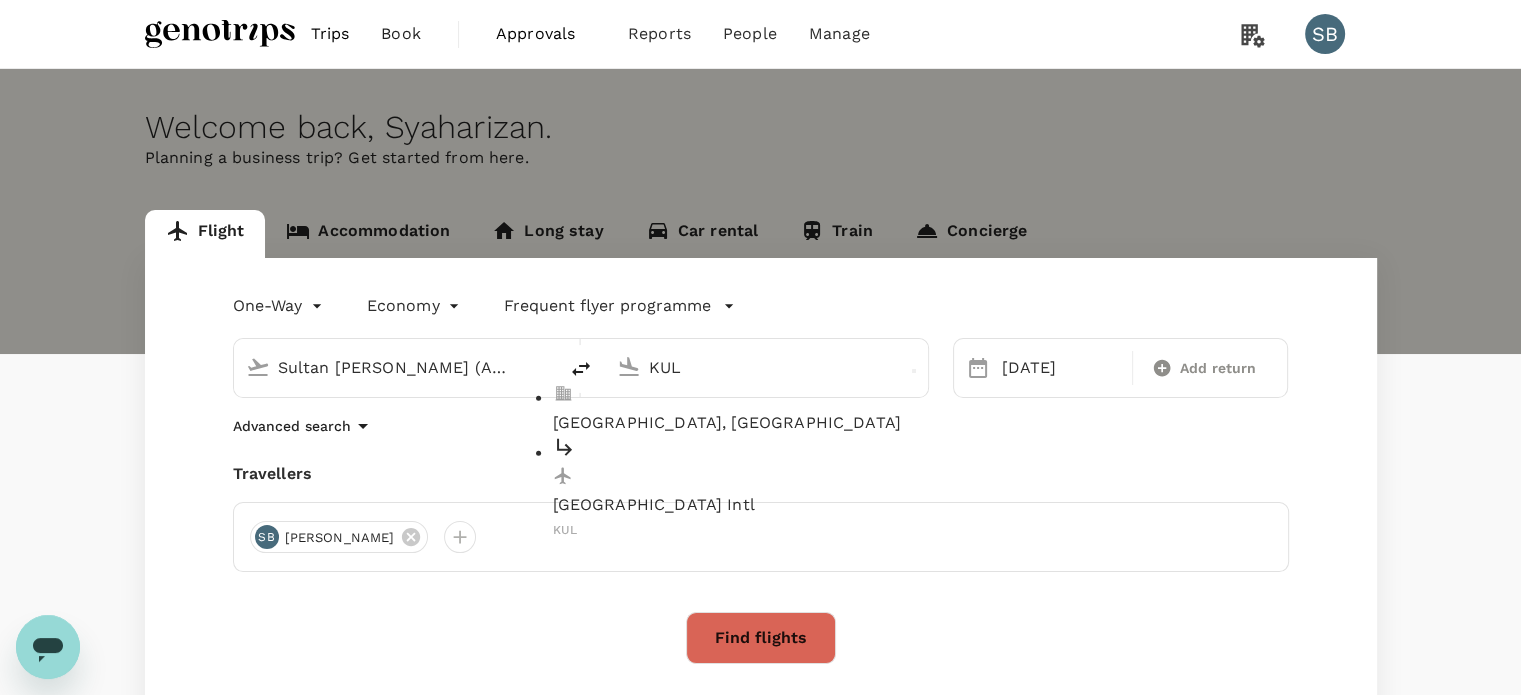 click on "[GEOGRAPHIC_DATA] Intl" at bounding box center (783, 505) 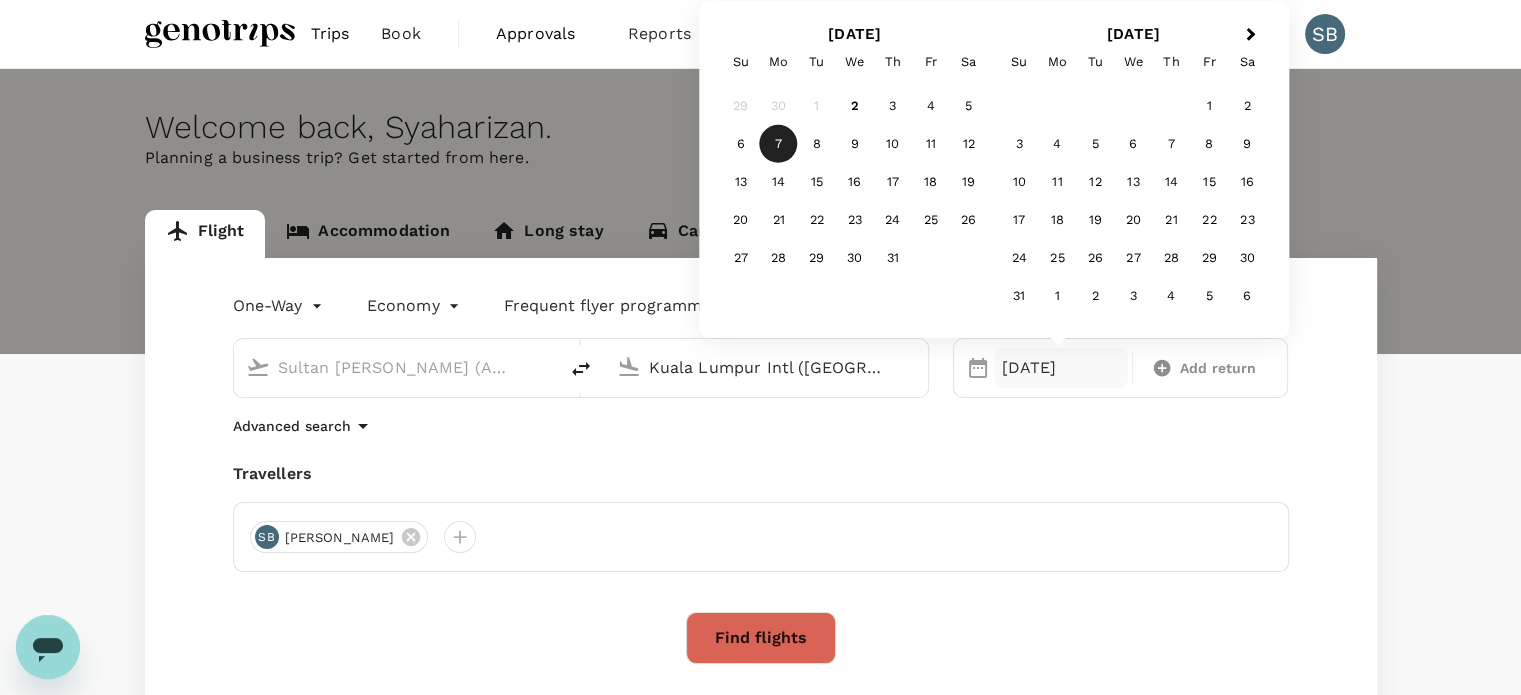 type on "Kuala Lumpur Intl ([GEOGRAPHIC_DATA])" 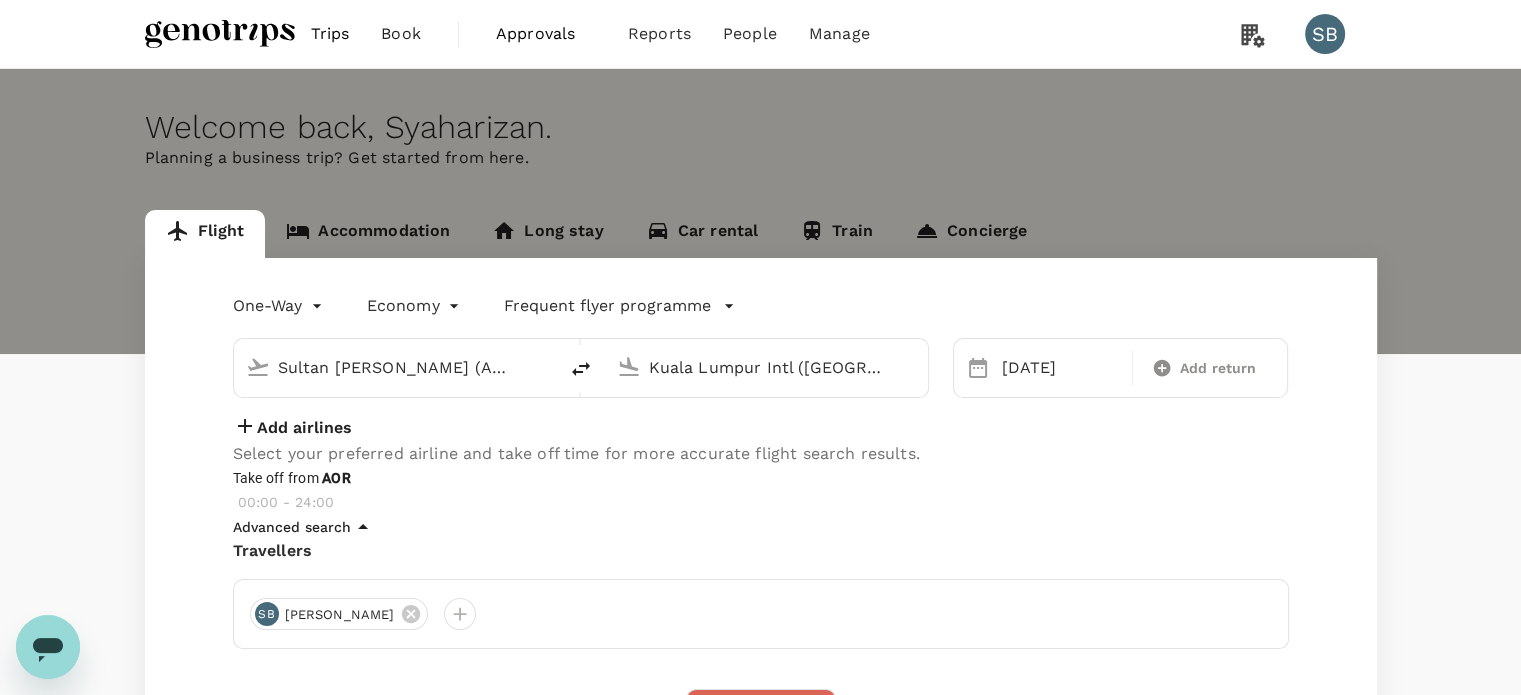 click on "Add airlines" at bounding box center (304, 428) 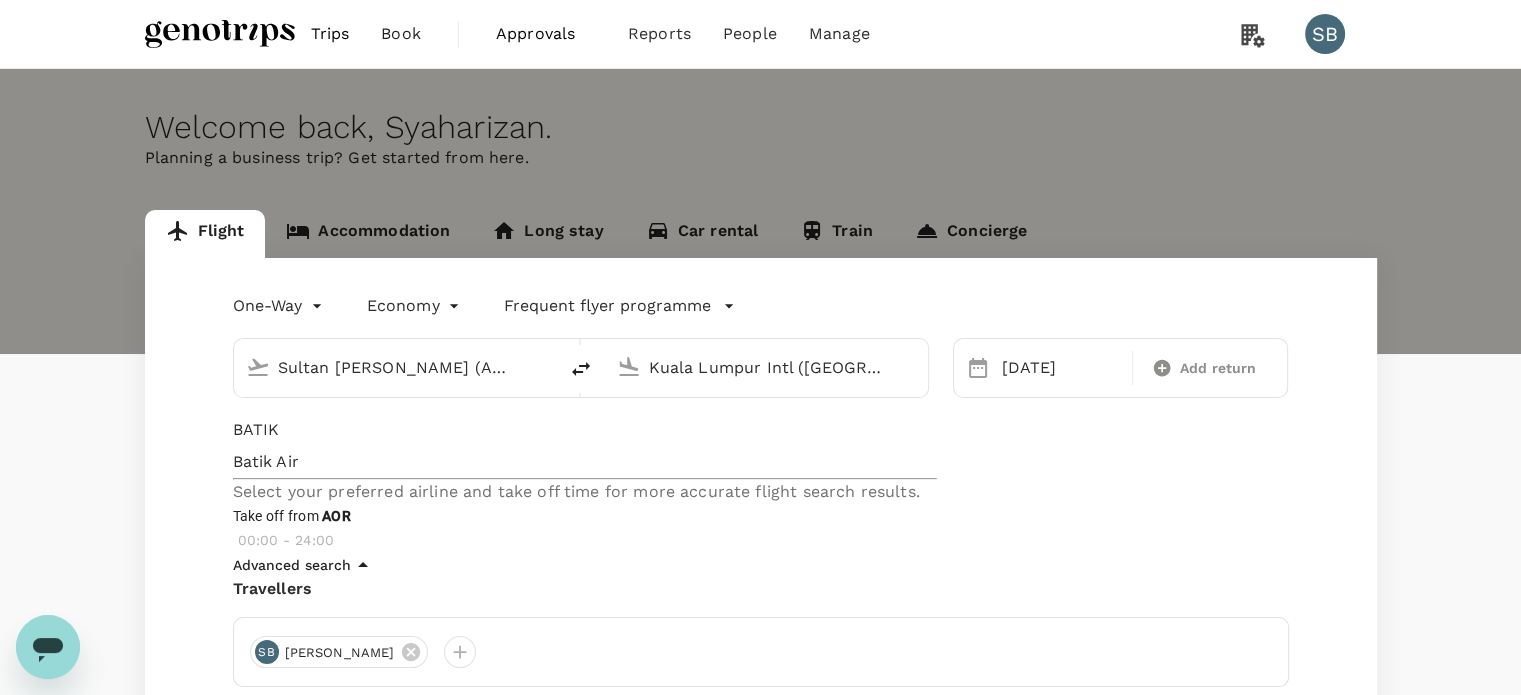 type on "BATIK" 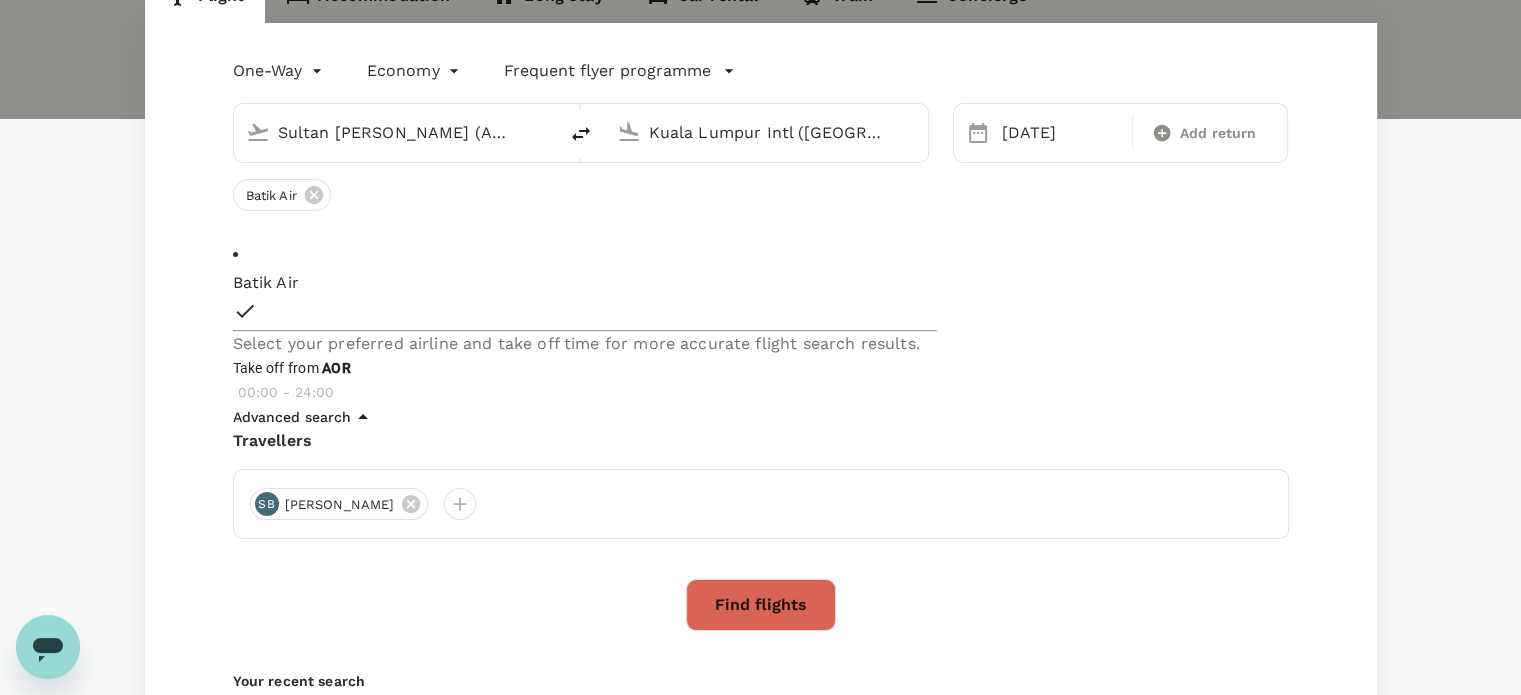 scroll, scrollTop: 300, scrollLeft: 0, axis: vertical 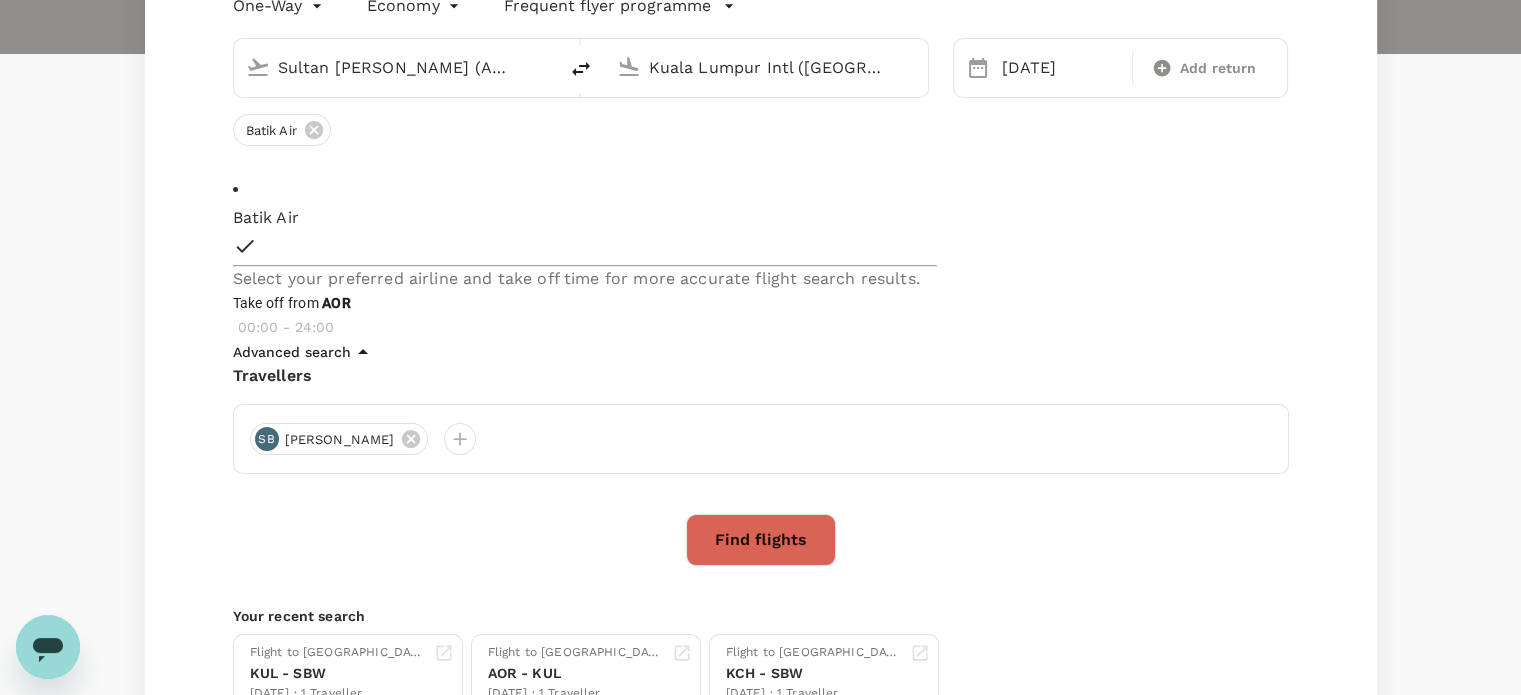 click on "Find flights" at bounding box center (761, 540) 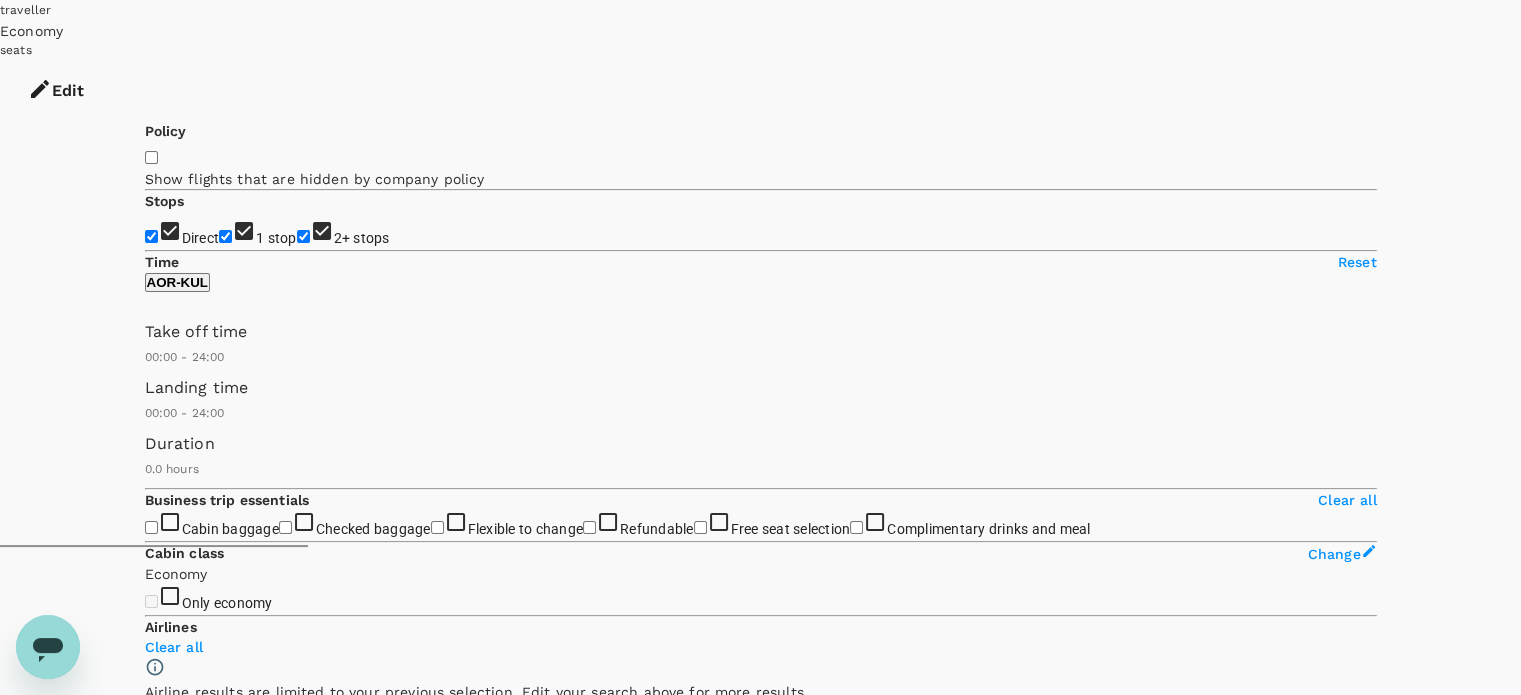 scroll, scrollTop: 0, scrollLeft: 0, axis: both 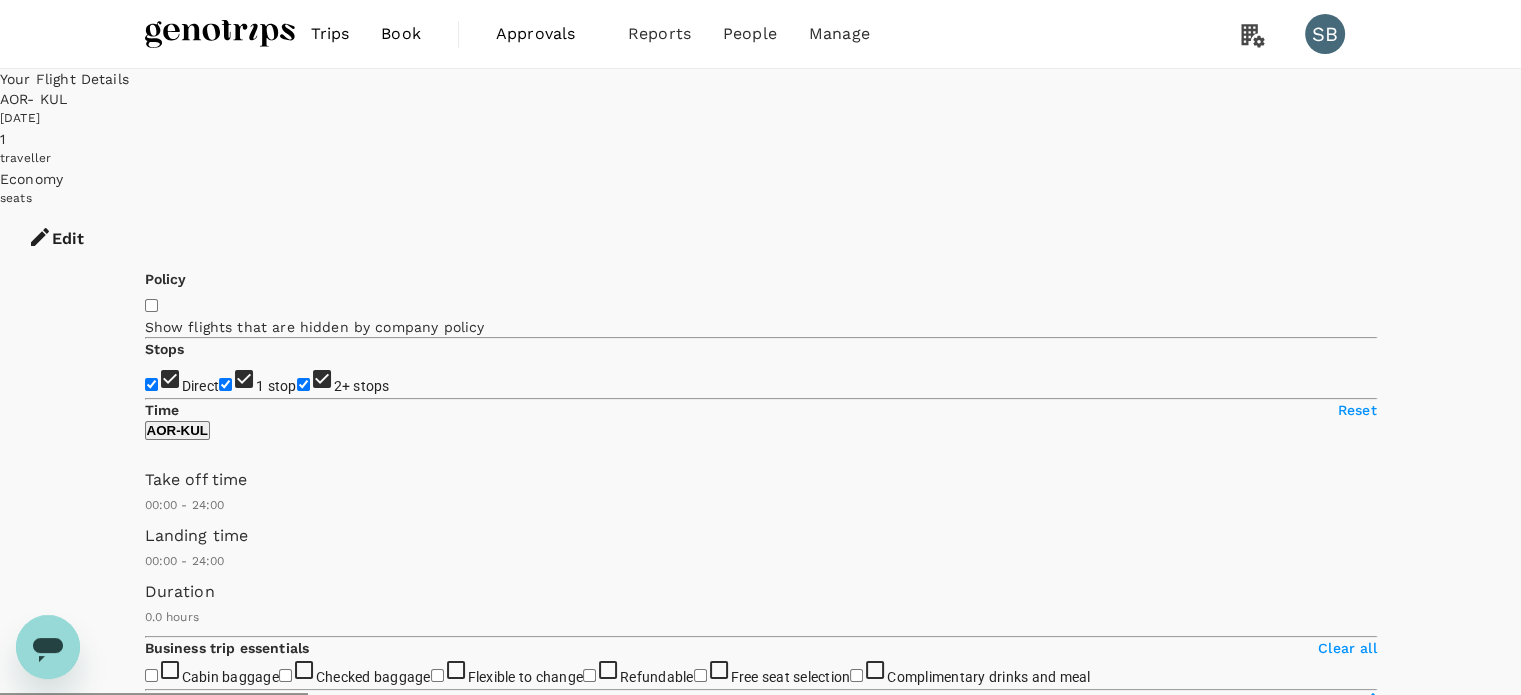 click at bounding box center (220, 34) 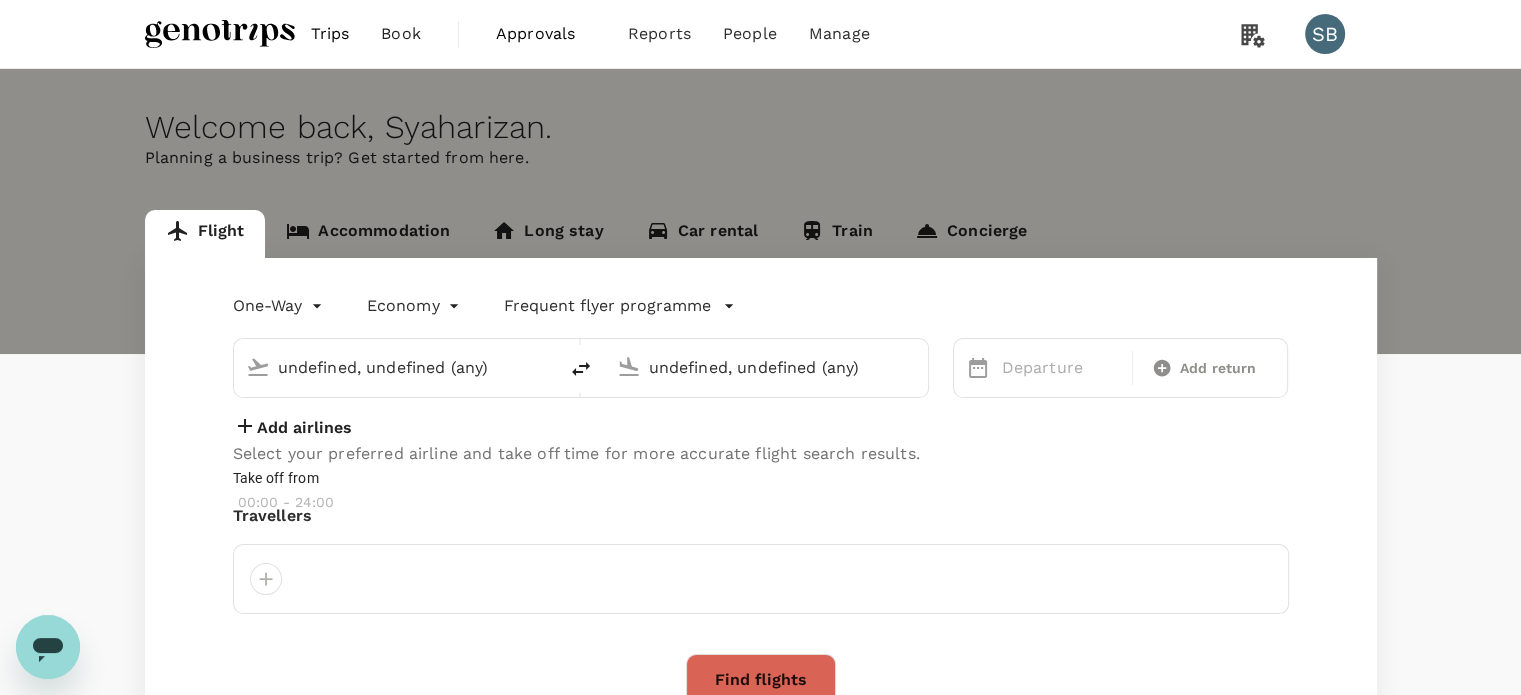 type on "Sultan [PERSON_NAME] (AOR)" 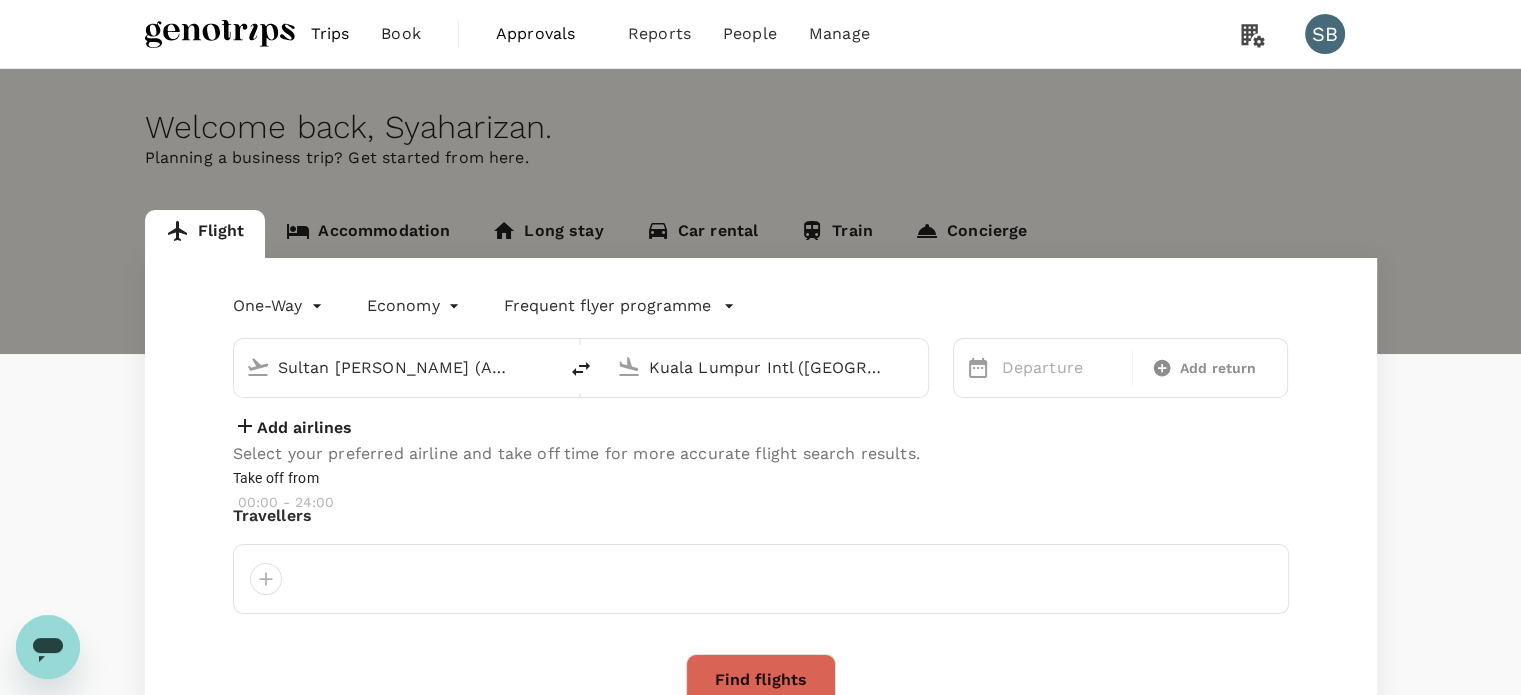 type 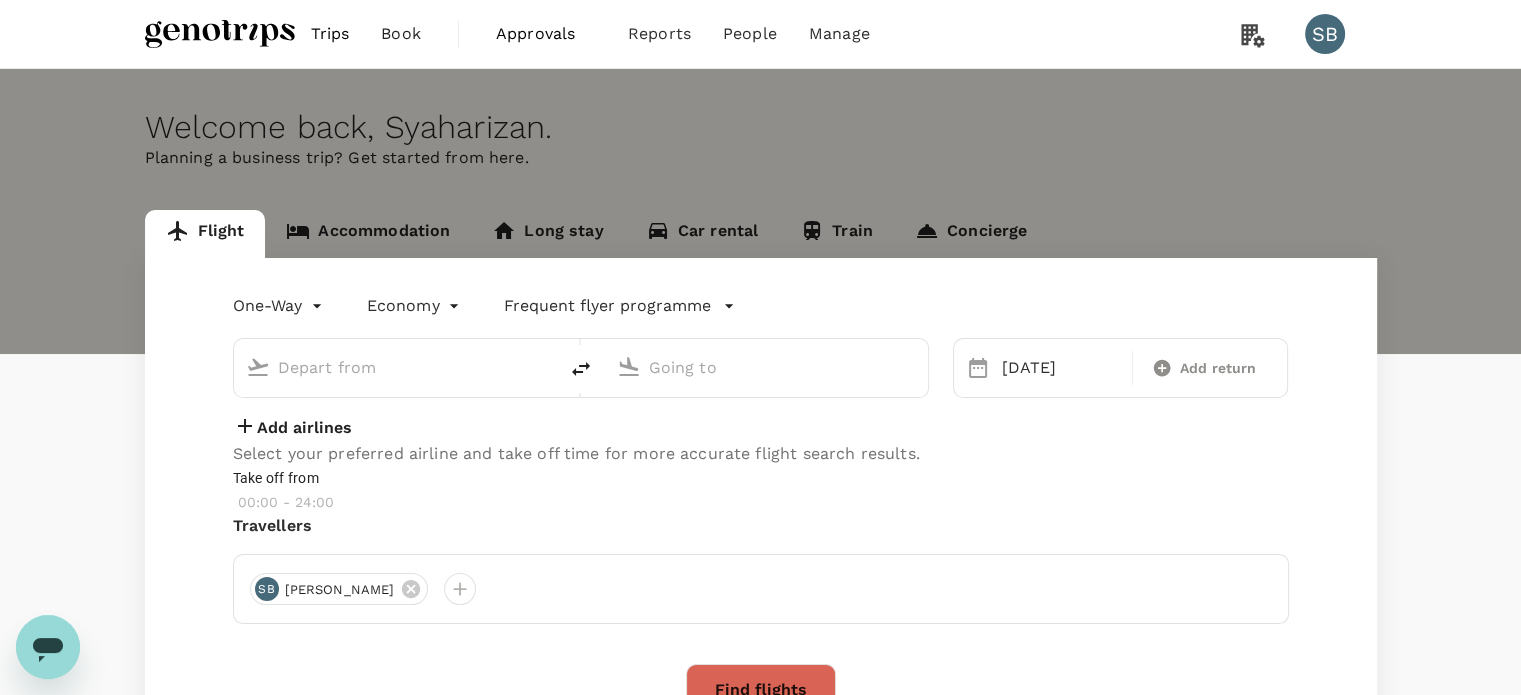 type on "Sultan [PERSON_NAME] (AOR)" 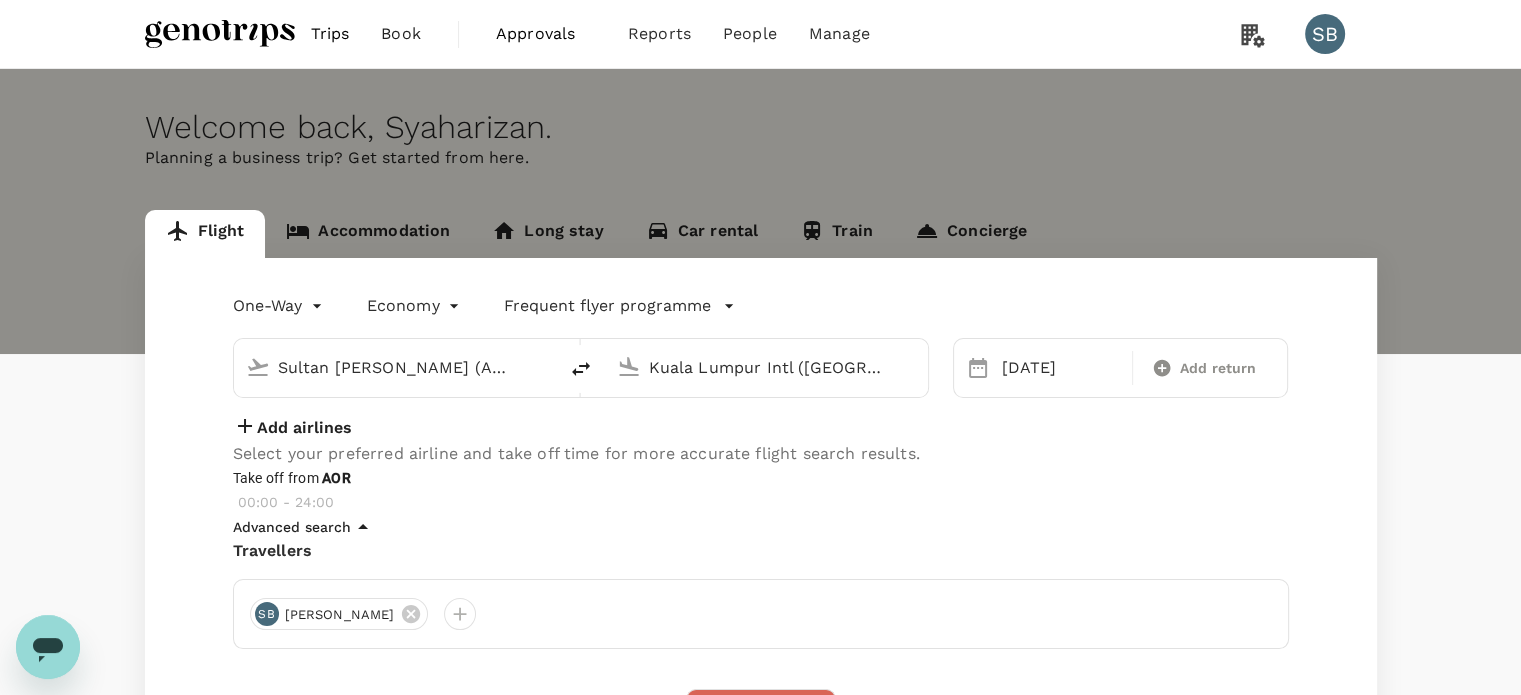 type 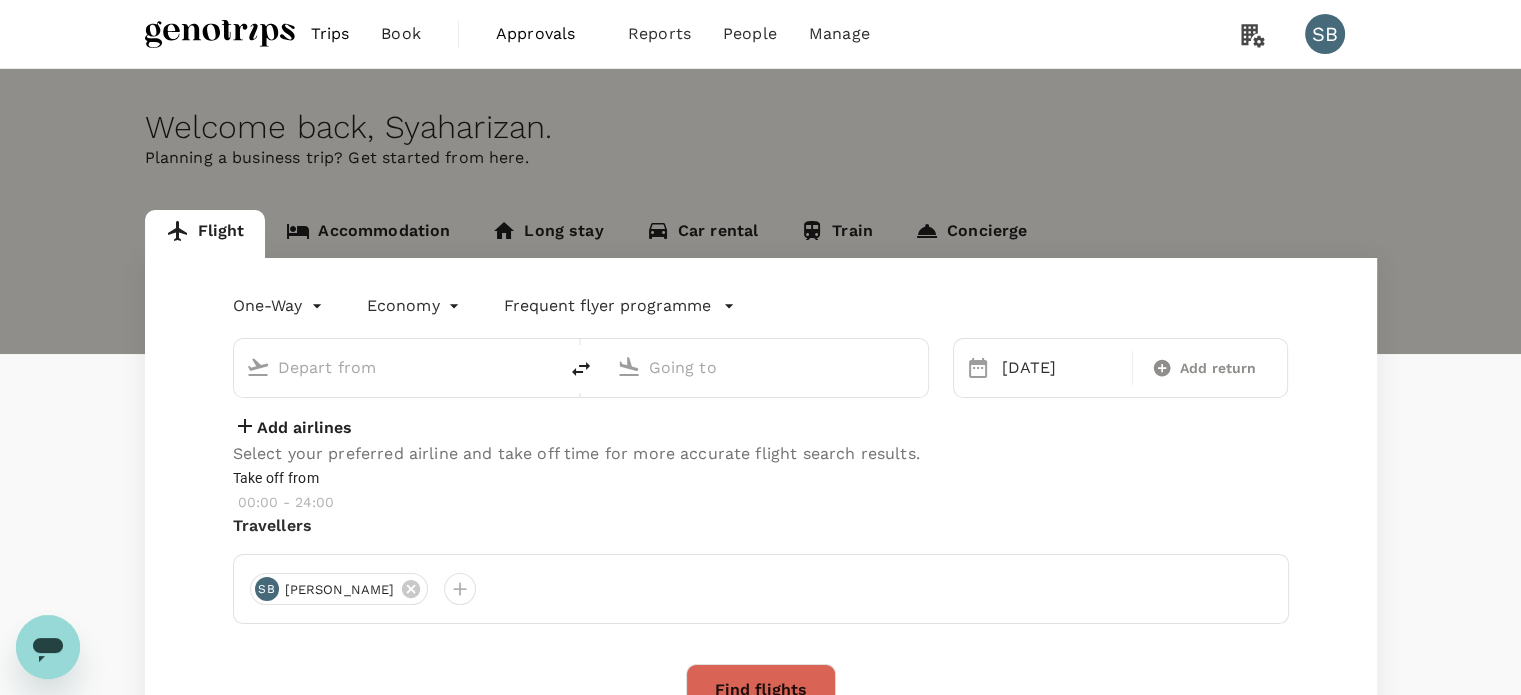 type on "Sultan [PERSON_NAME] (AOR)" 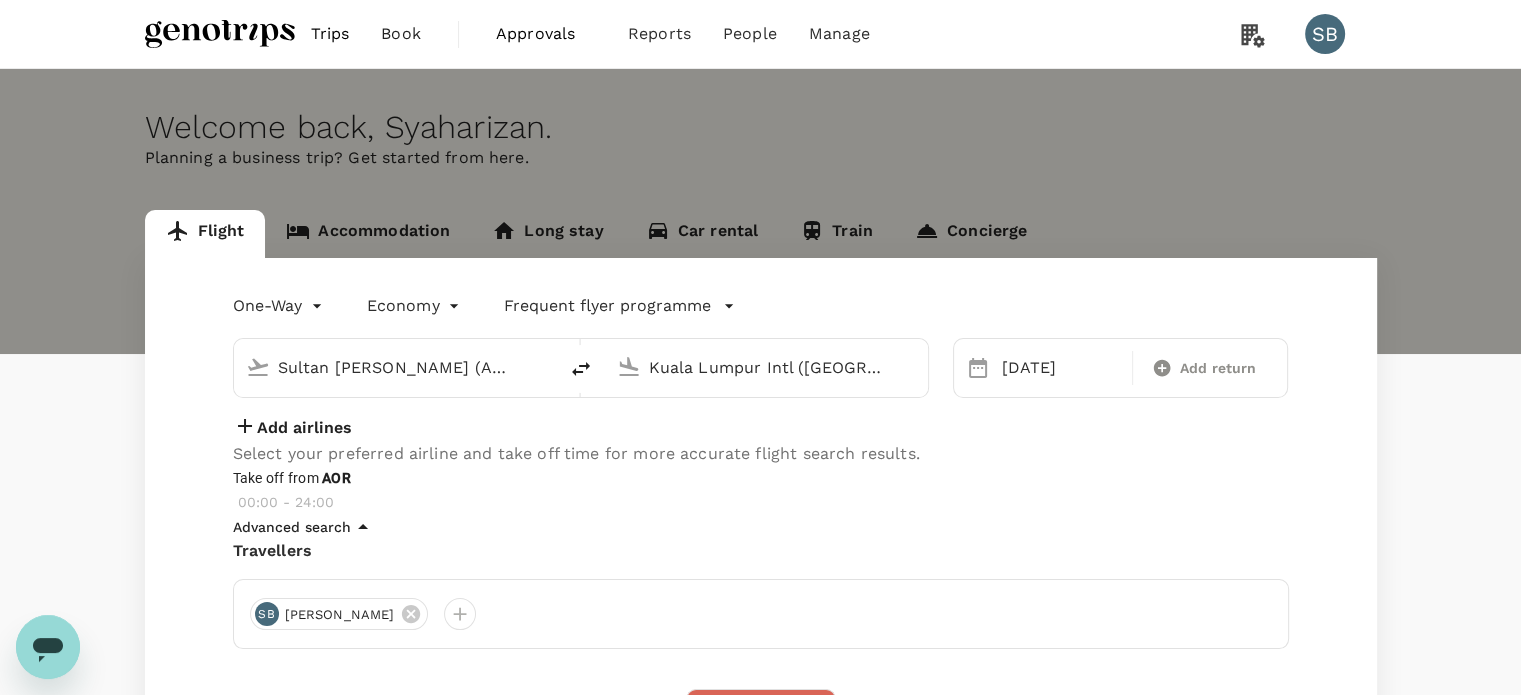 scroll, scrollTop: 200, scrollLeft: 0, axis: vertical 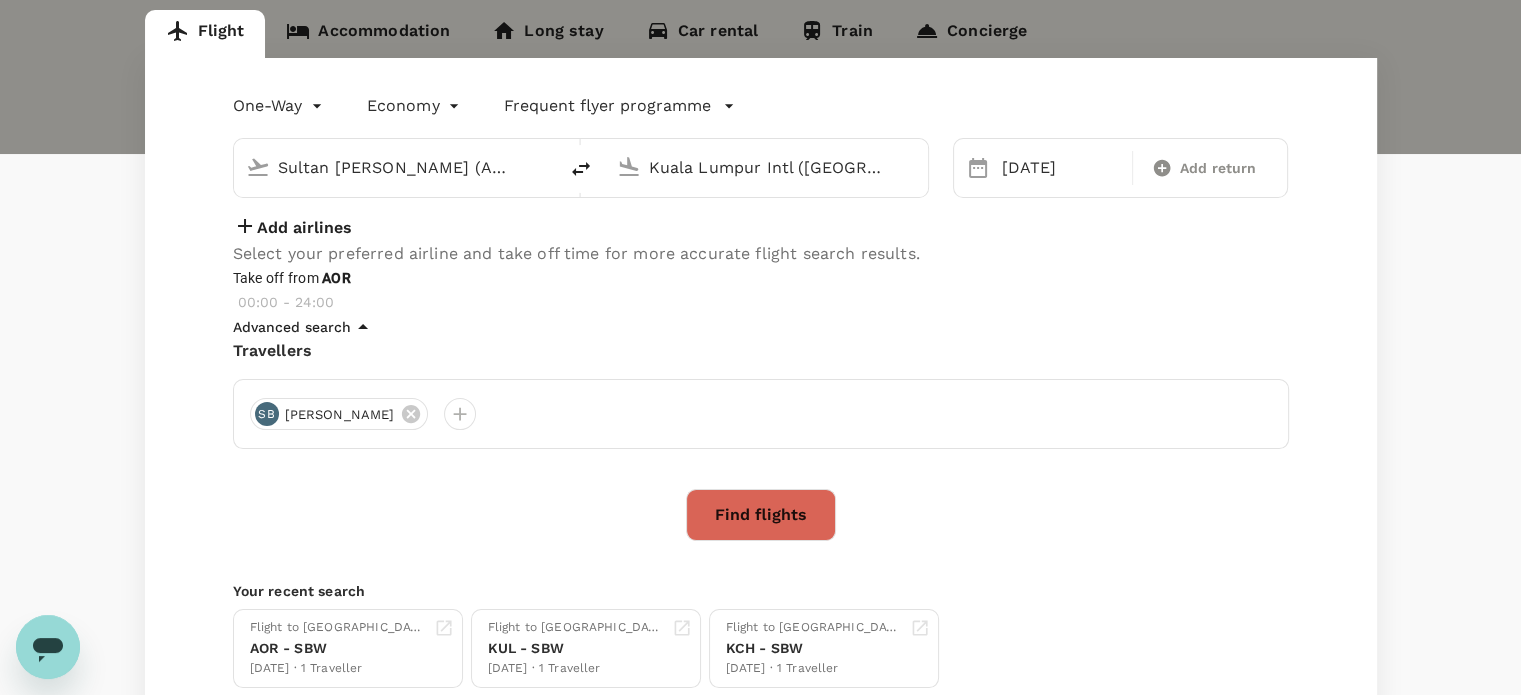 drag, startPoint x: 764, startPoint y: 591, endPoint x: 776, endPoint y: 592, distance: 12.0415945 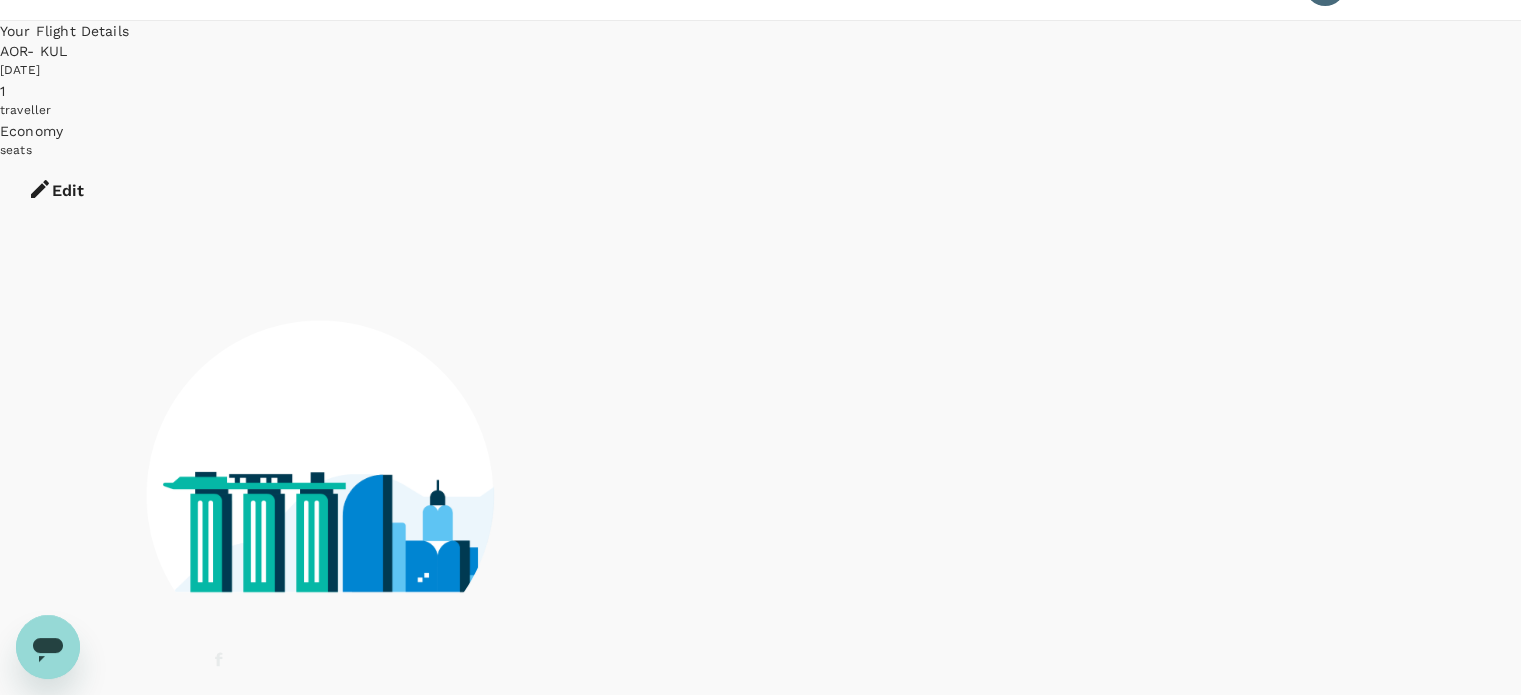 scroll, scrollTop: 0, scrollLeft: 0, axis: both 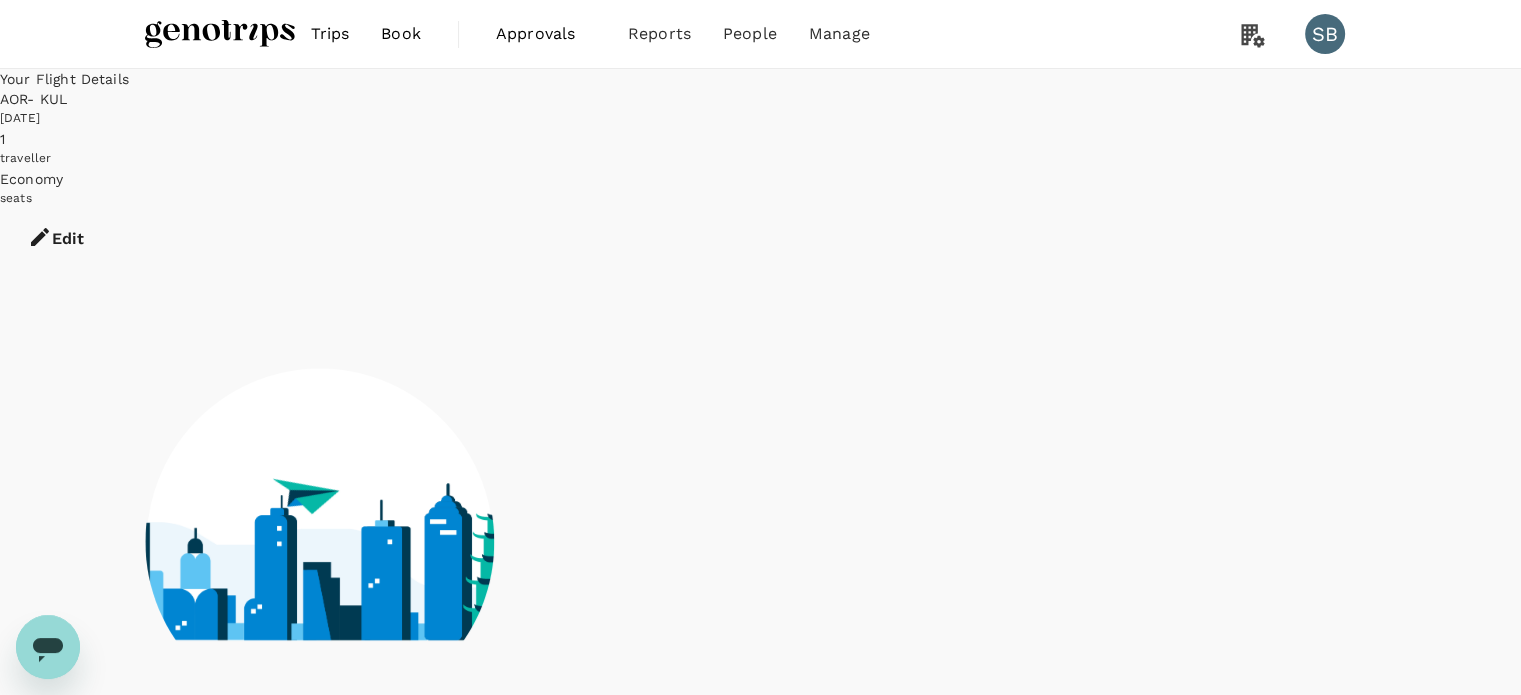 click at bounding box center [220, 34] 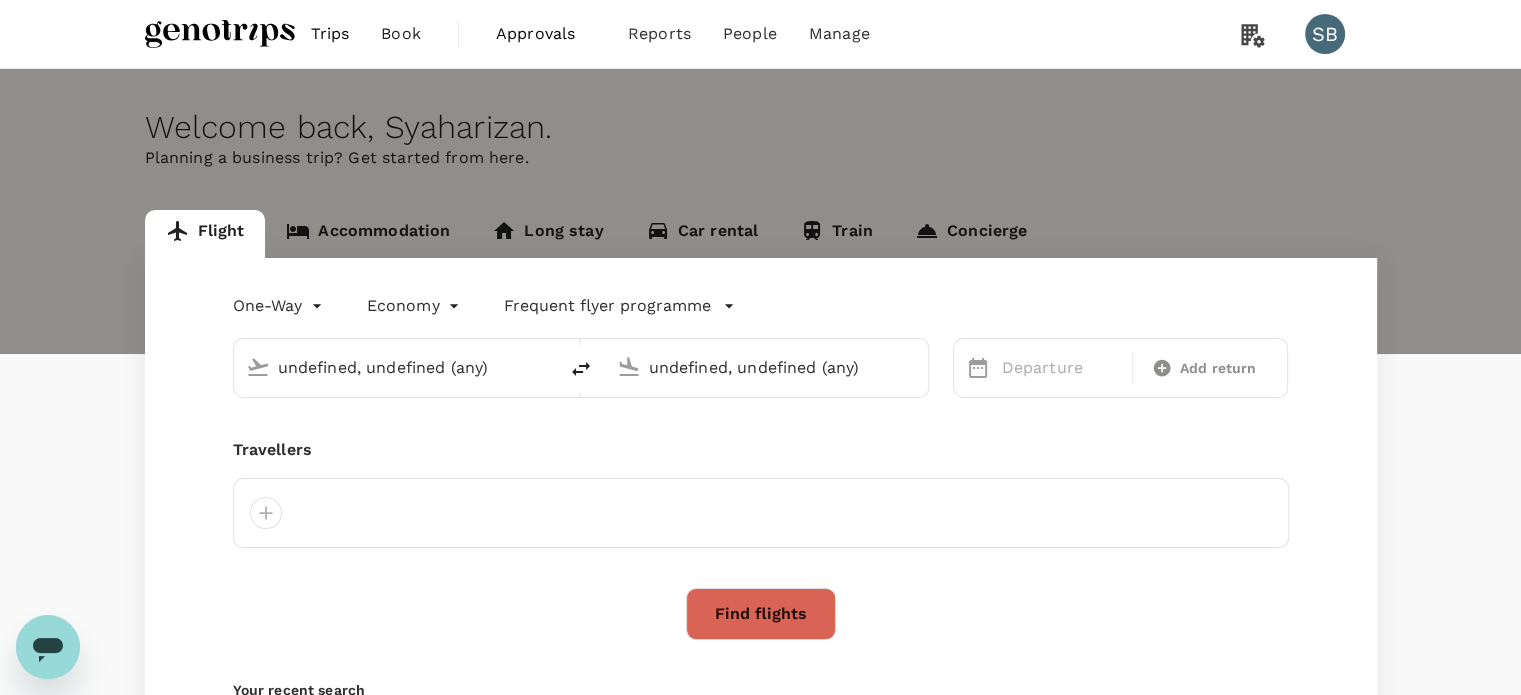 type 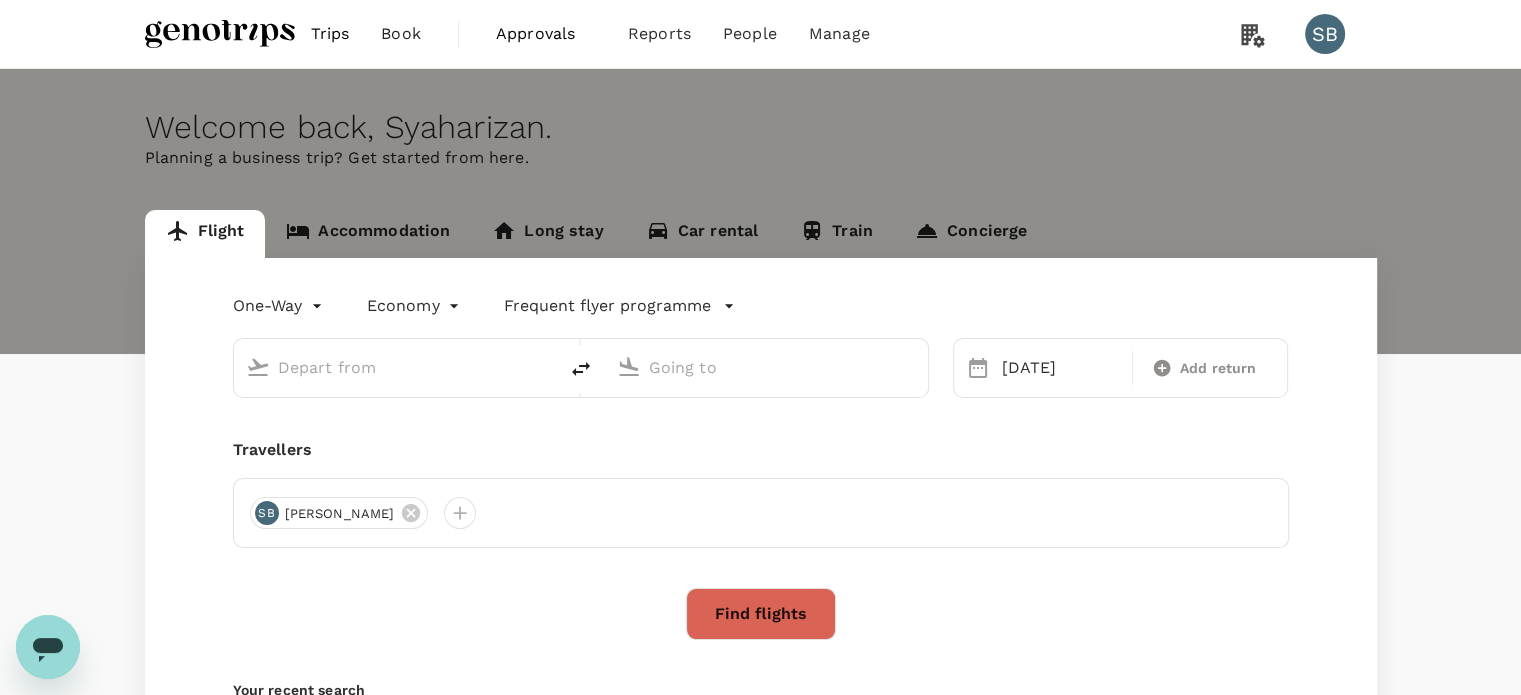 type on "Sultan [PERSON_NAME] (AOR)" 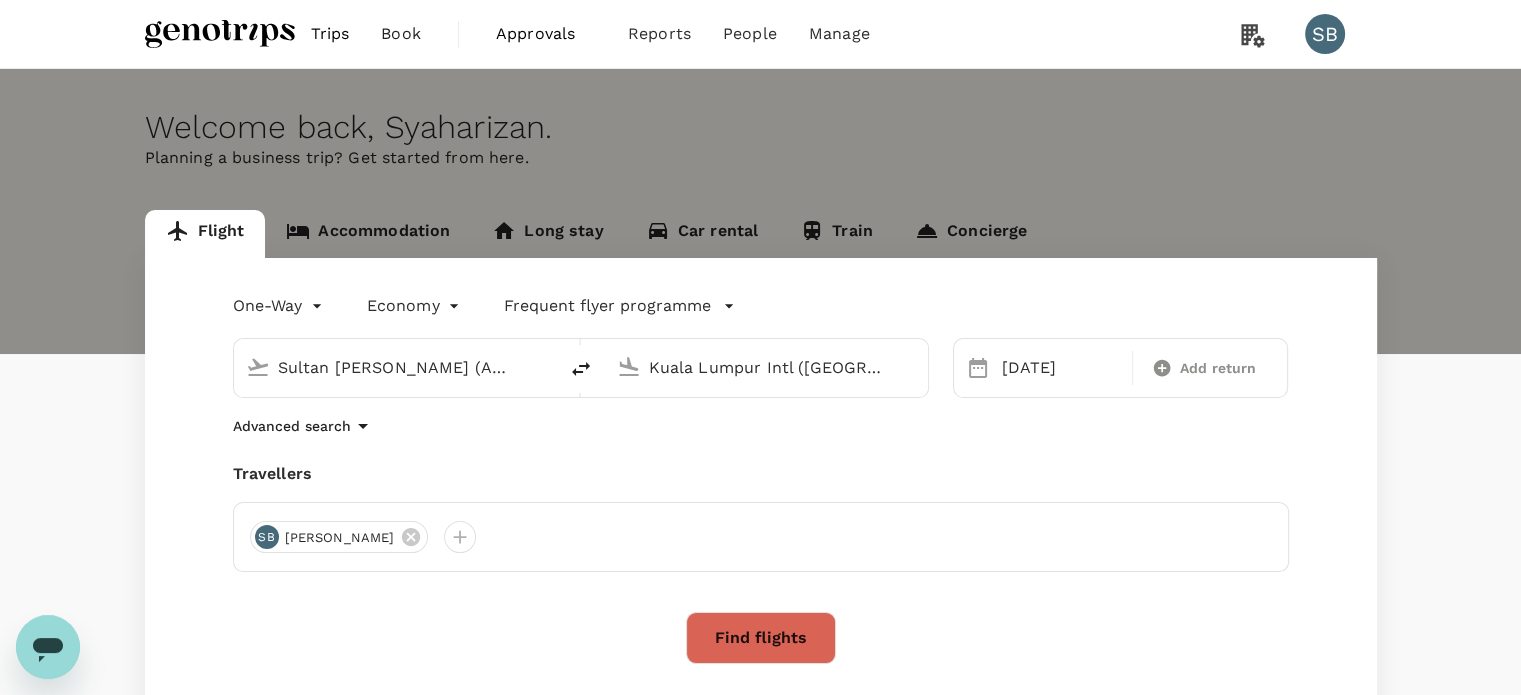 type 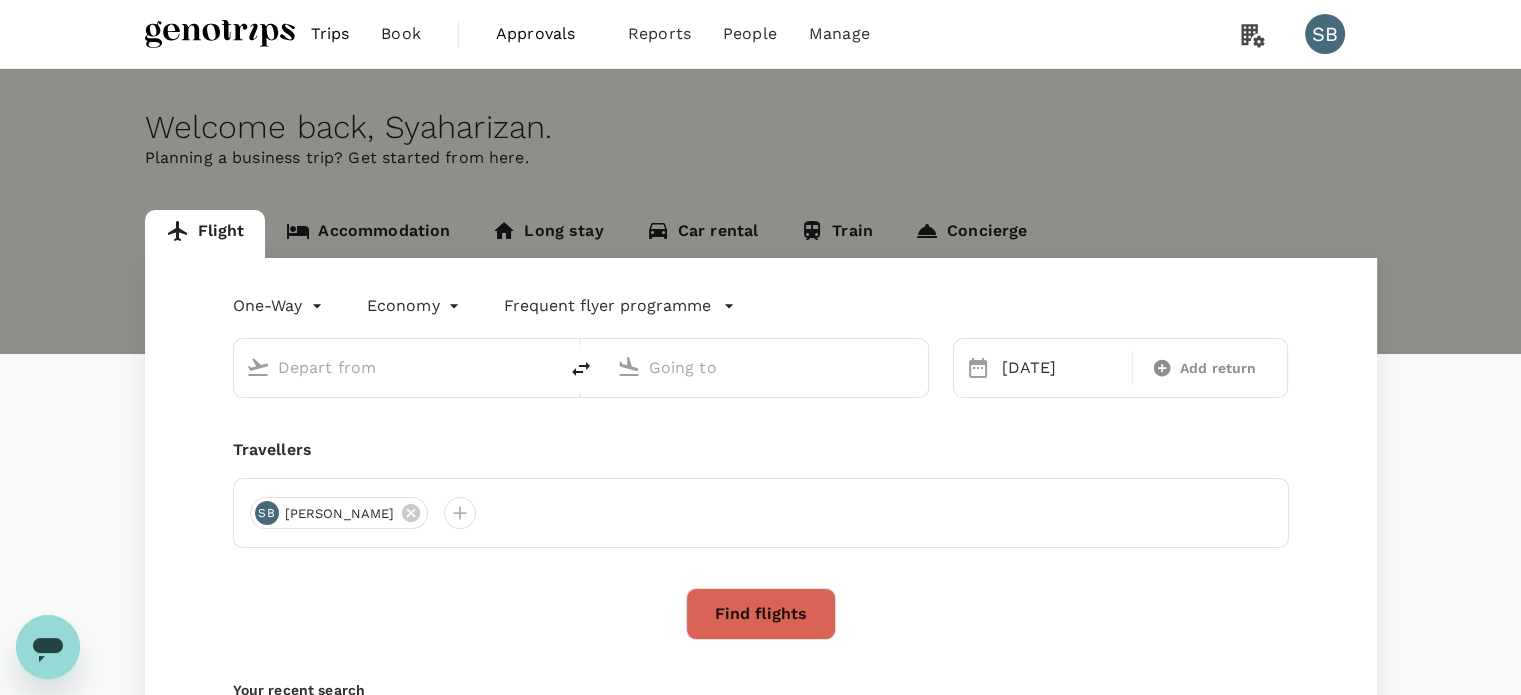 type on "Sultan [PERSON_NAME] (AOR)" 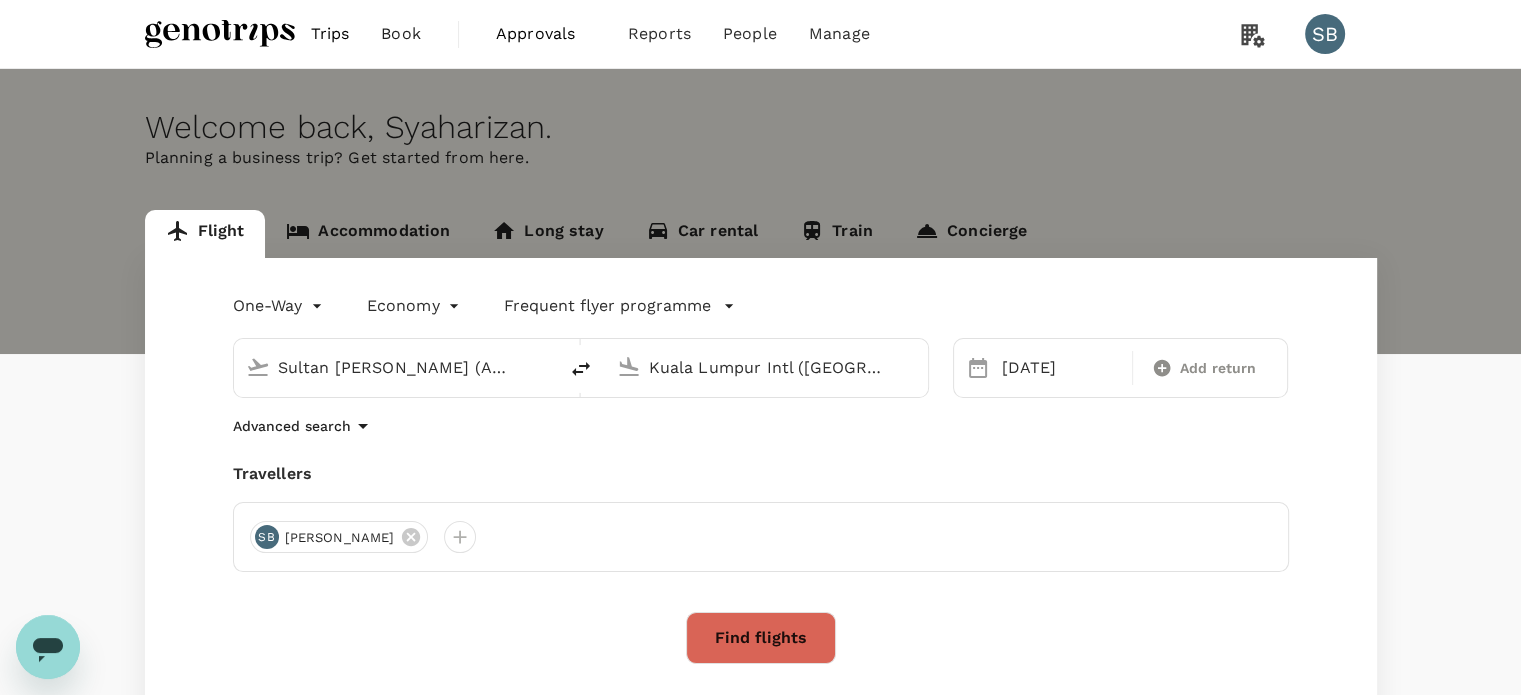 click on "Kuala Lumpur Intl ([GEOGRAPHIC_DATA])" at bounding box center [767, 367] 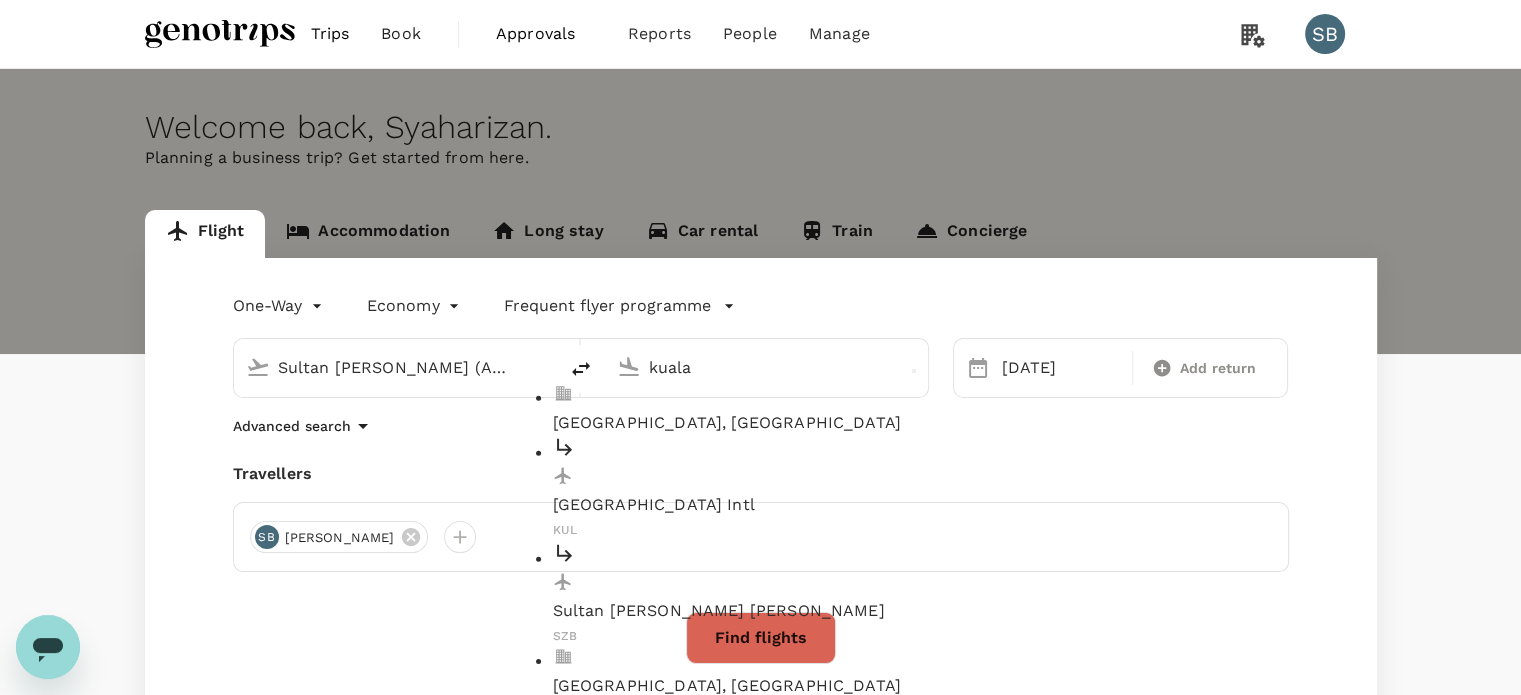 click on "Sultan [PERSON_NAME] [PERSON_NAME]" at bounding box center [783, 611] 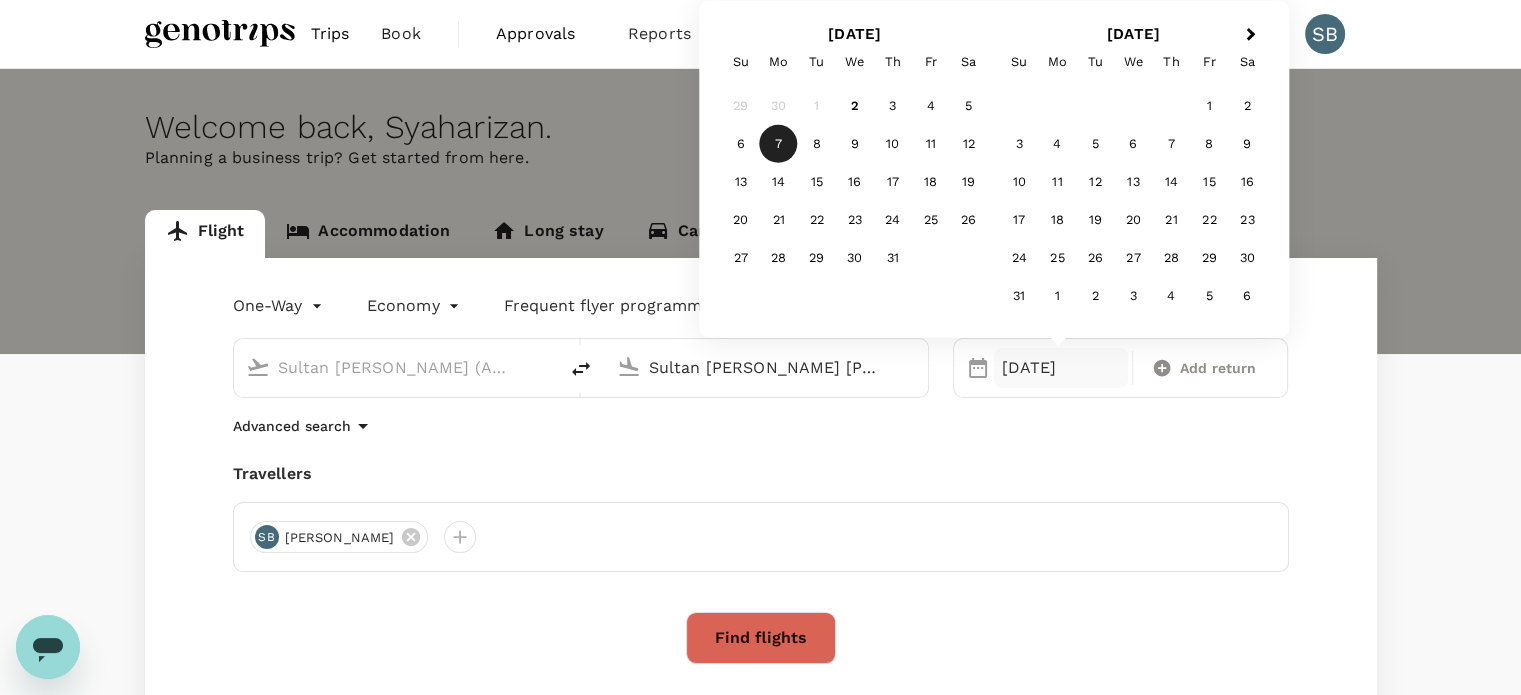 type on "Sultan [PERSON_NAME] [PERSON_NAME] (SZB)" 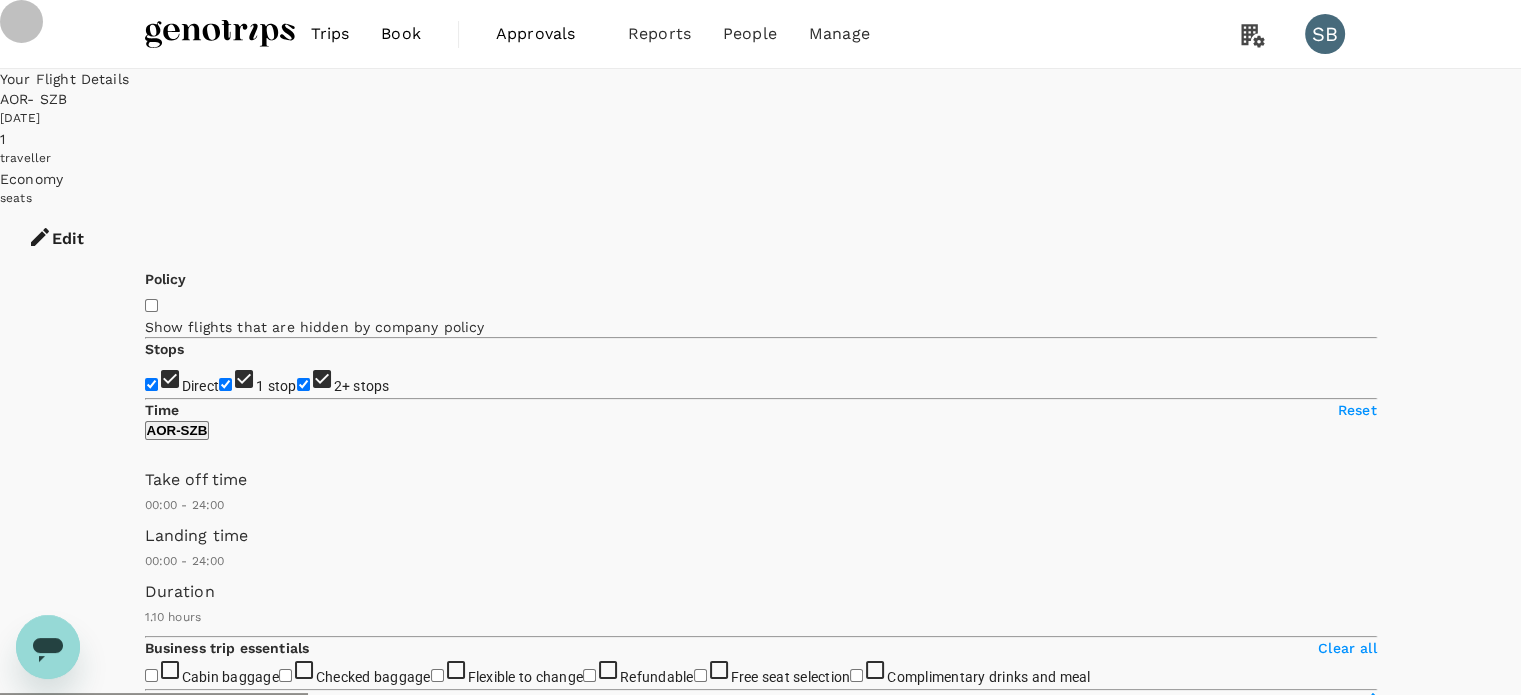 click on "2+ stops" at bounding box center (303, 384) 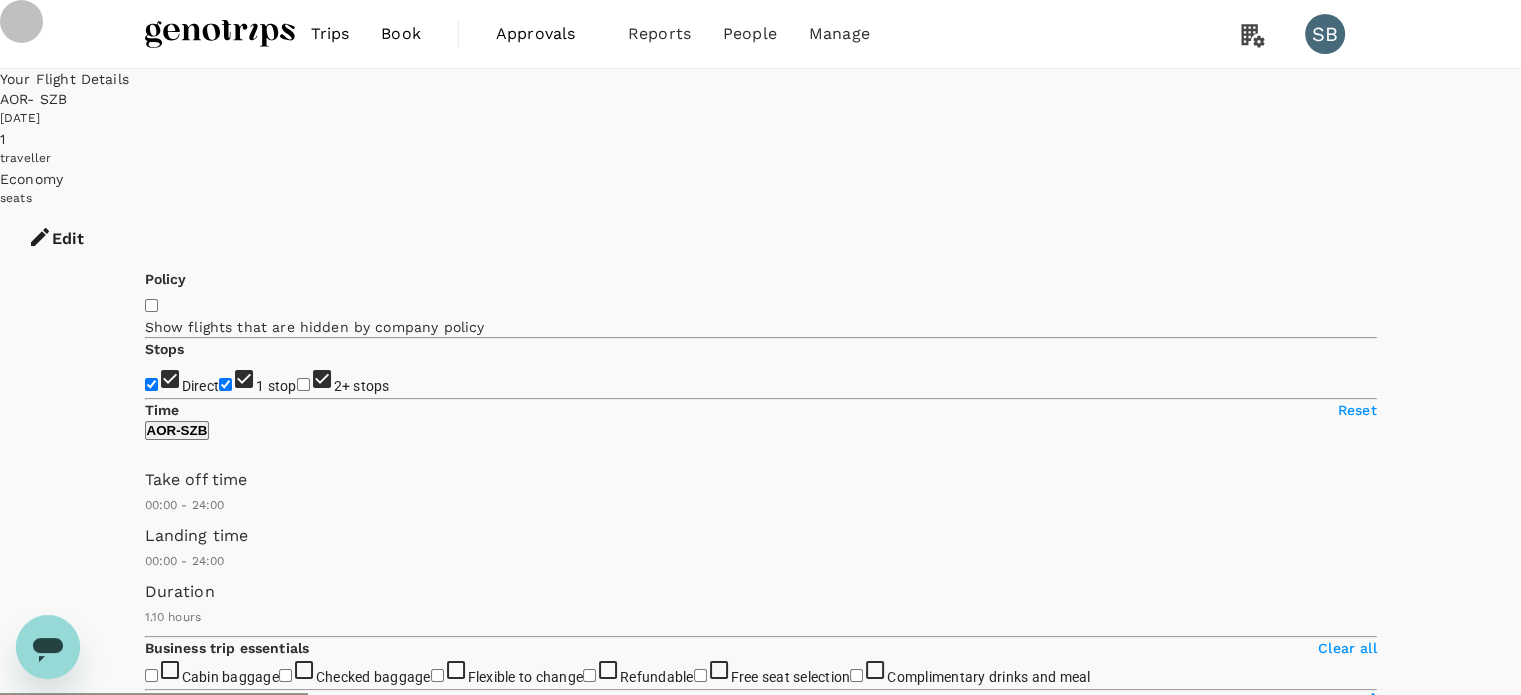 checkbox on "false" 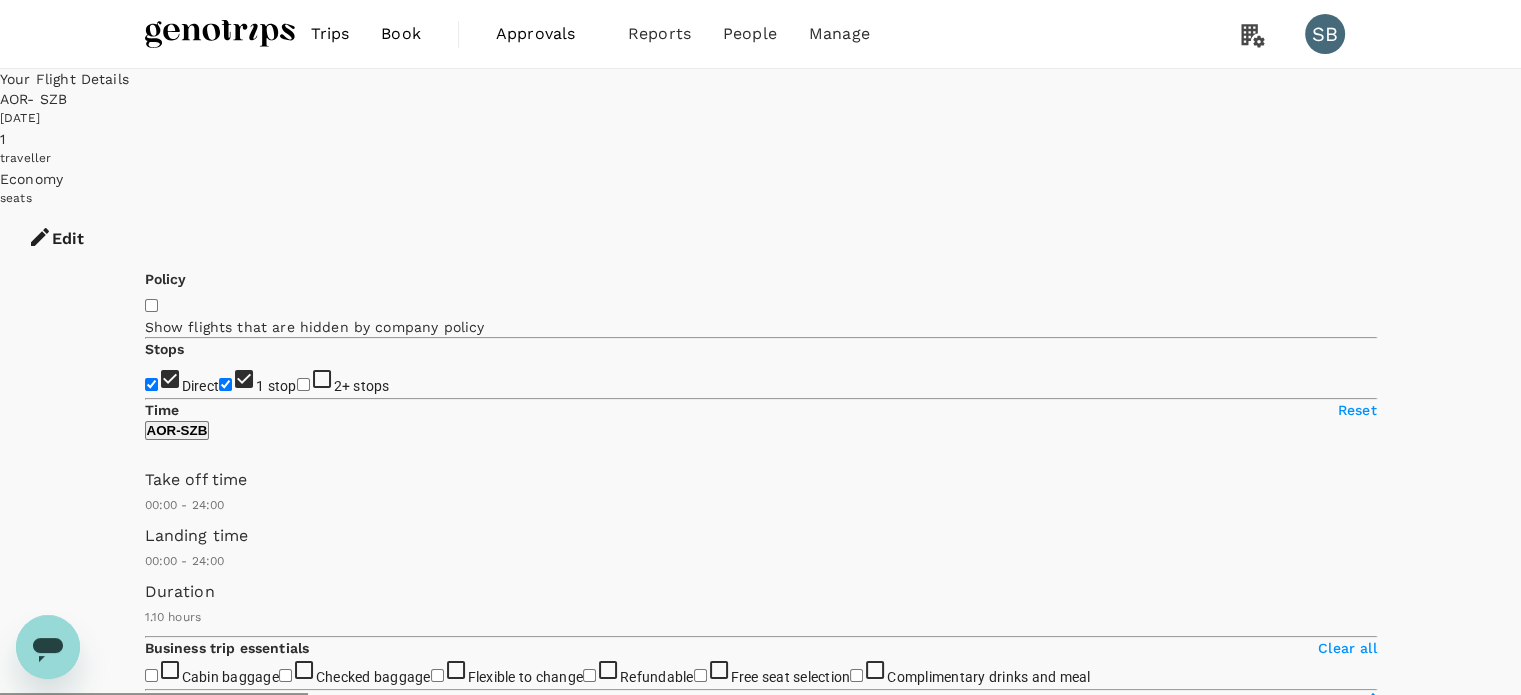 click on "1 stop" at bounding box center (225, 384) 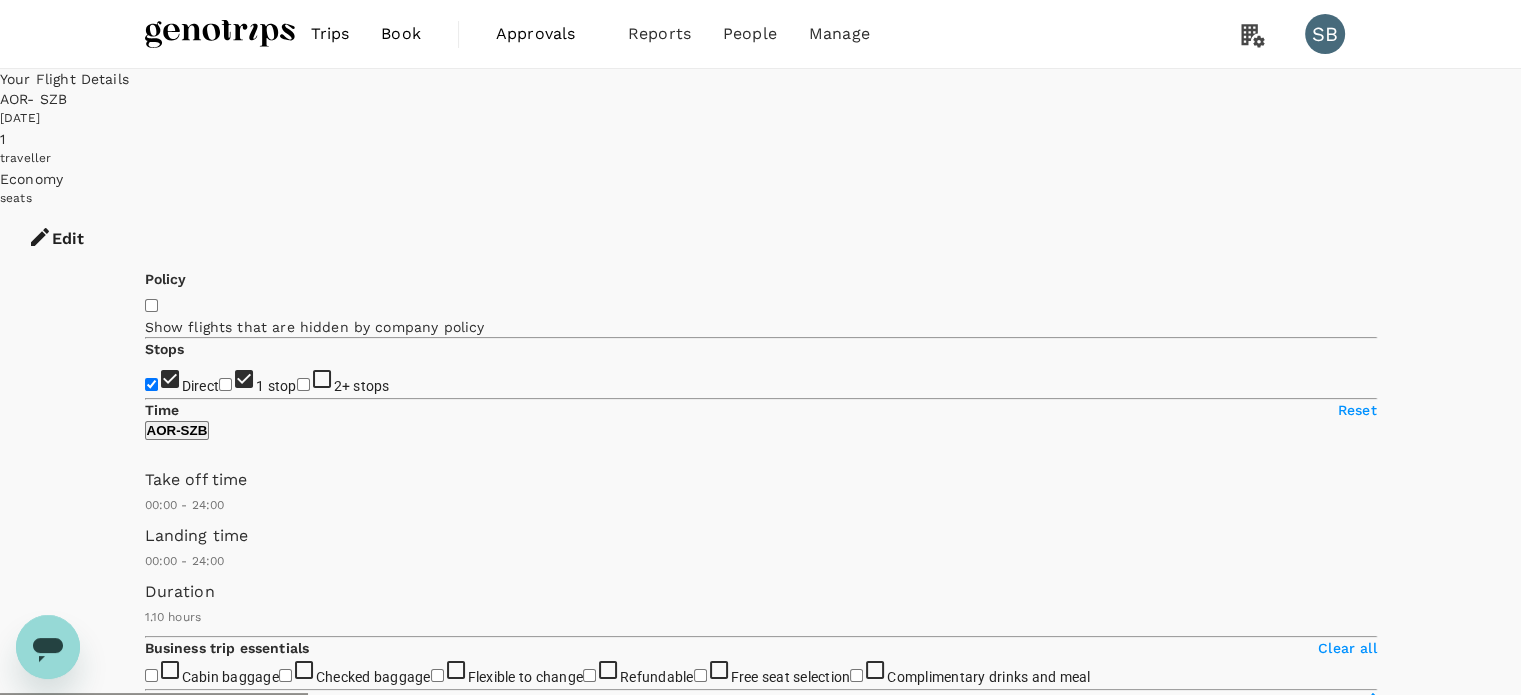 checkbox on "false" 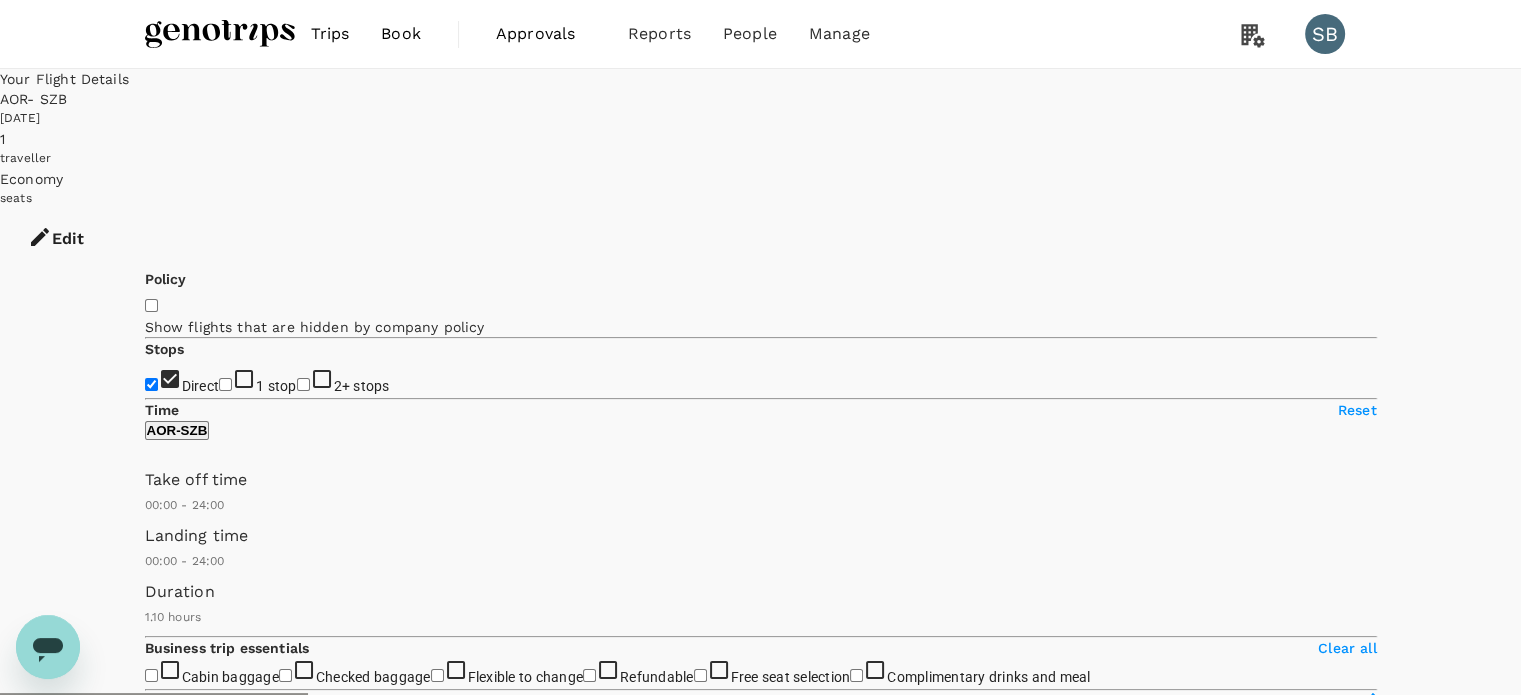 checkbox on "false" 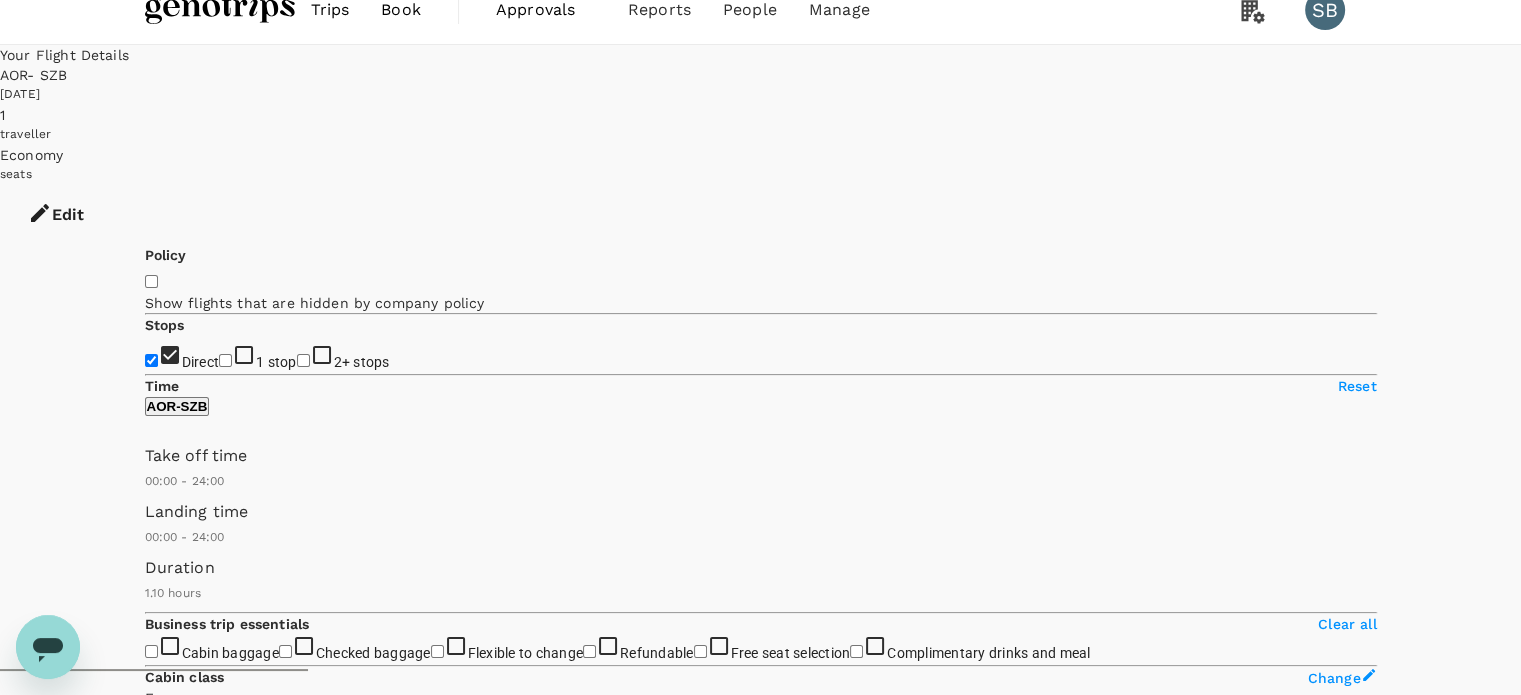 scroll, scrollTop: 0, scrollLeft: 0, axis: both 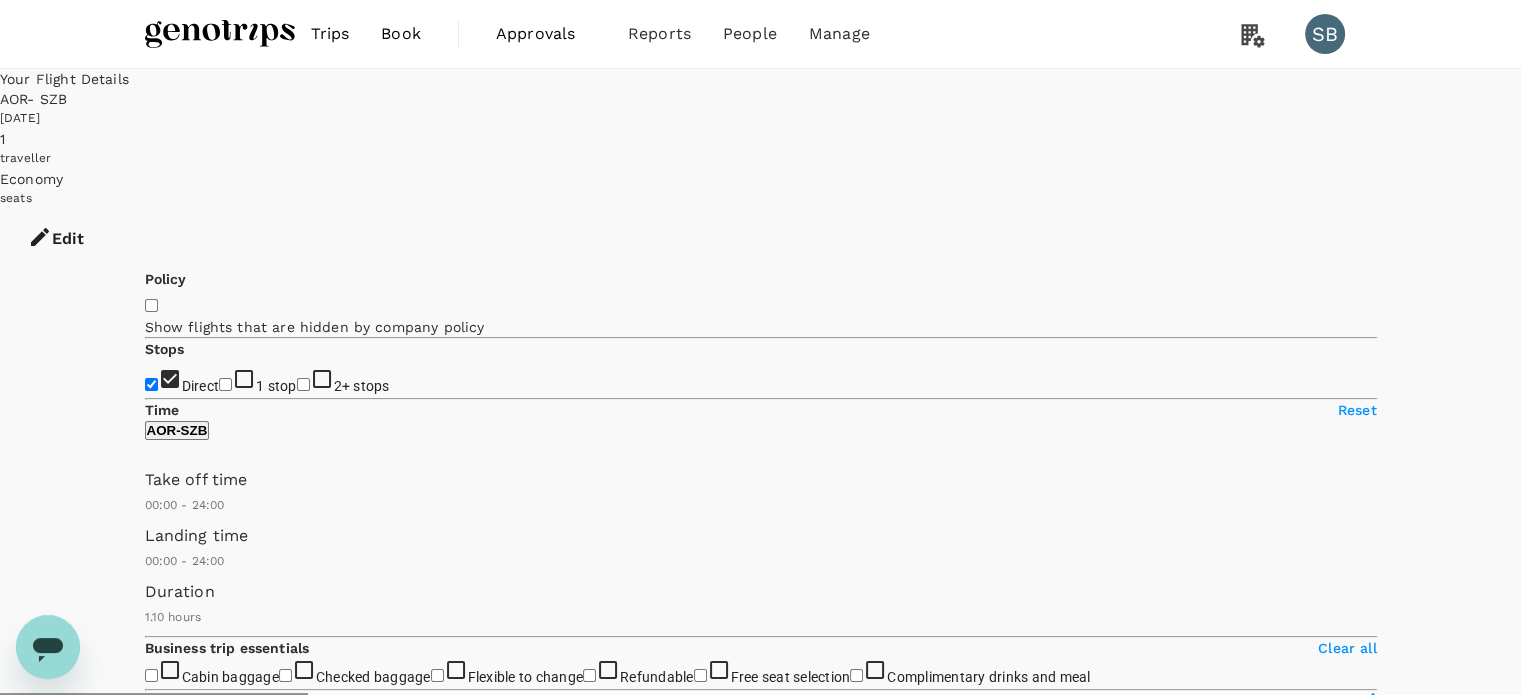 click at bounding box center [220, 34] 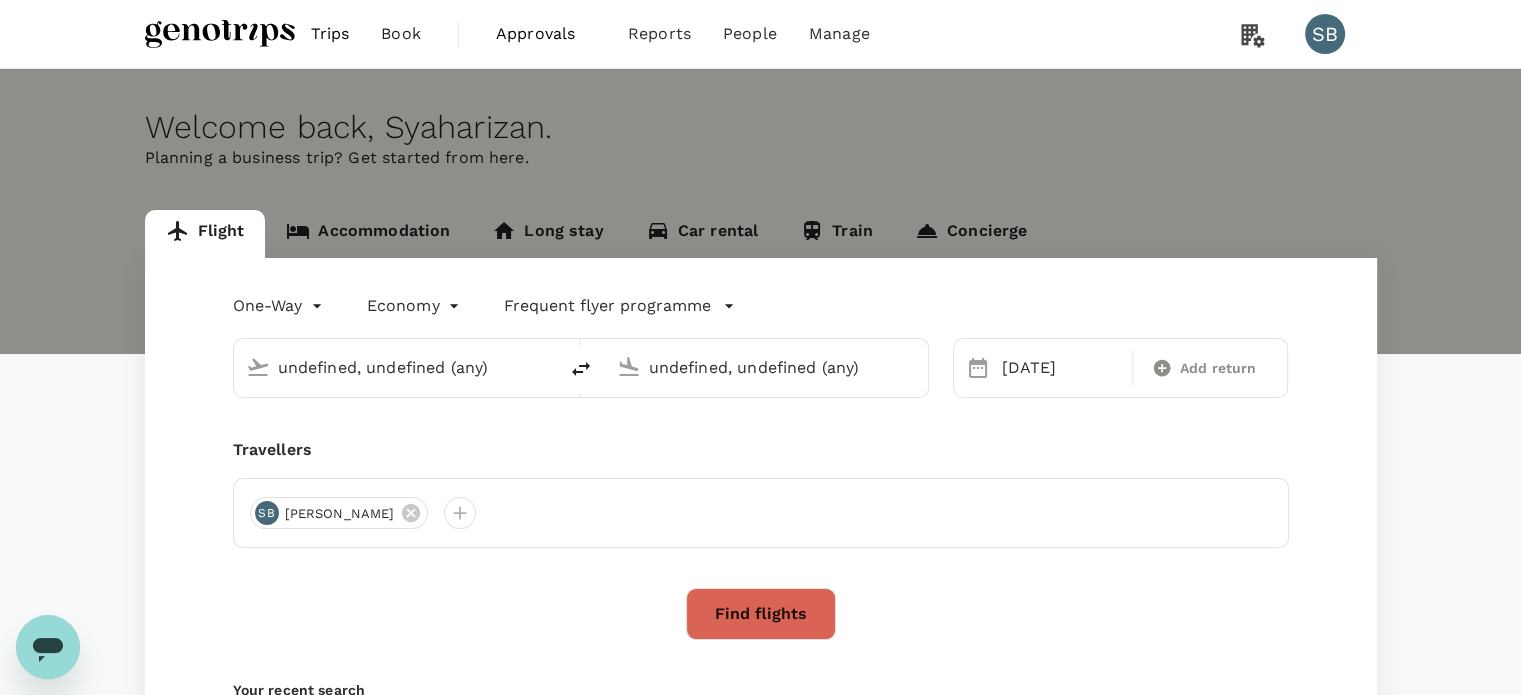 type 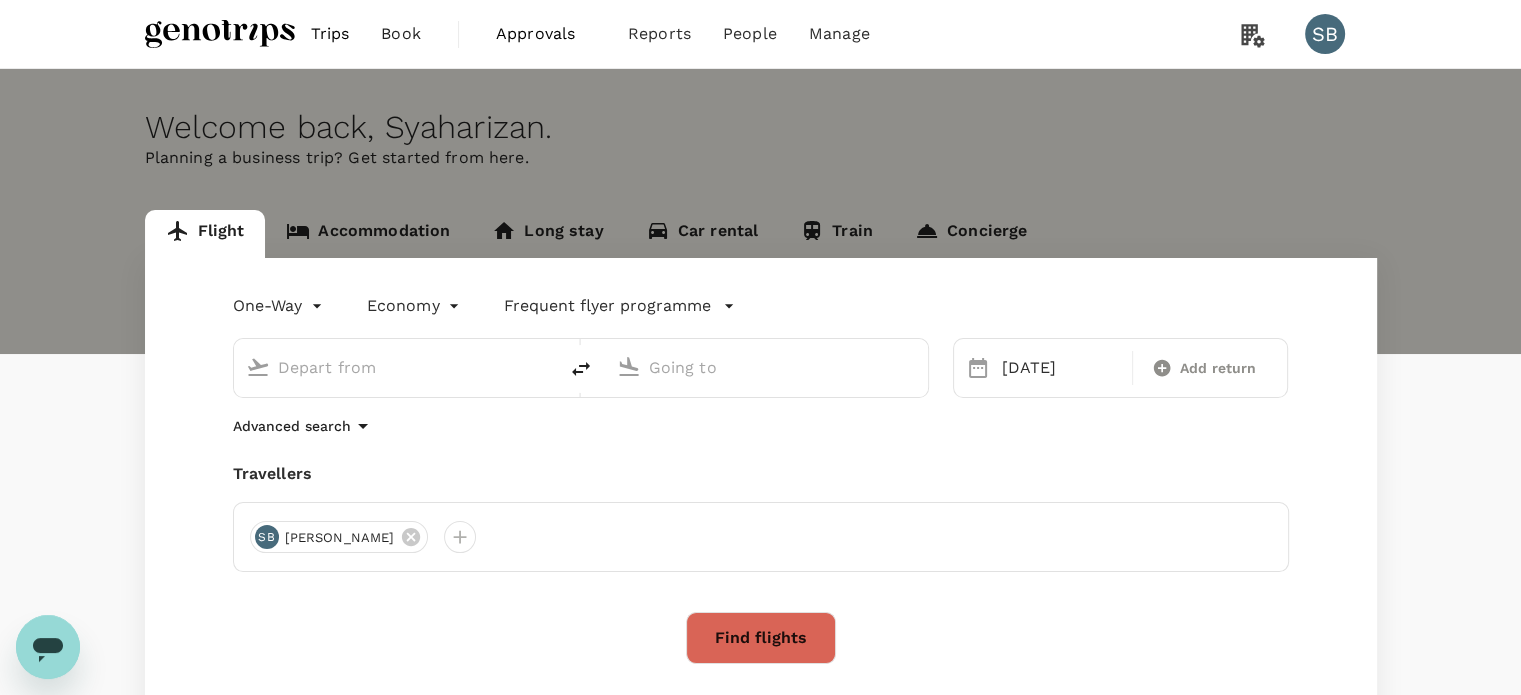 type on "Sultan [PERSON_NAME] (AOR)" 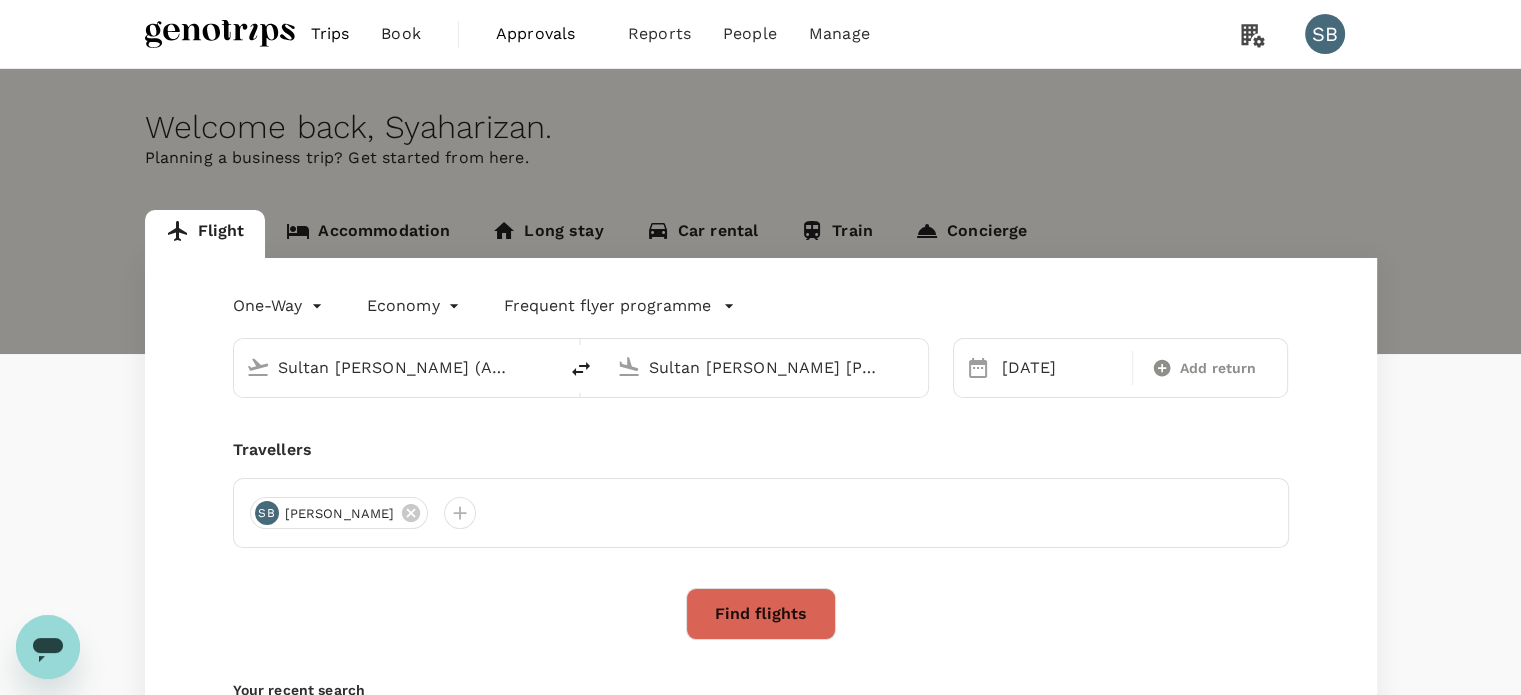 type 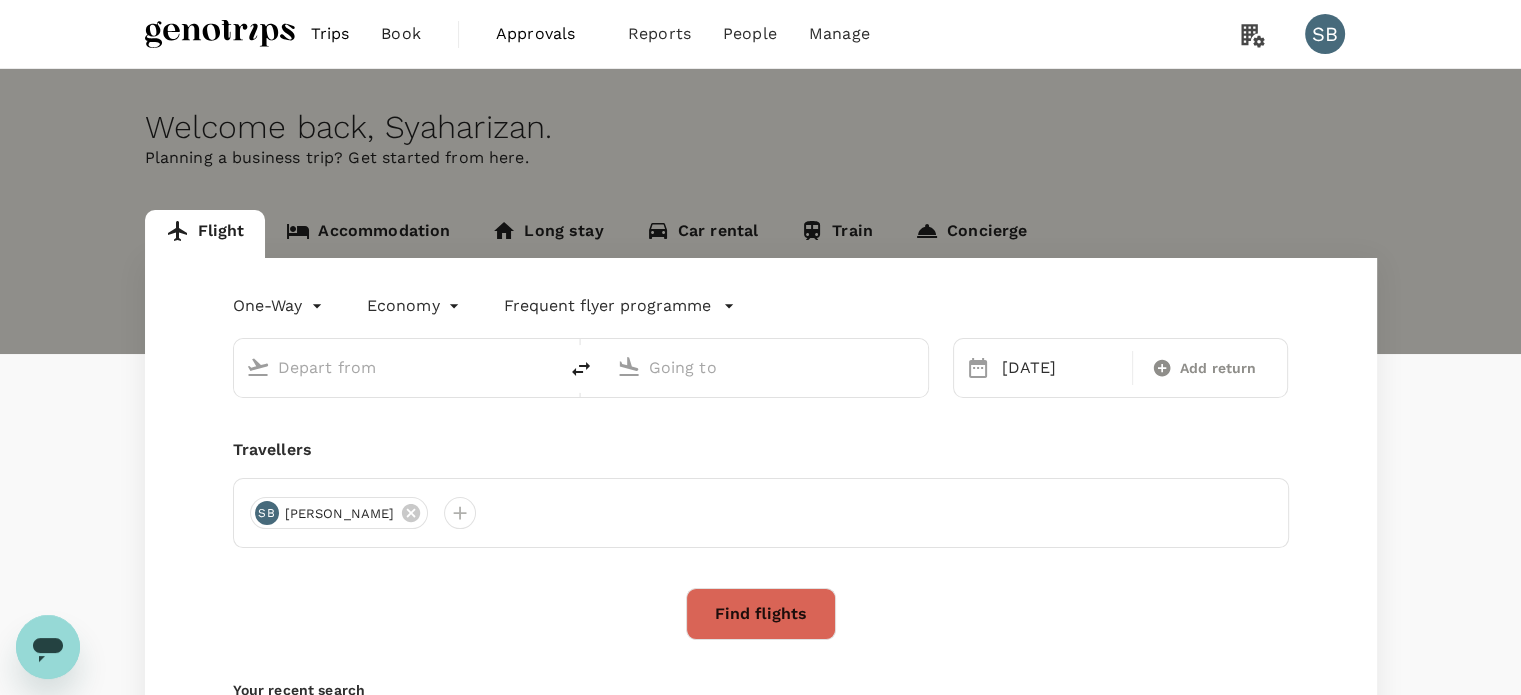 type on "Sultan [PERSON_NAME] (AOR)" 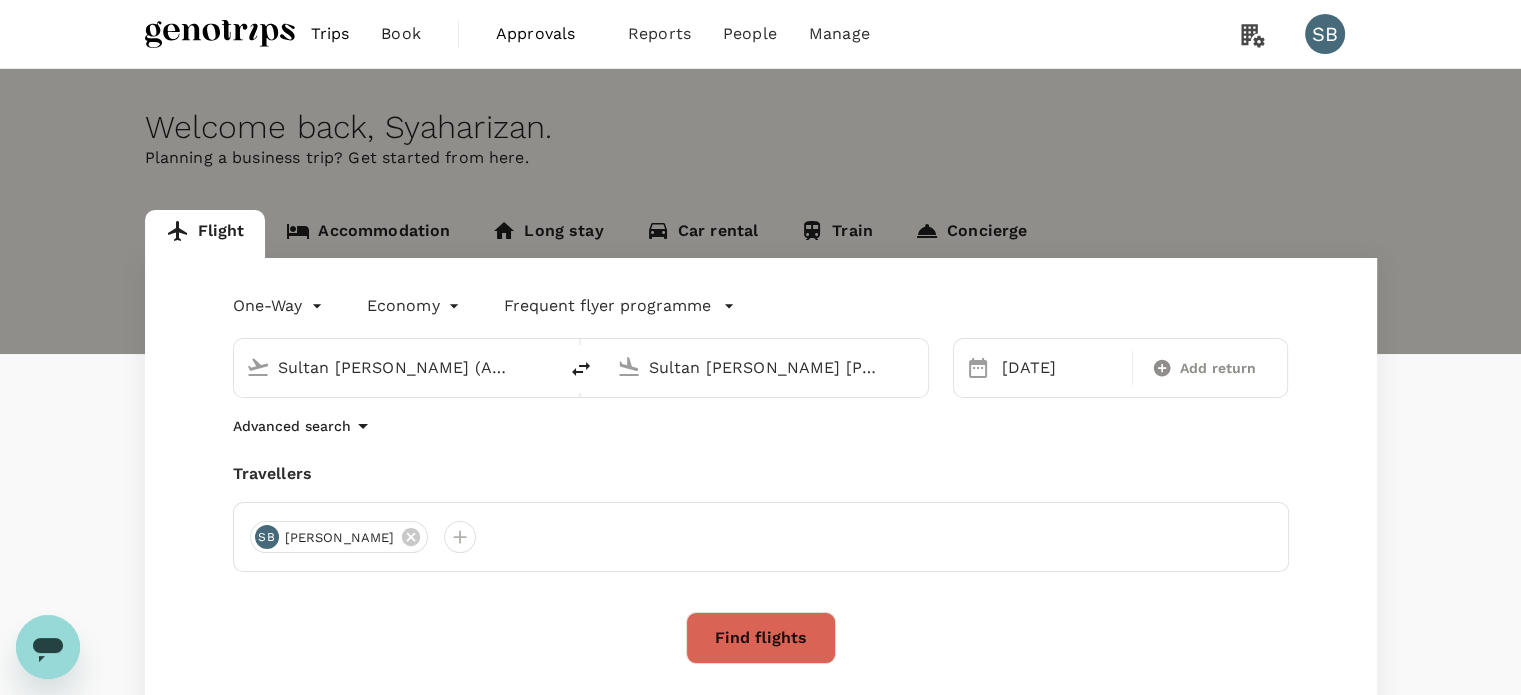 click on "Sultan [PERSON_NAME] (AOR)" at bounding box center (396, 367) 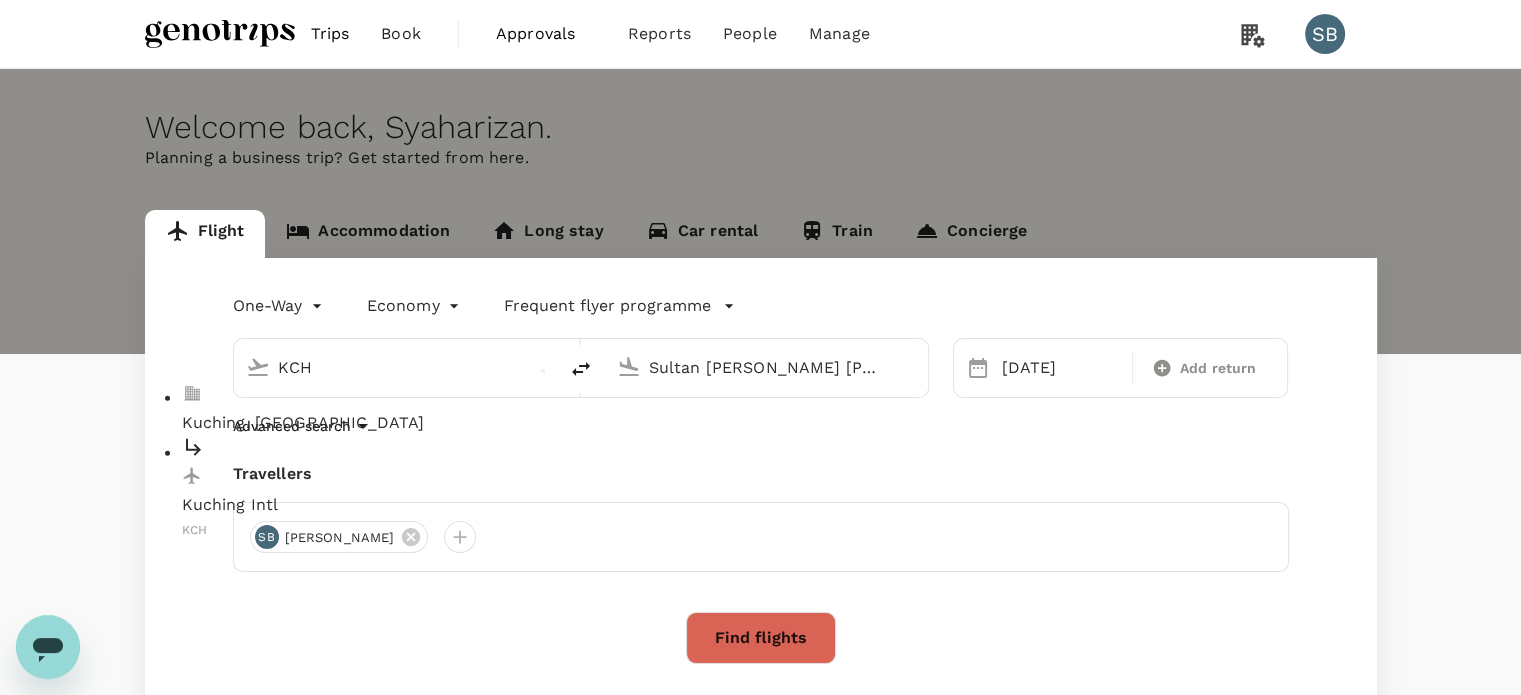 click on "Kuching Intl KCH" at bounding box center (412, 488) 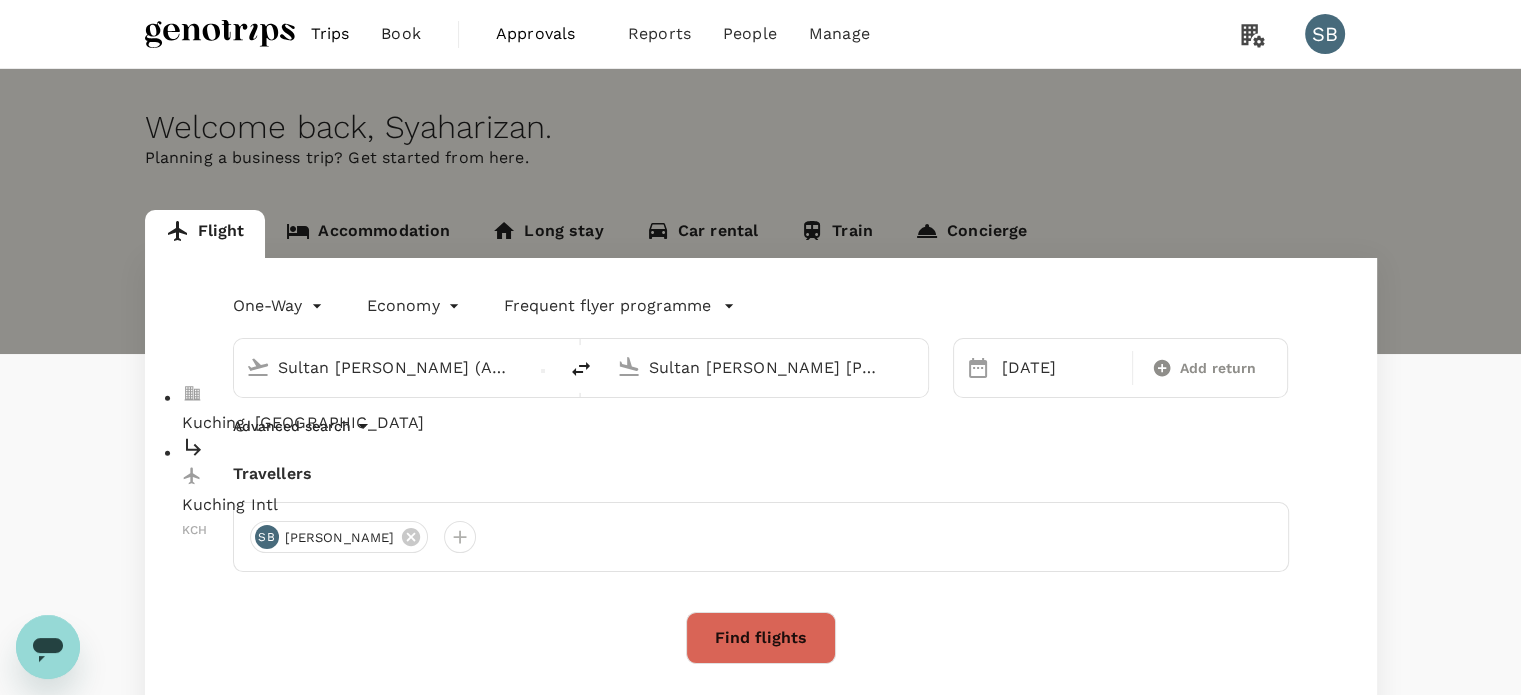 type on "Kuching Intl (KCH)" 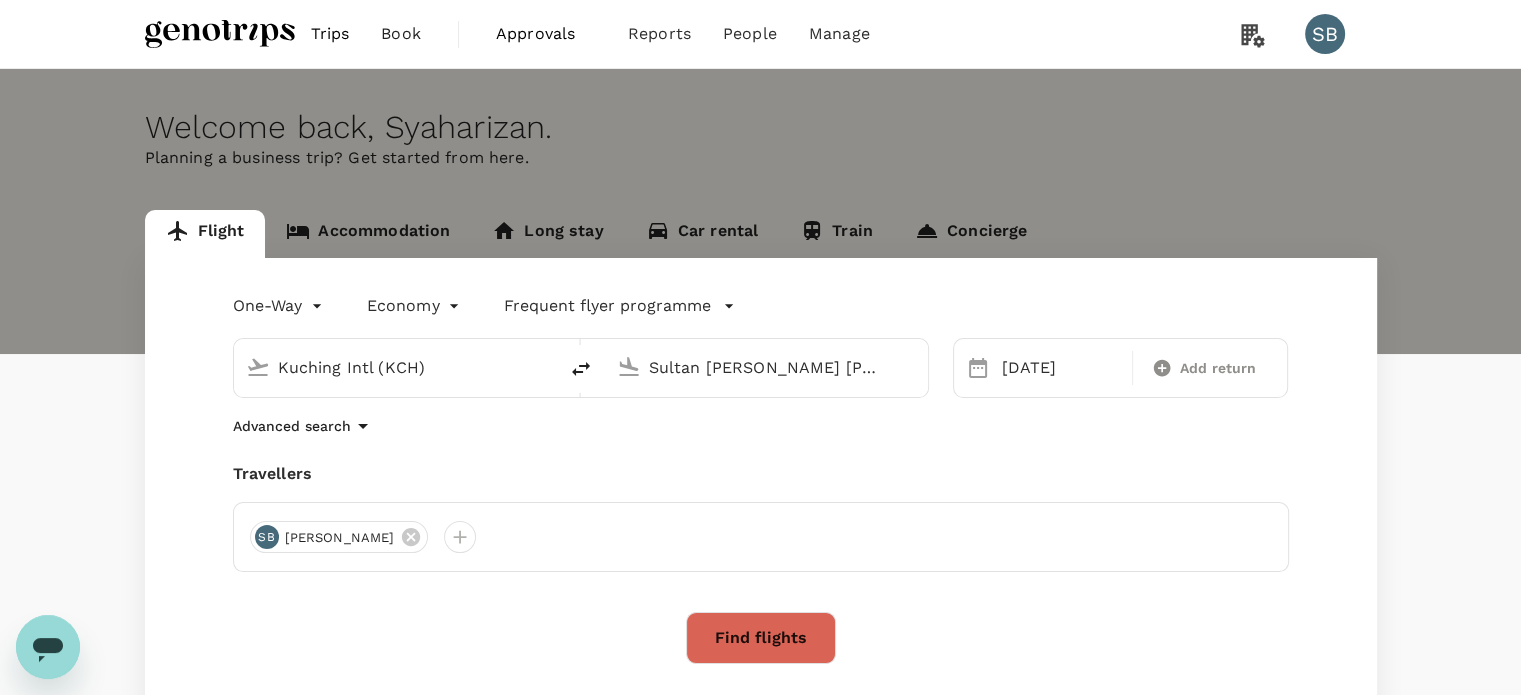 click on "Sultan [PERSON_NAME] [PERSON_NAME] (SZB)" at bounding box center (767, 367) 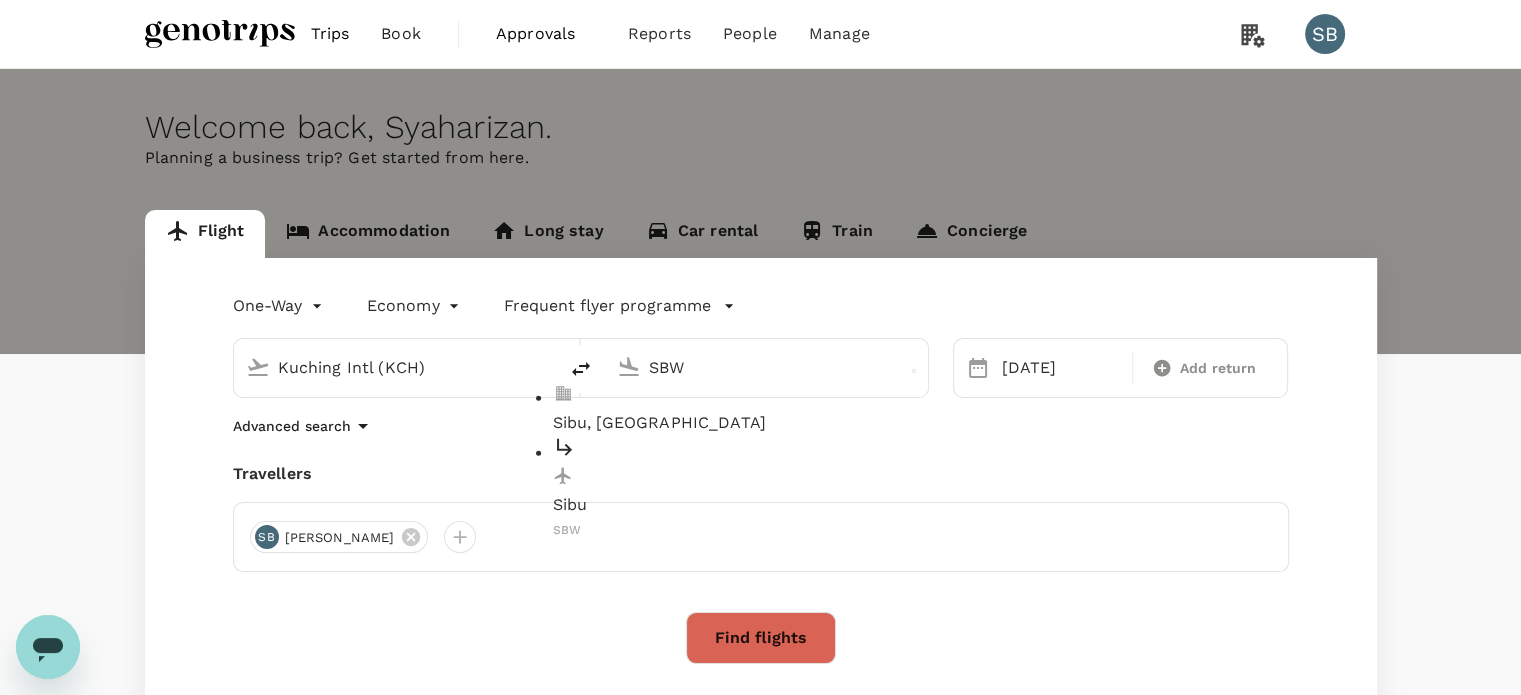click on "Sibu" at bounding box center (783, 505) 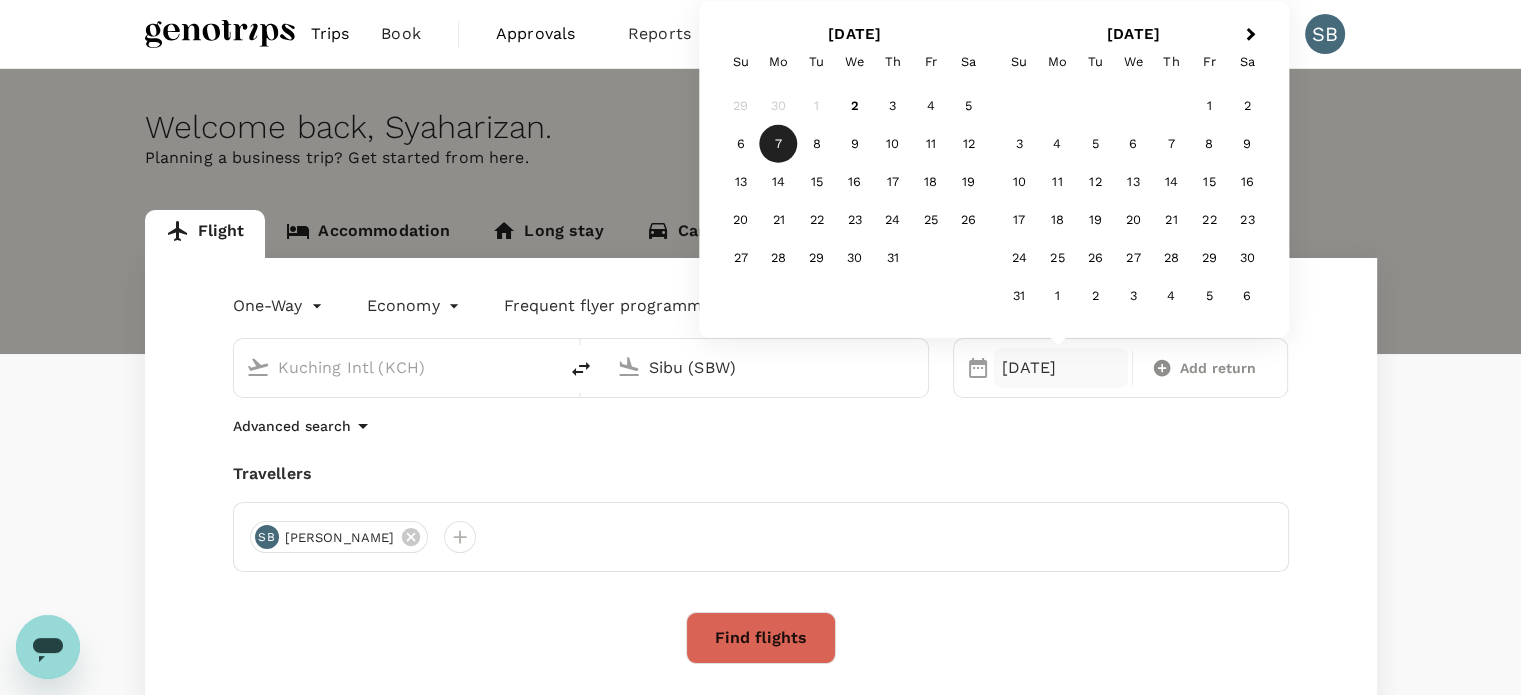 type on "Sibu (SBW)" 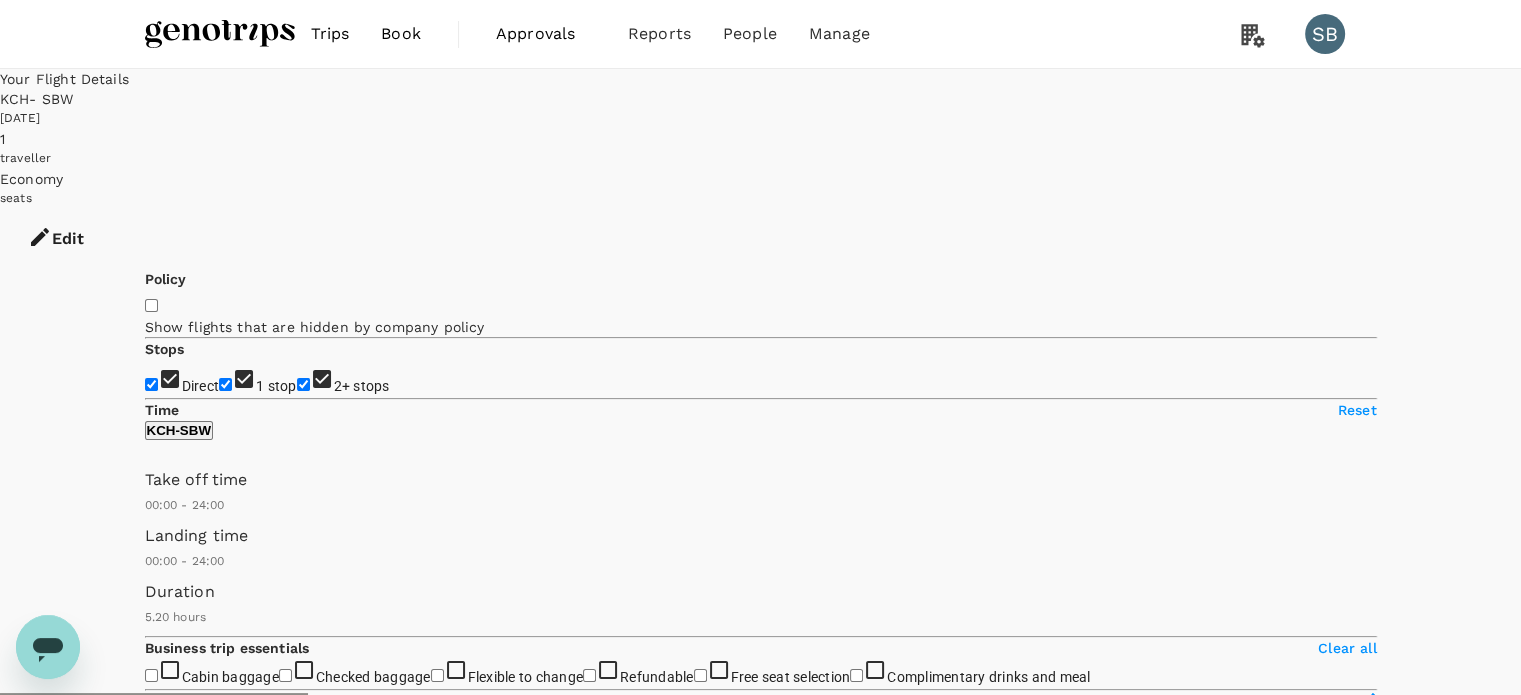 click on "2+ stops" at bounding box center (303, 384) 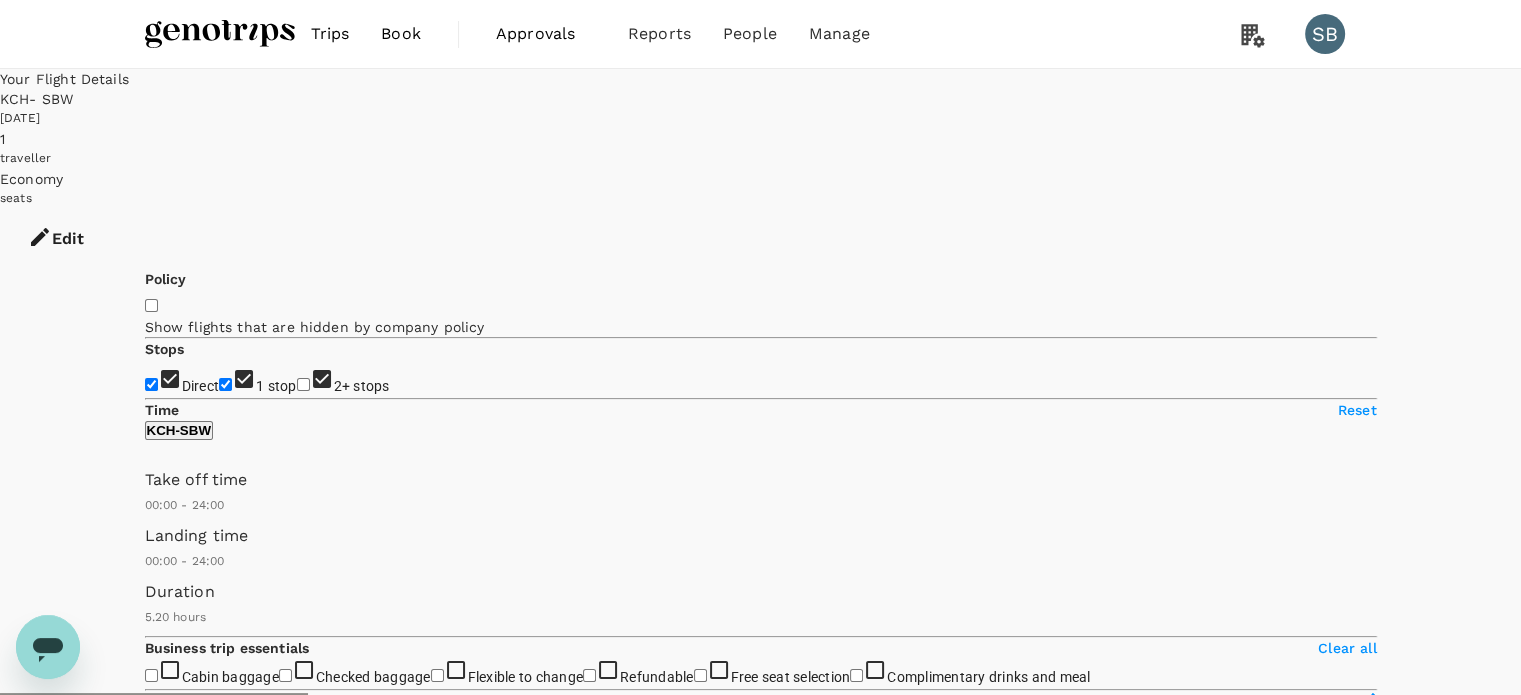checkbox on "false" 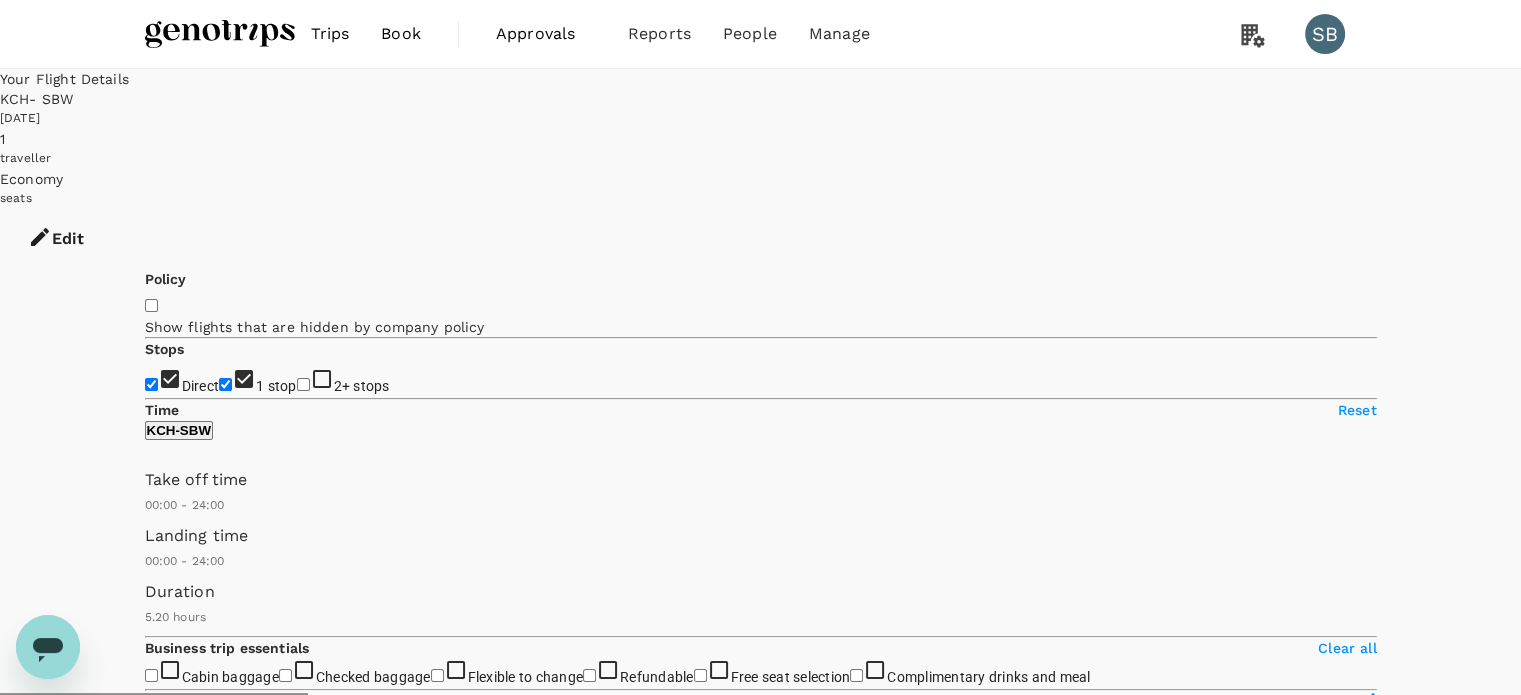 type on "990" 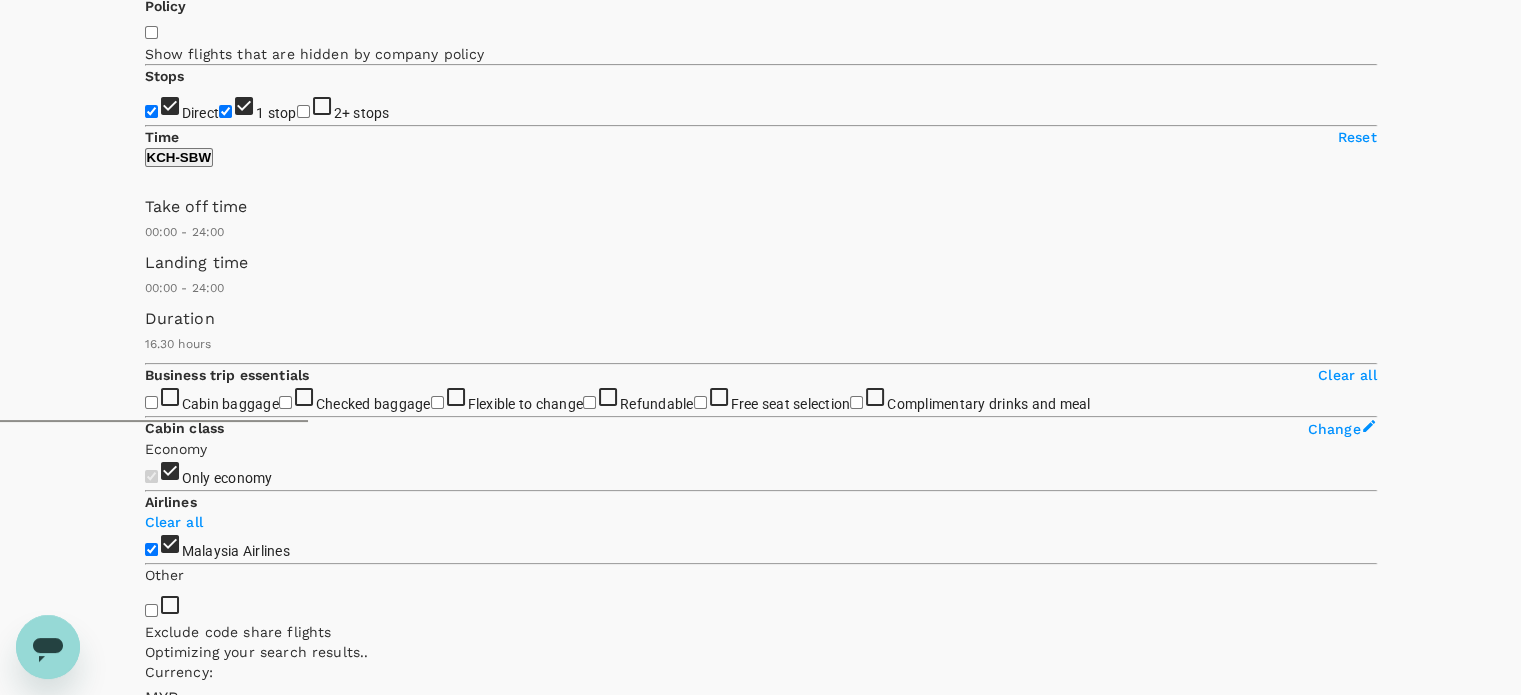 scroll, scrollTop: 0, scrollLeft: 0, axis: both 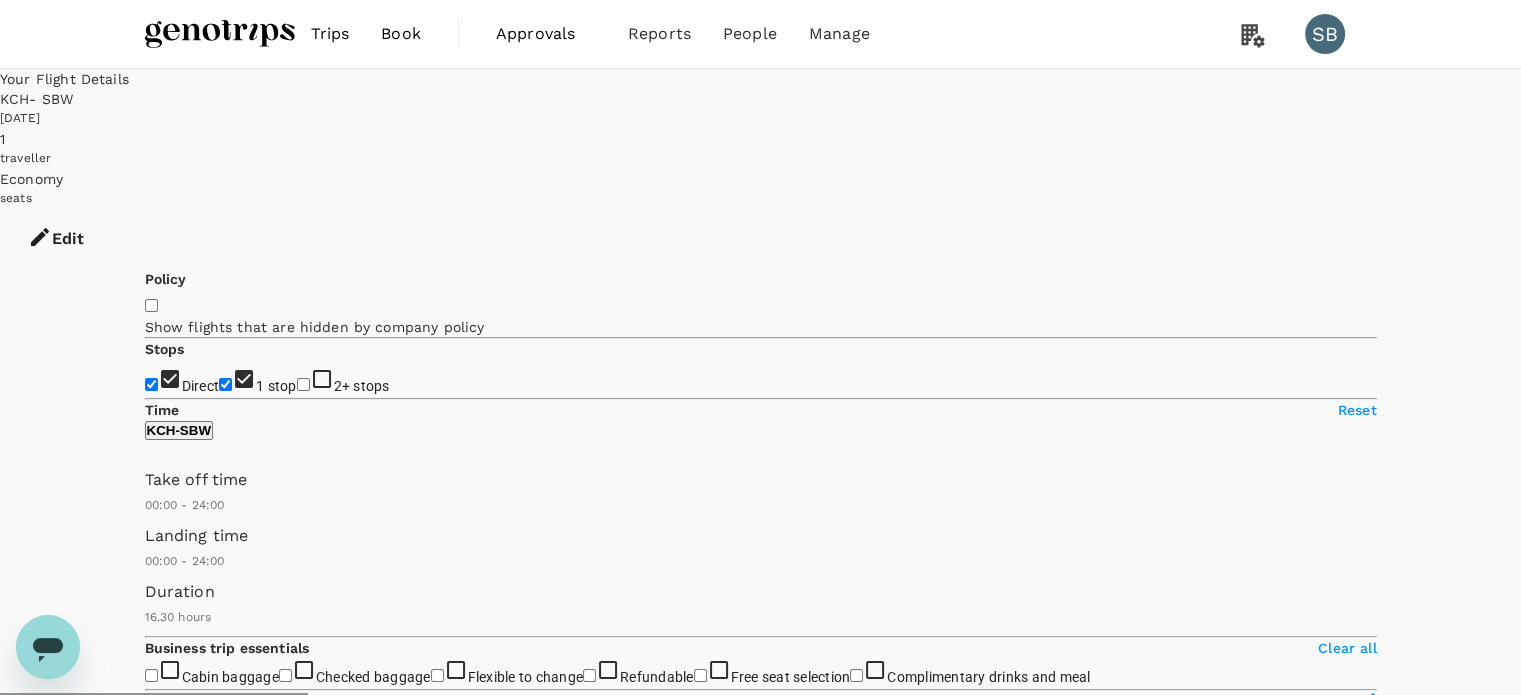 checkbox on "false" 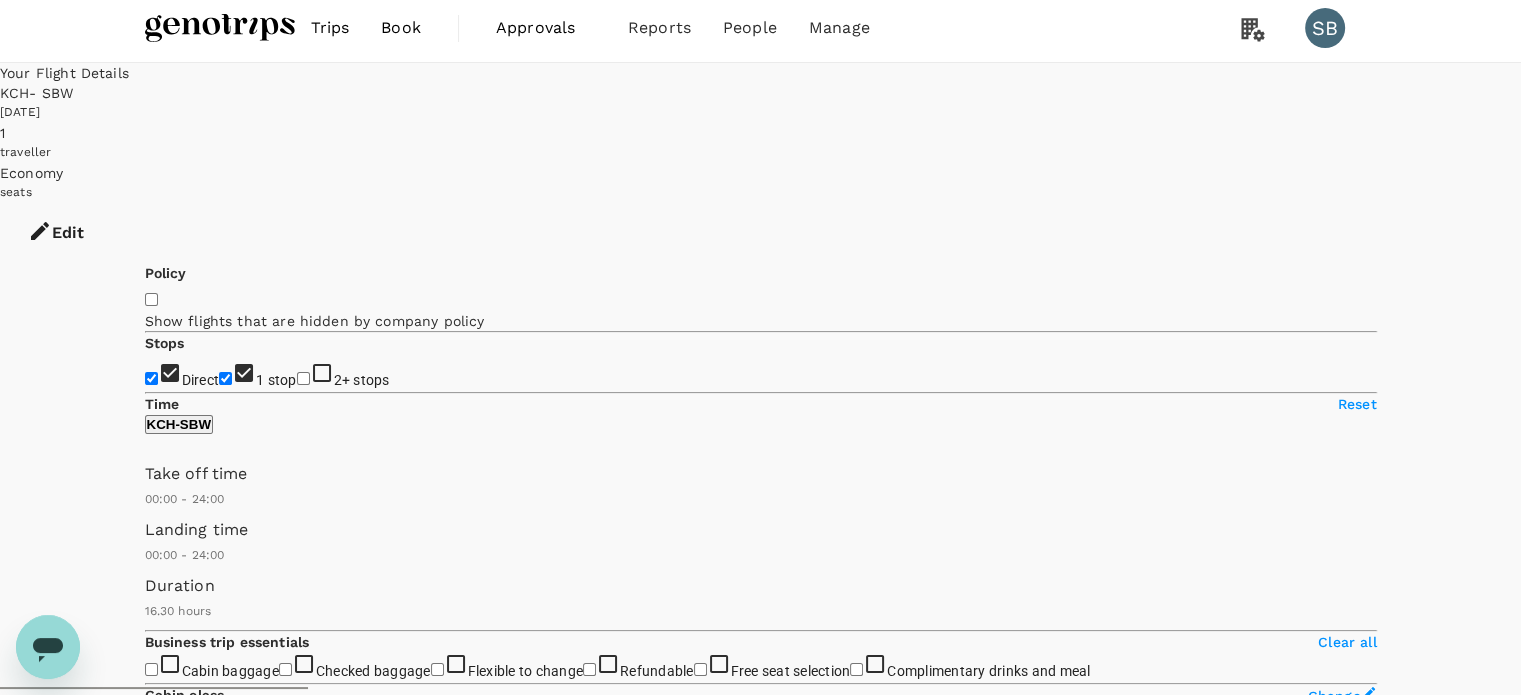 scroll, scrollTop: 0, scrollLeft: 0, axis: both 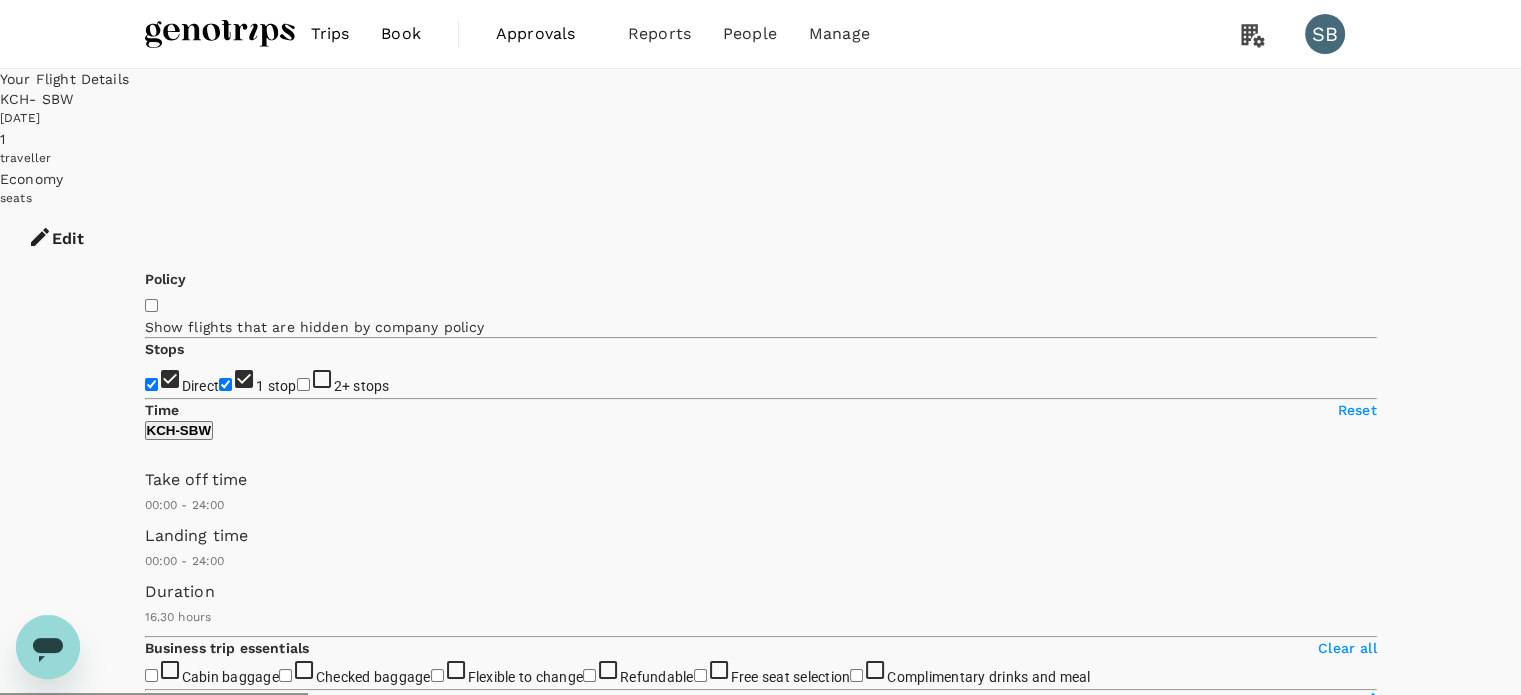 click on "View flight details" at bounding box center [1313, 1055] 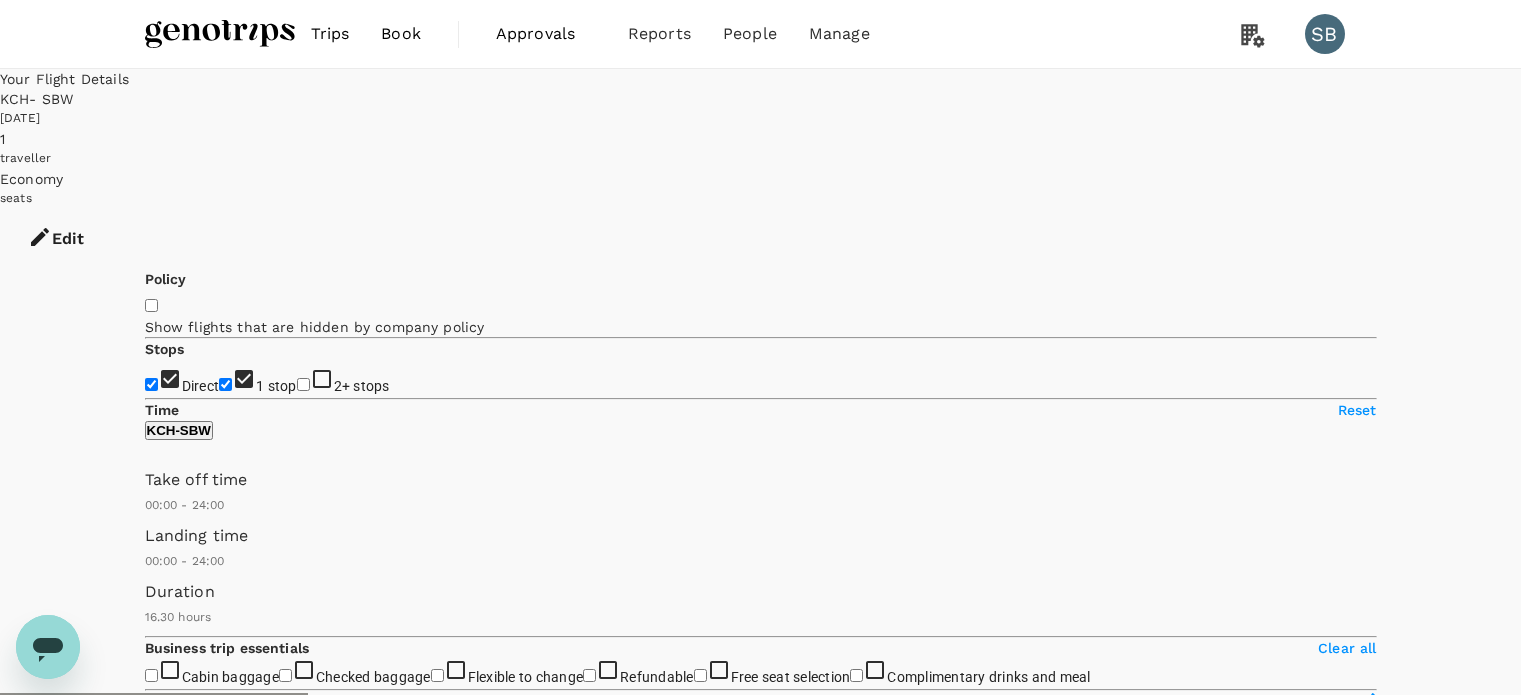 click 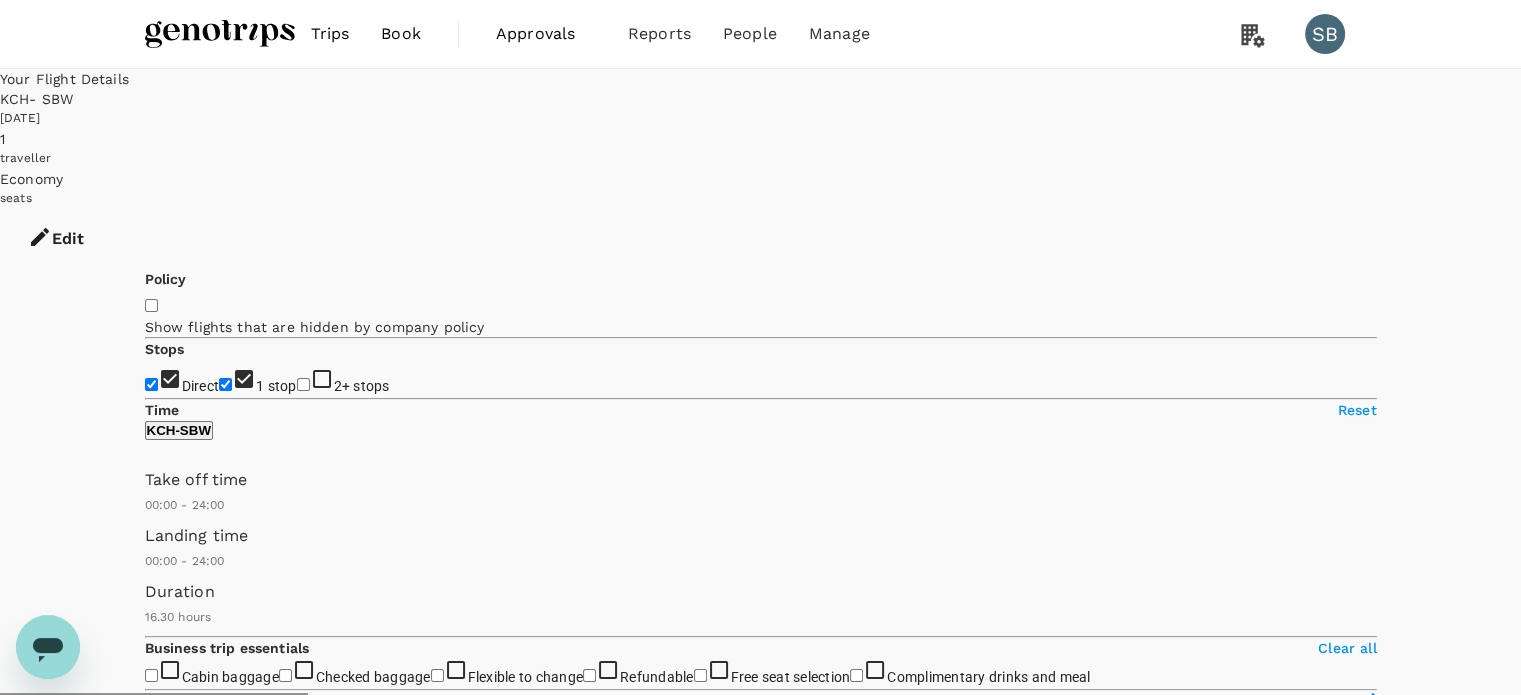 click at bounding box center [220, 34] 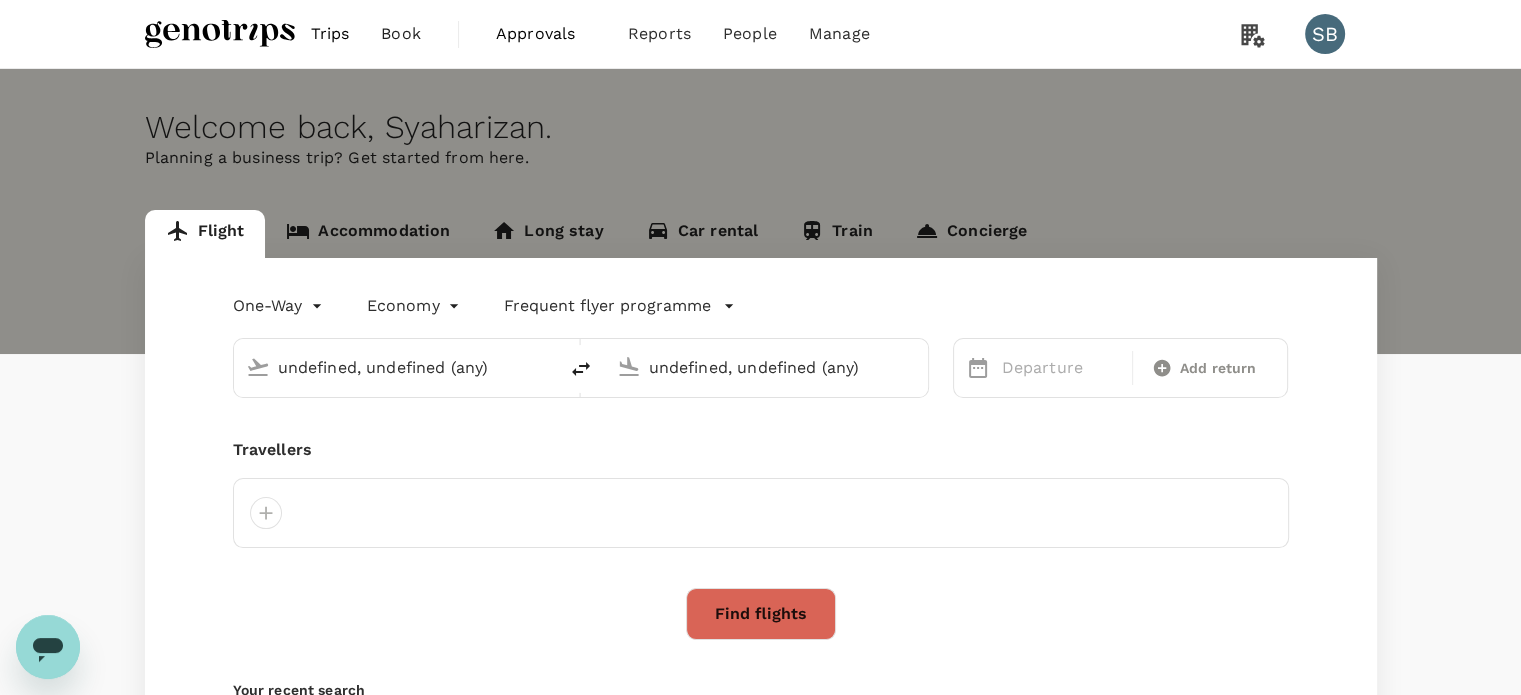 type on "Kuching Intl (KCH)" 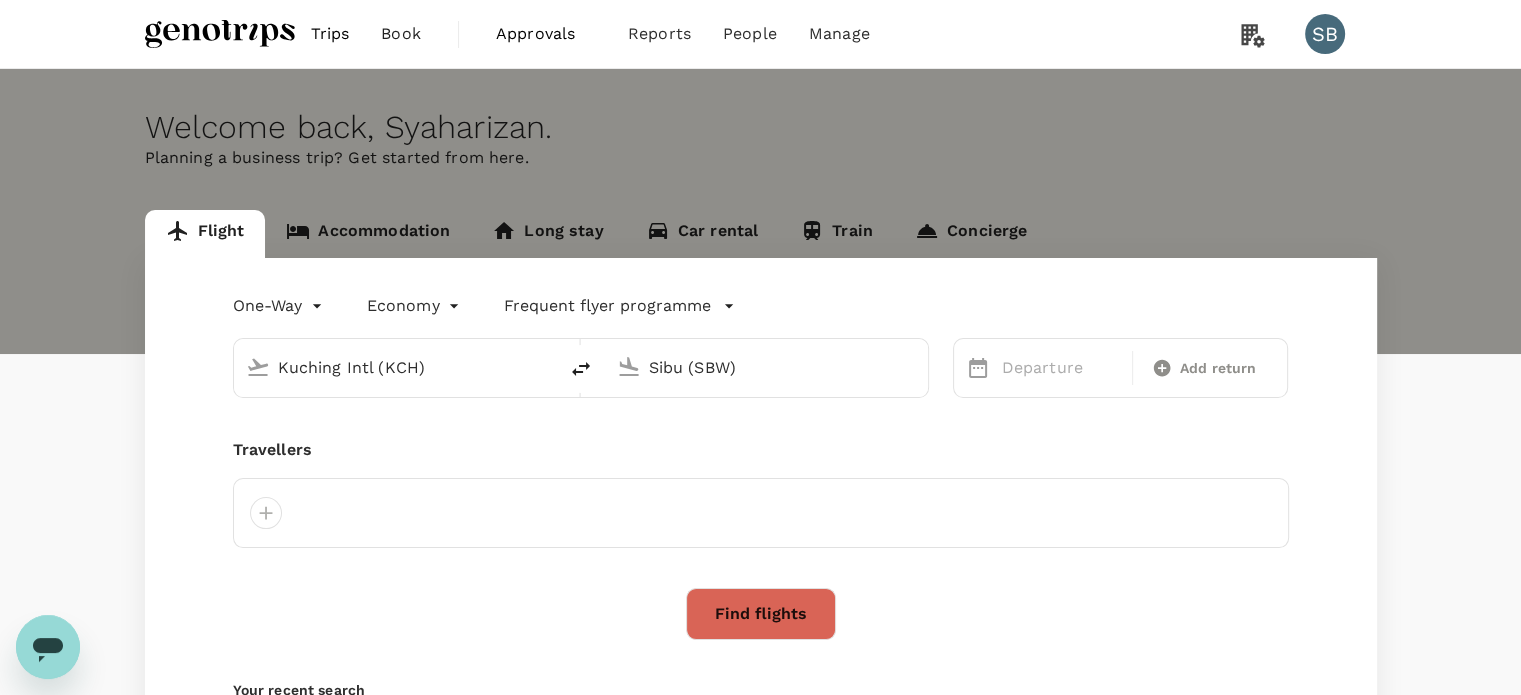type 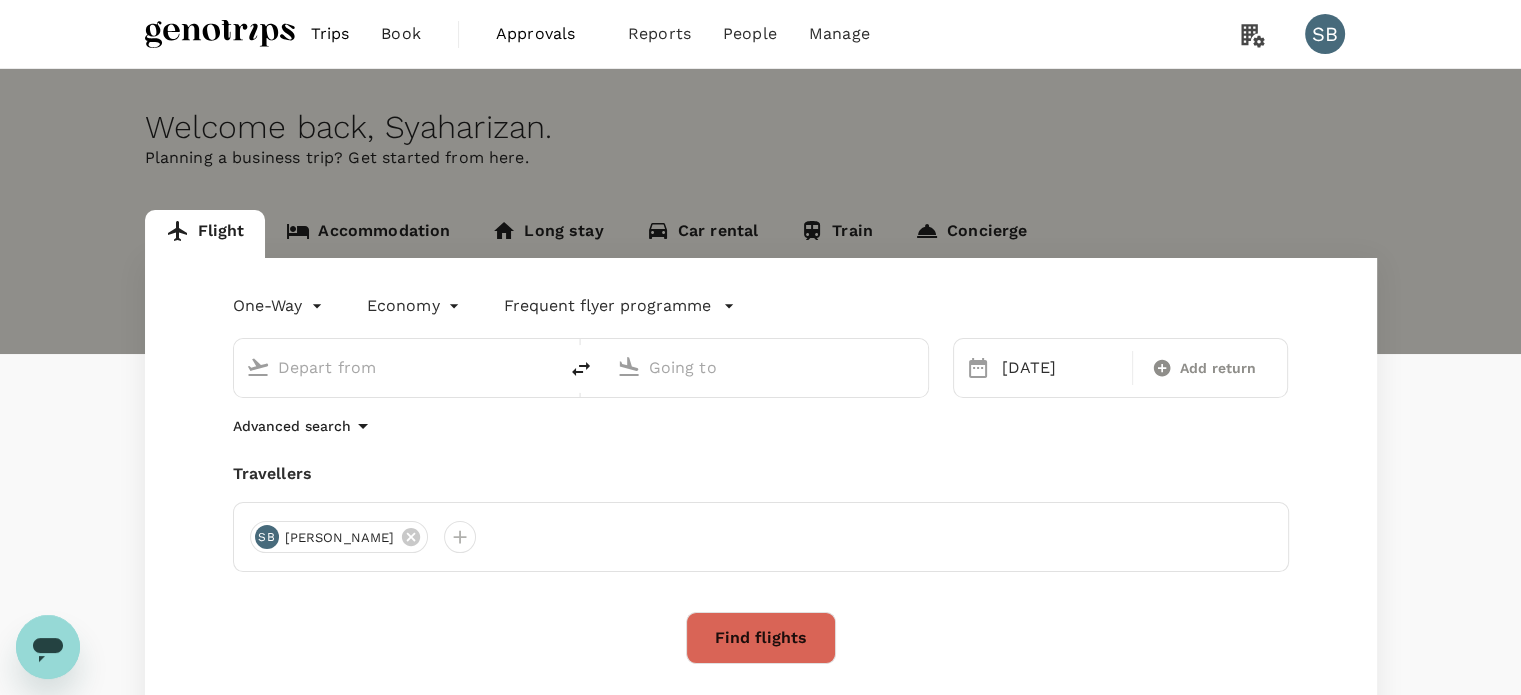 type on "Kuching Intl (KCH)" 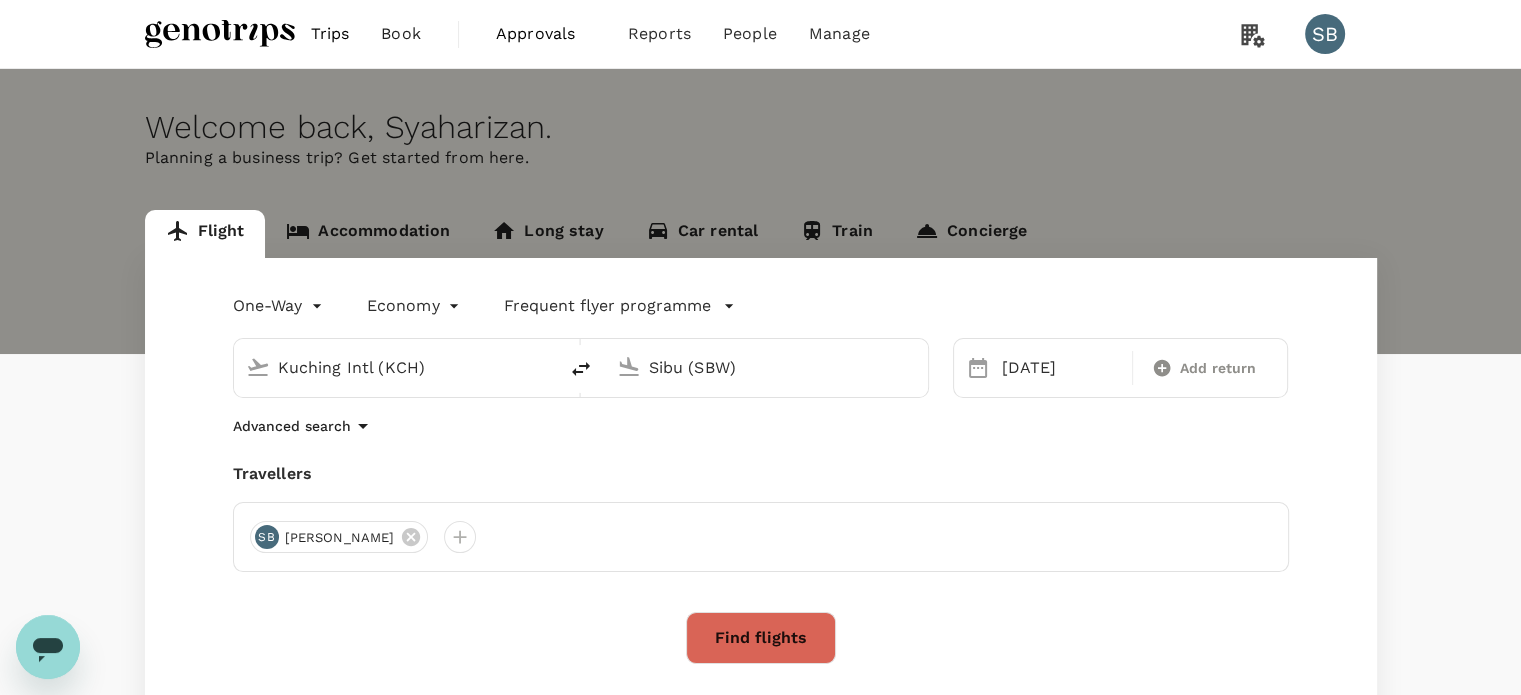 type 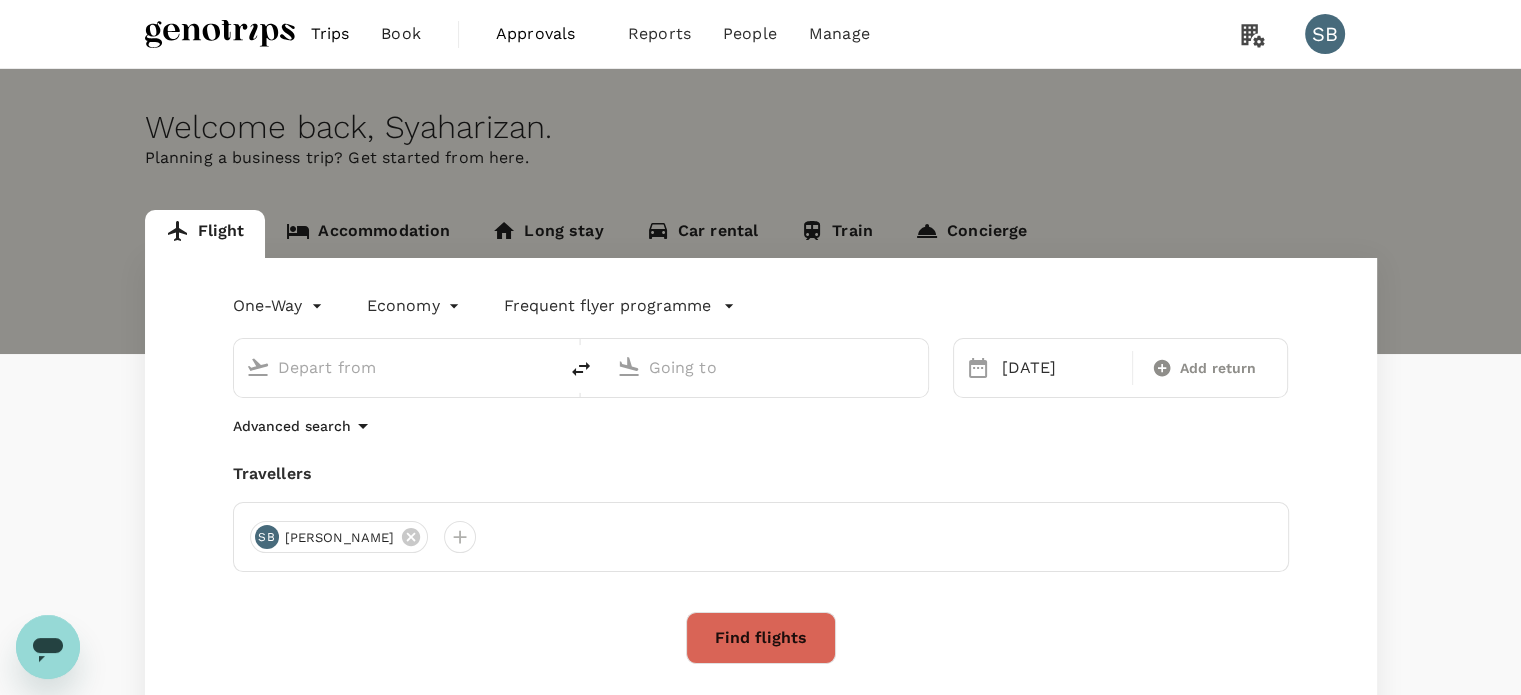 type on "Kuching Intl (KCH)" 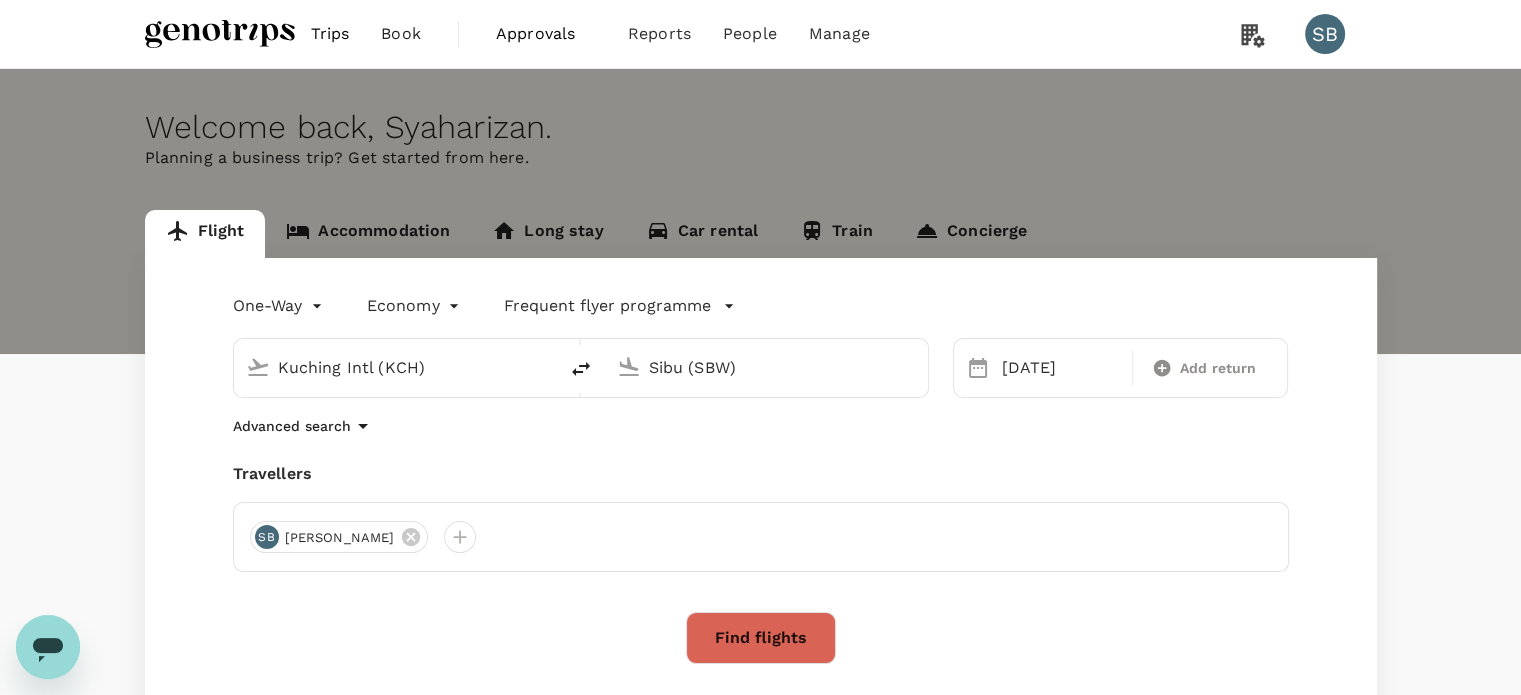 click on "Sibu (SBW)" at bounding box center [767, 367] 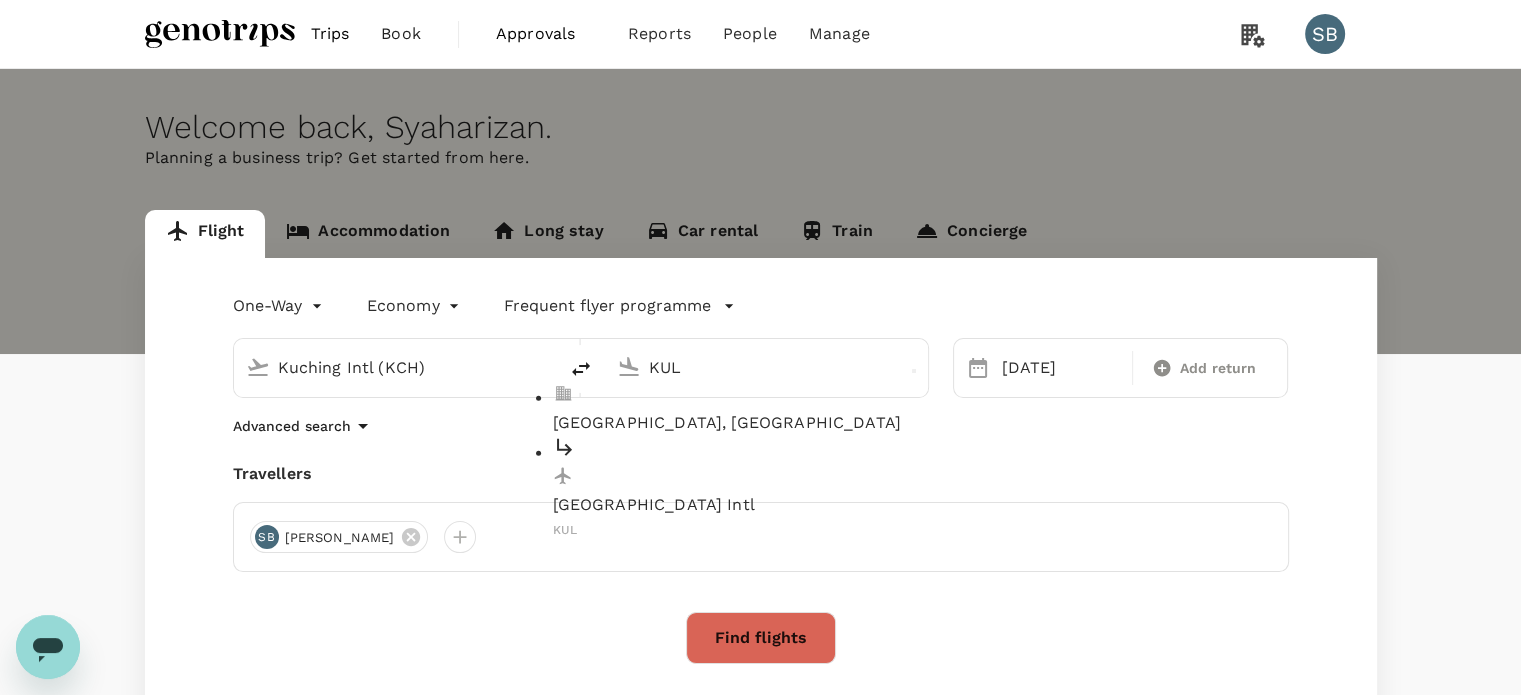 drag, startPoint x: 718, startPoint y: 438, endPoint x: 713, endPoint y: 429, distance: 10.29563 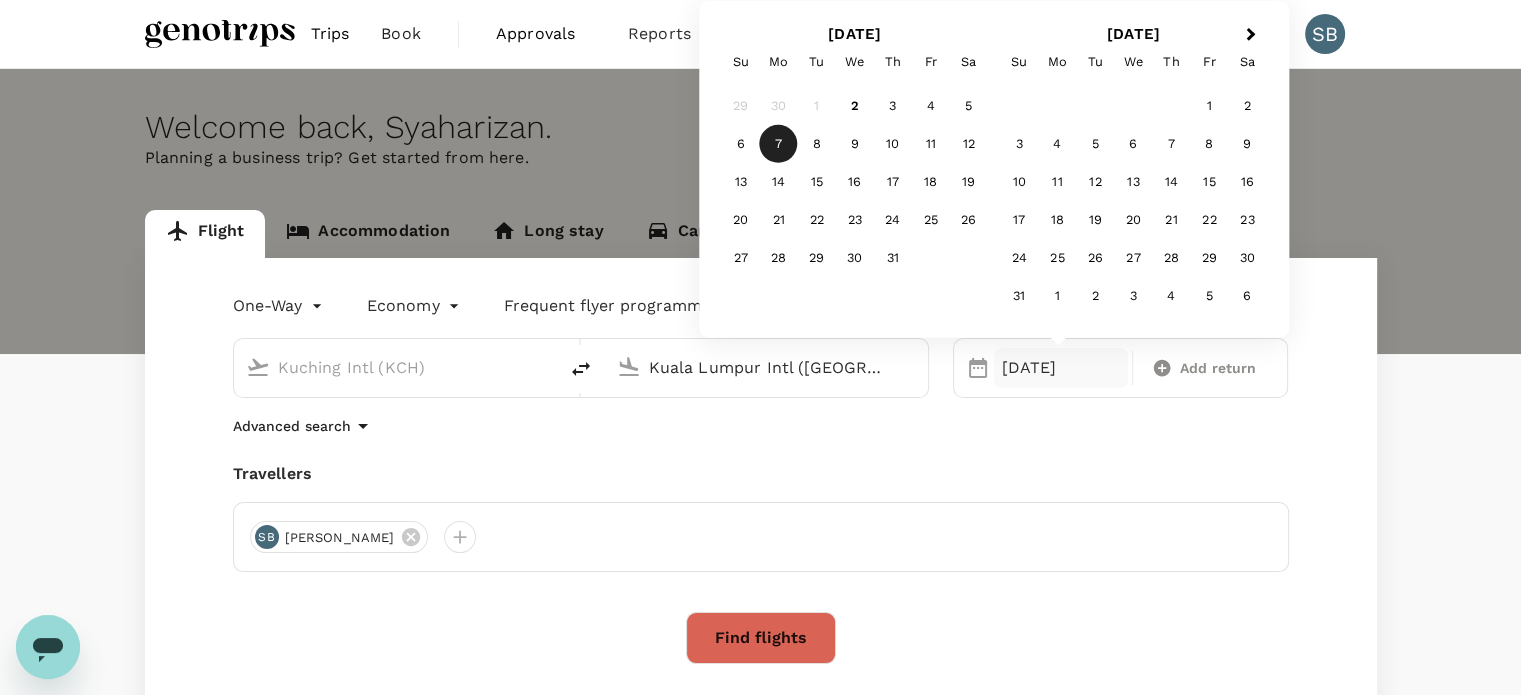type on "Kuala Lumpur Intl ([GEOGRAPHIC_DATA])" 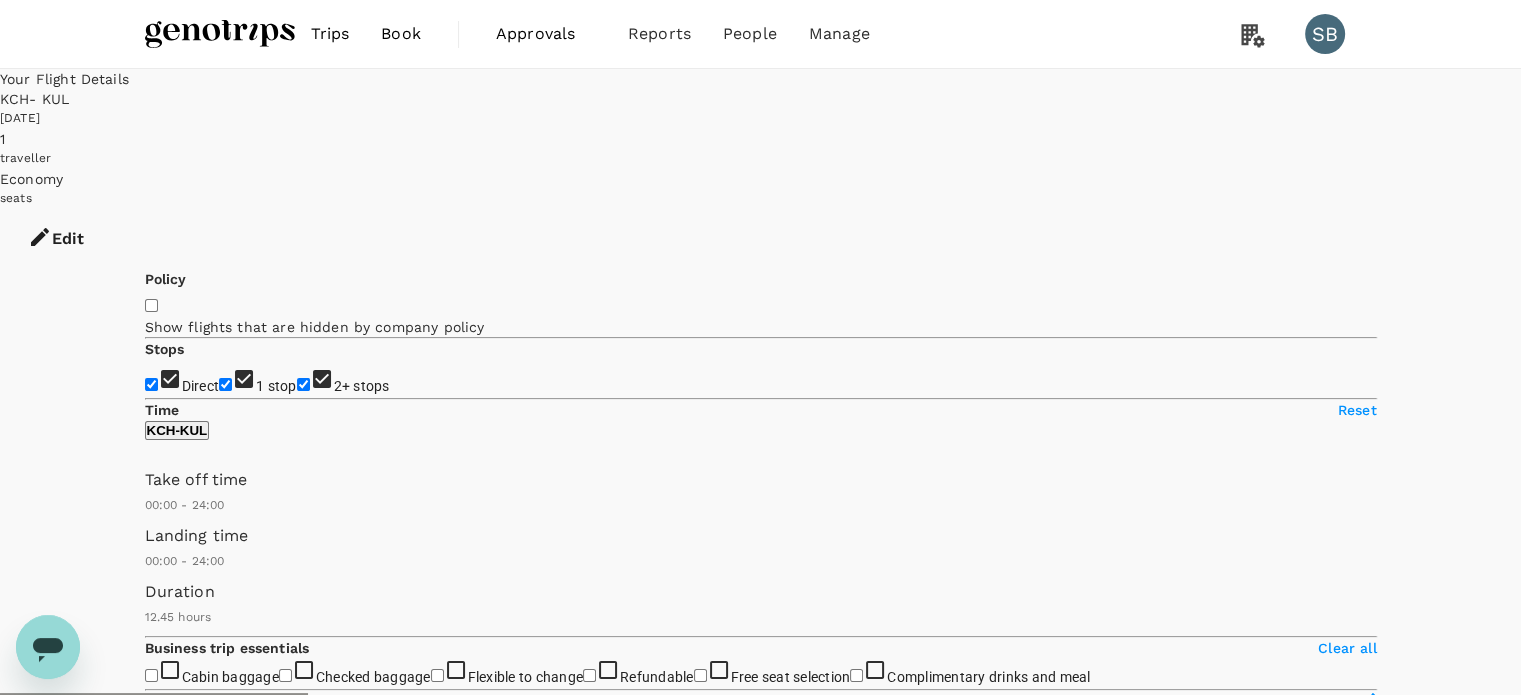 click on "Recommended" at bounding box center [197, 1019] 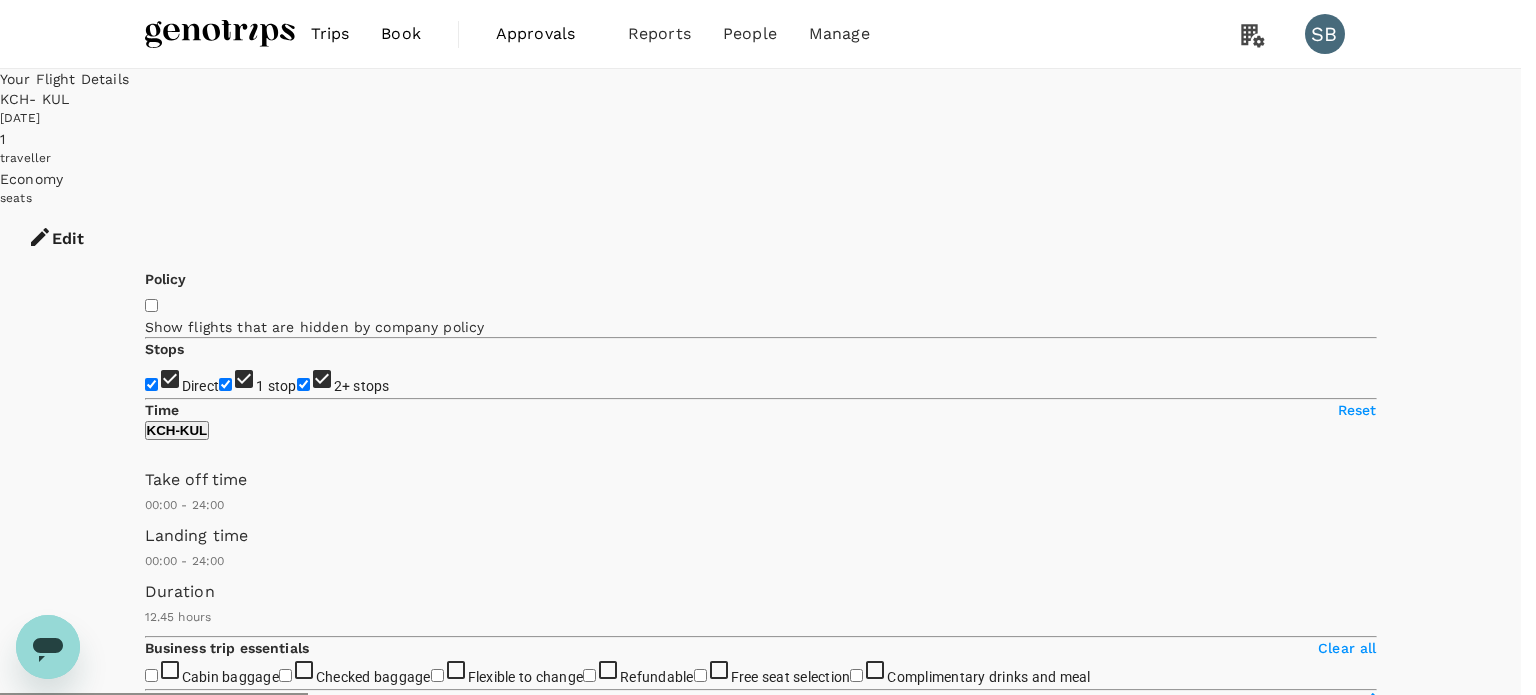 click on "Departure Time" at bounding box center (760, 58003) 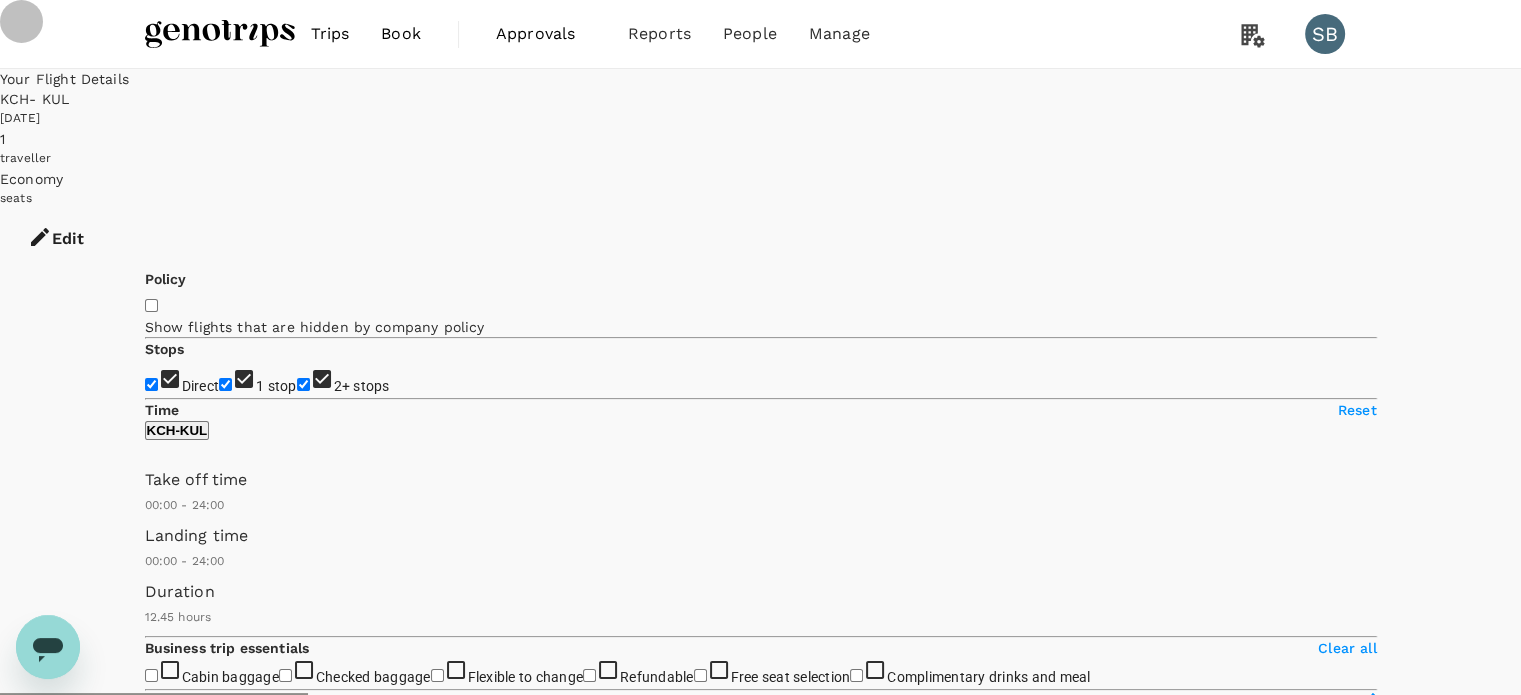 click on "2+ stops" at bounding box center [303, 384] 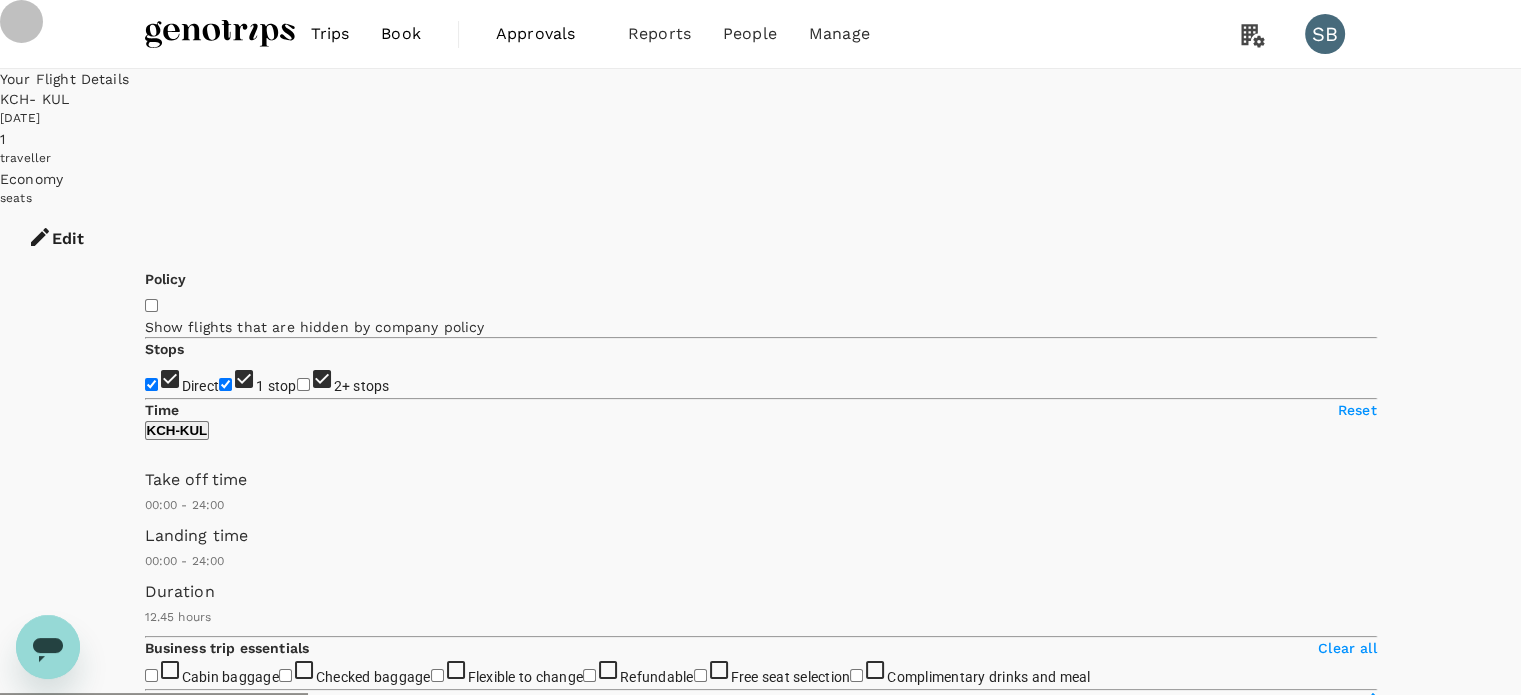 checkbox on "false" 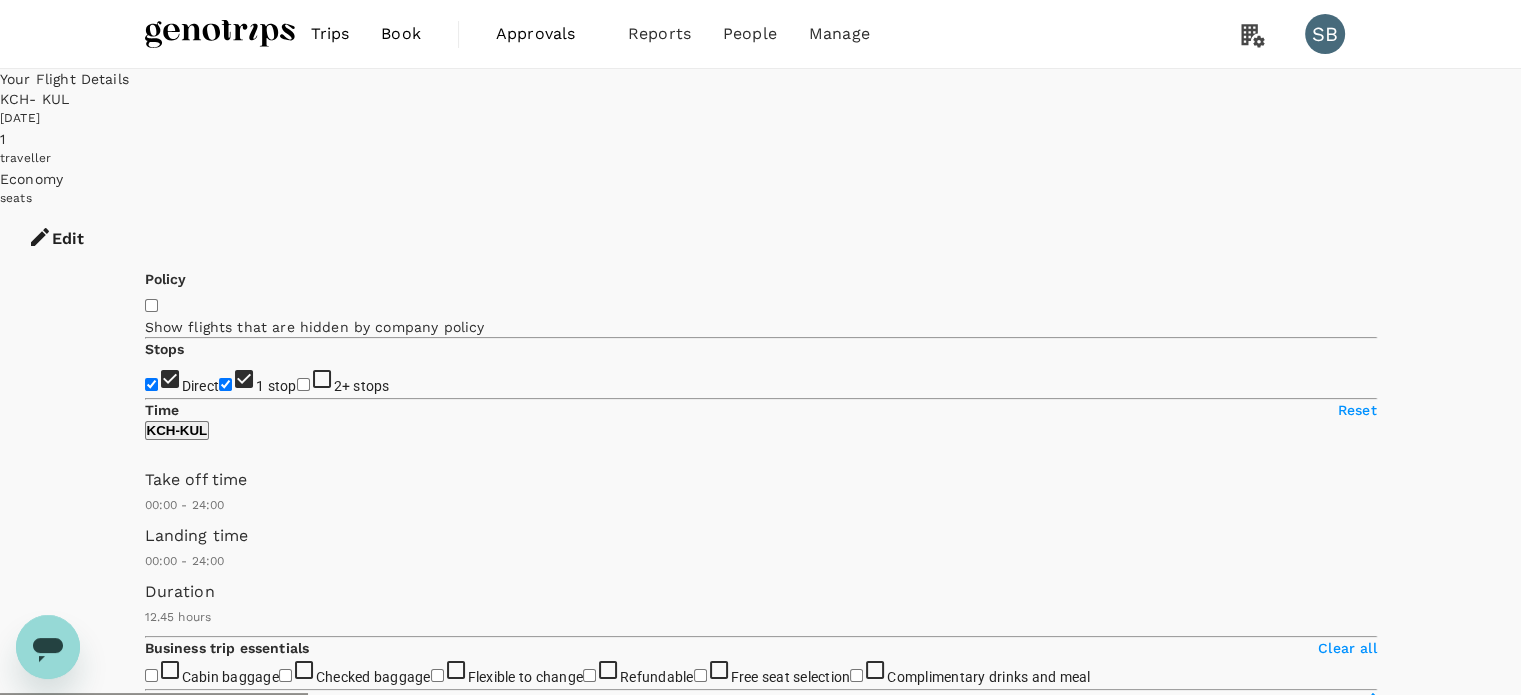 click on "1 stop" at bounding box center [225, 384] 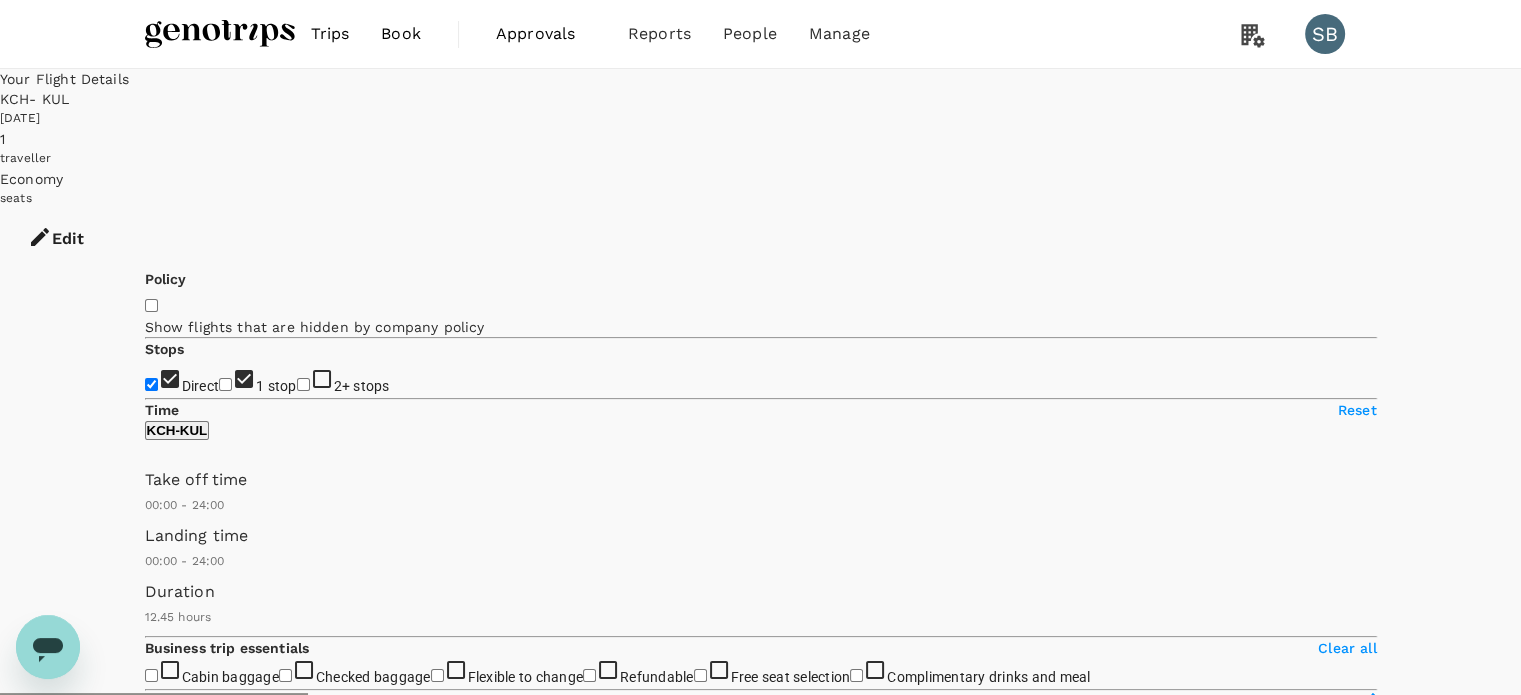 checkbox on "false" 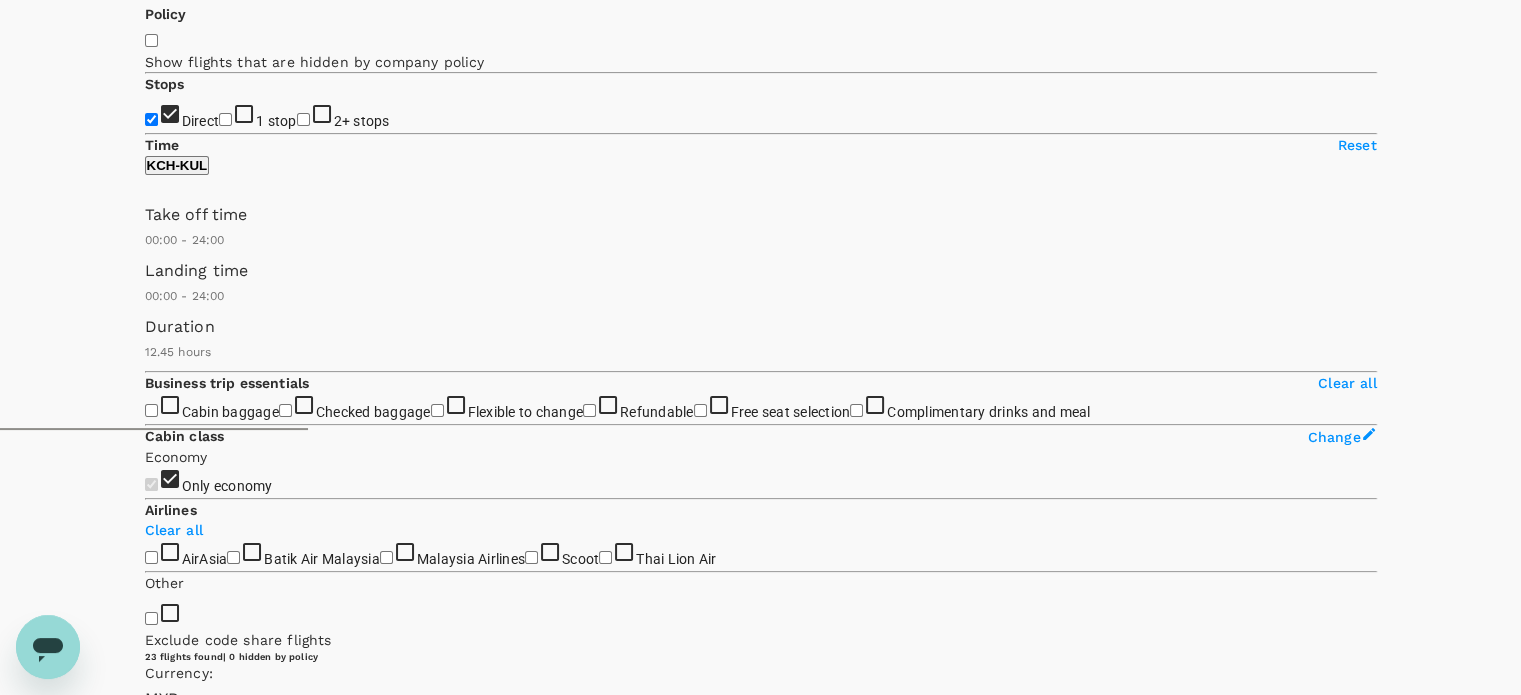 scroll, scrollTop: 300, scrollLeft: 0, axis: vertical 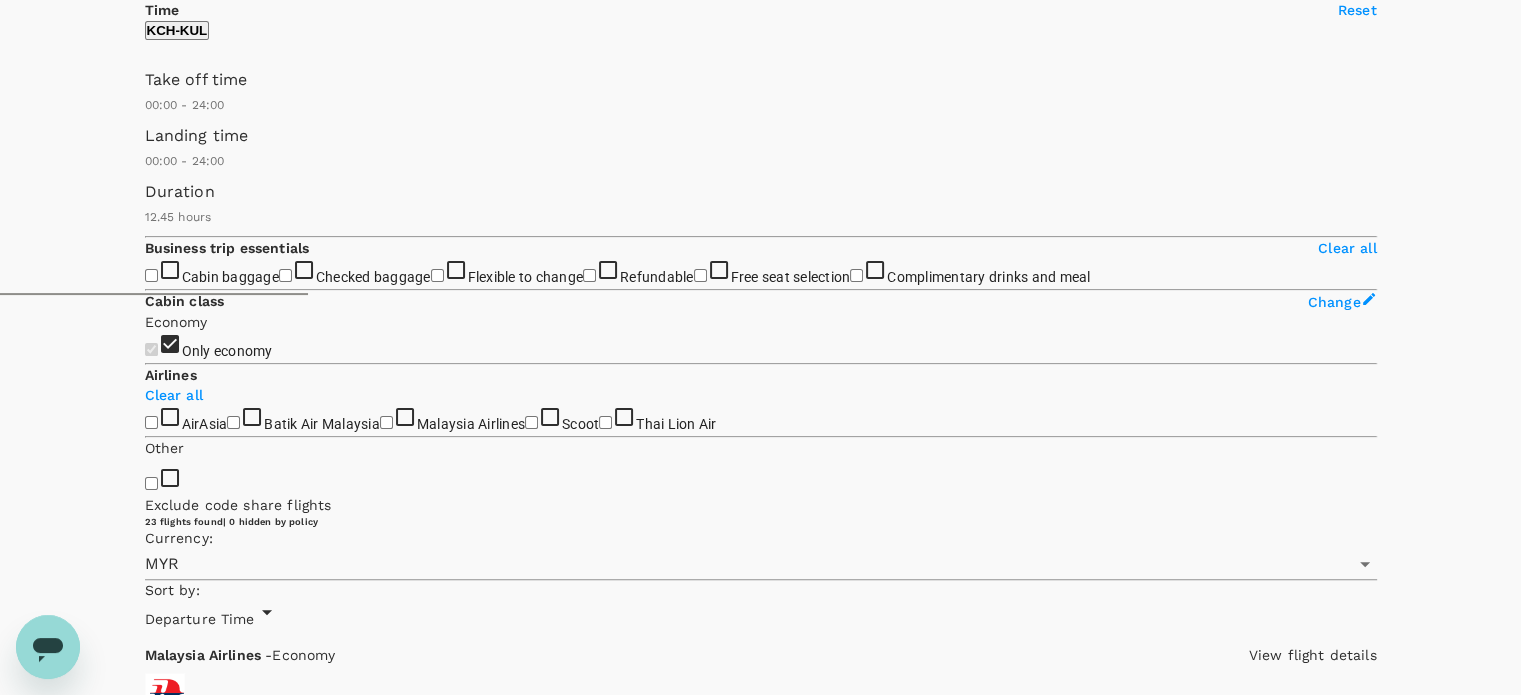 click on "View options" at bounding box center (184, 9100) 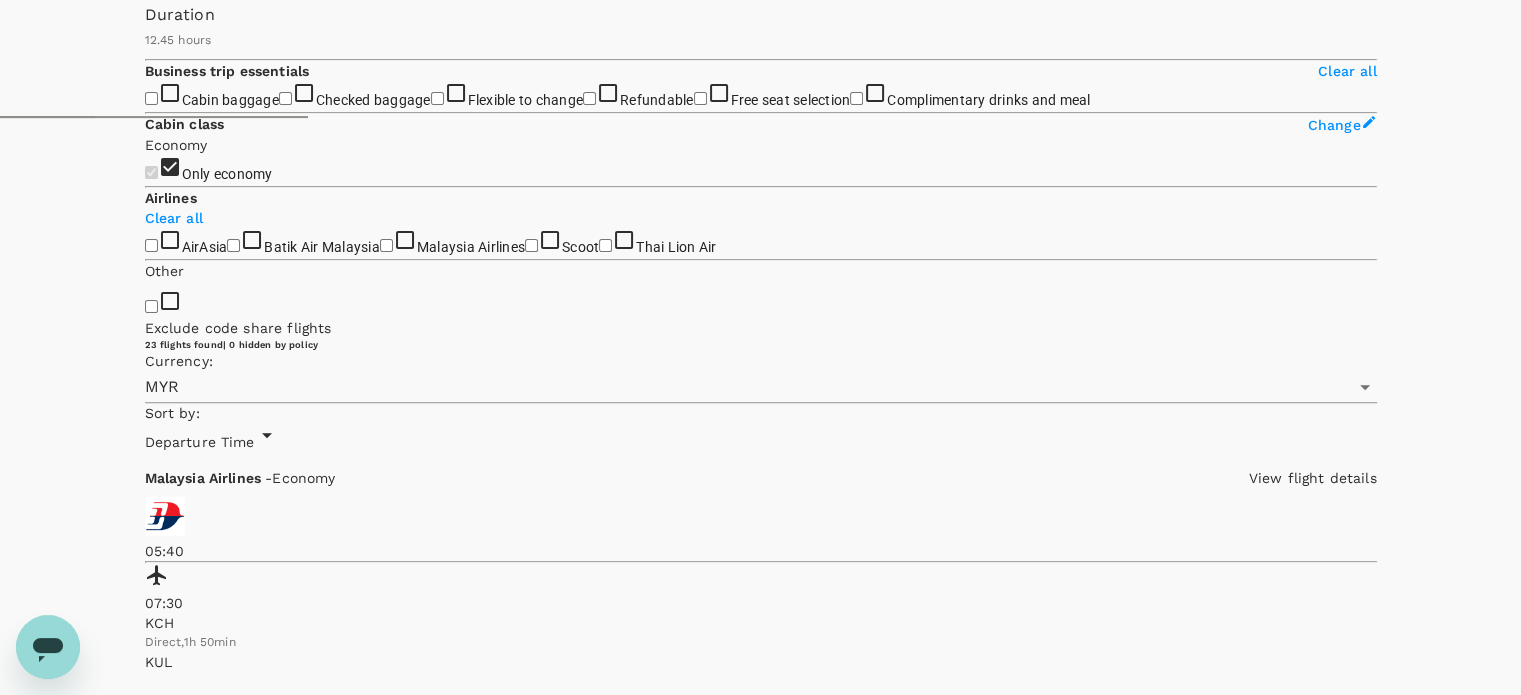 scroll, scrollTop: 579, scrollLeft: 0, axis: vertical 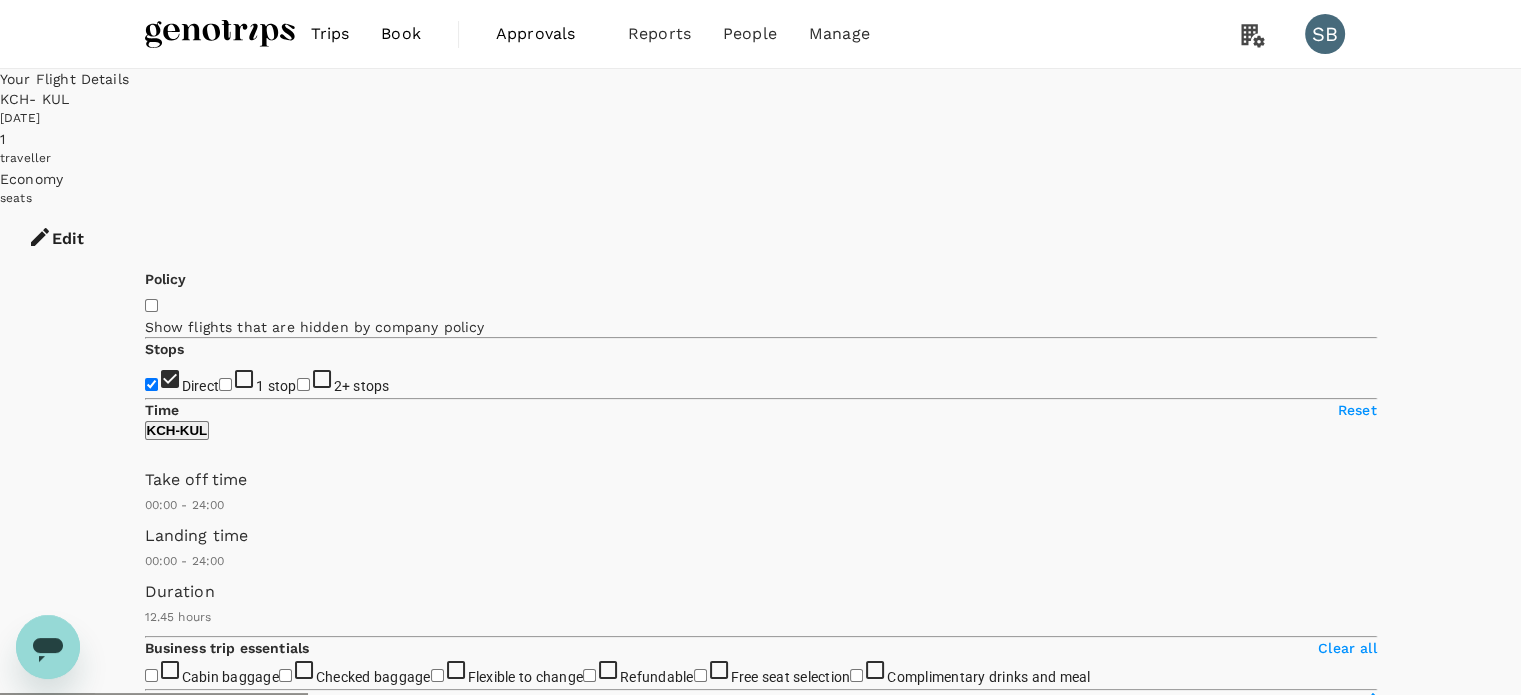 click at bounding box center (220, 34) 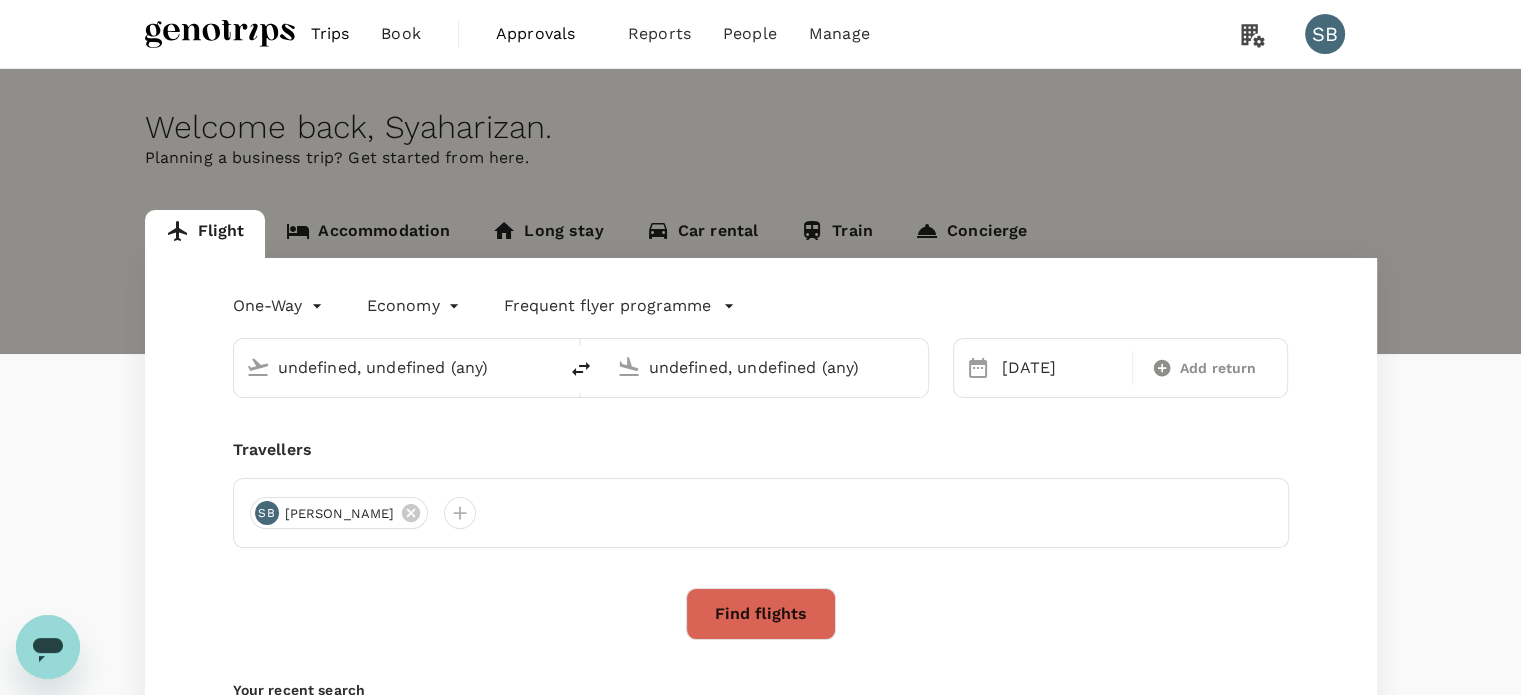 type on "Kuching Intl (KCH)" 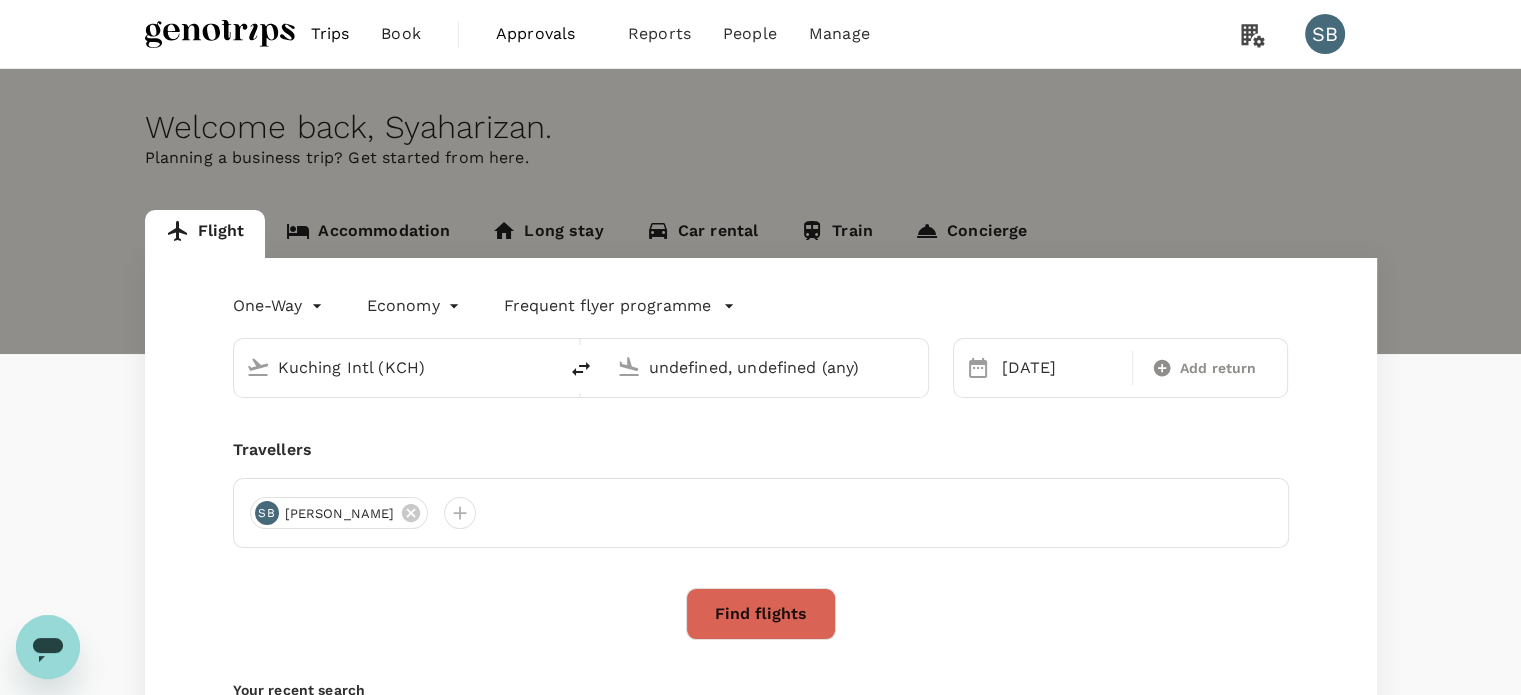 type on "Kuala Lumpur Intl ([GEOGRAPHIC_DATA])" 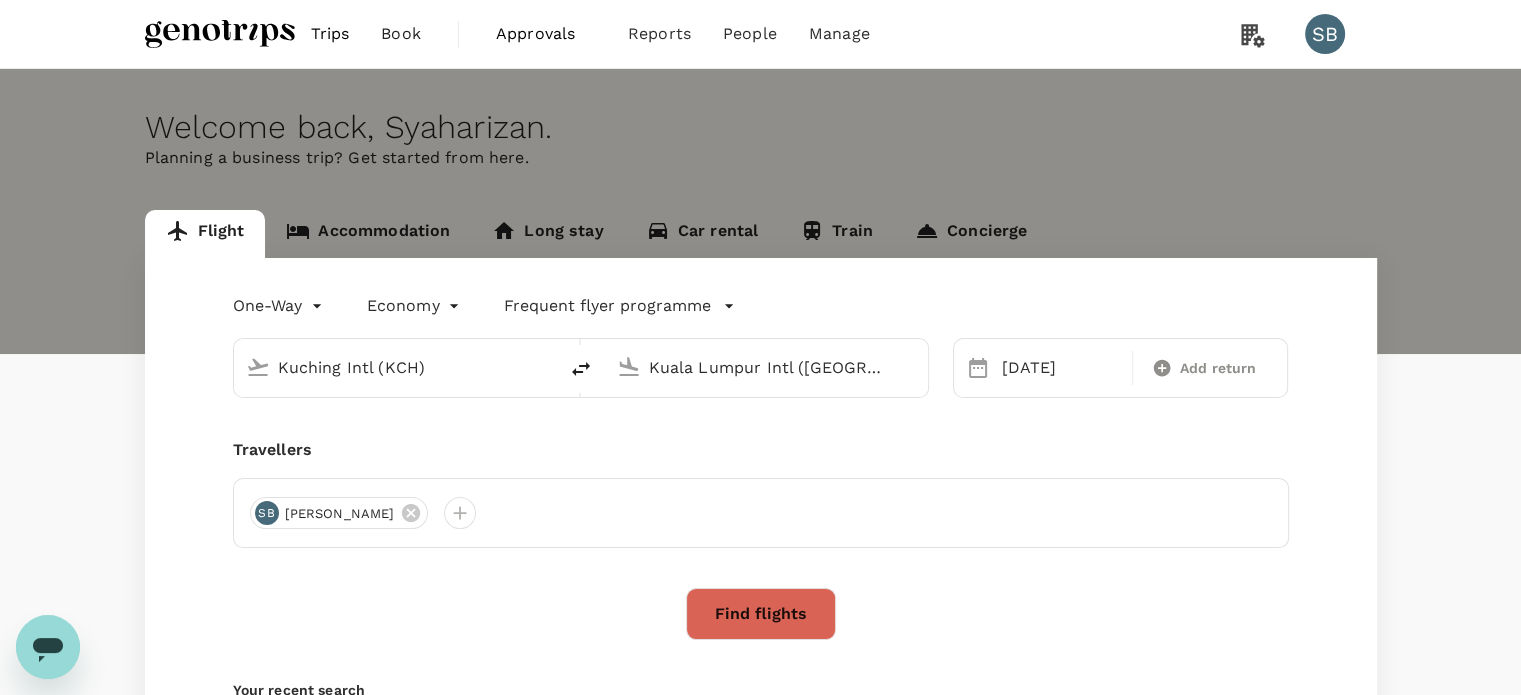 type 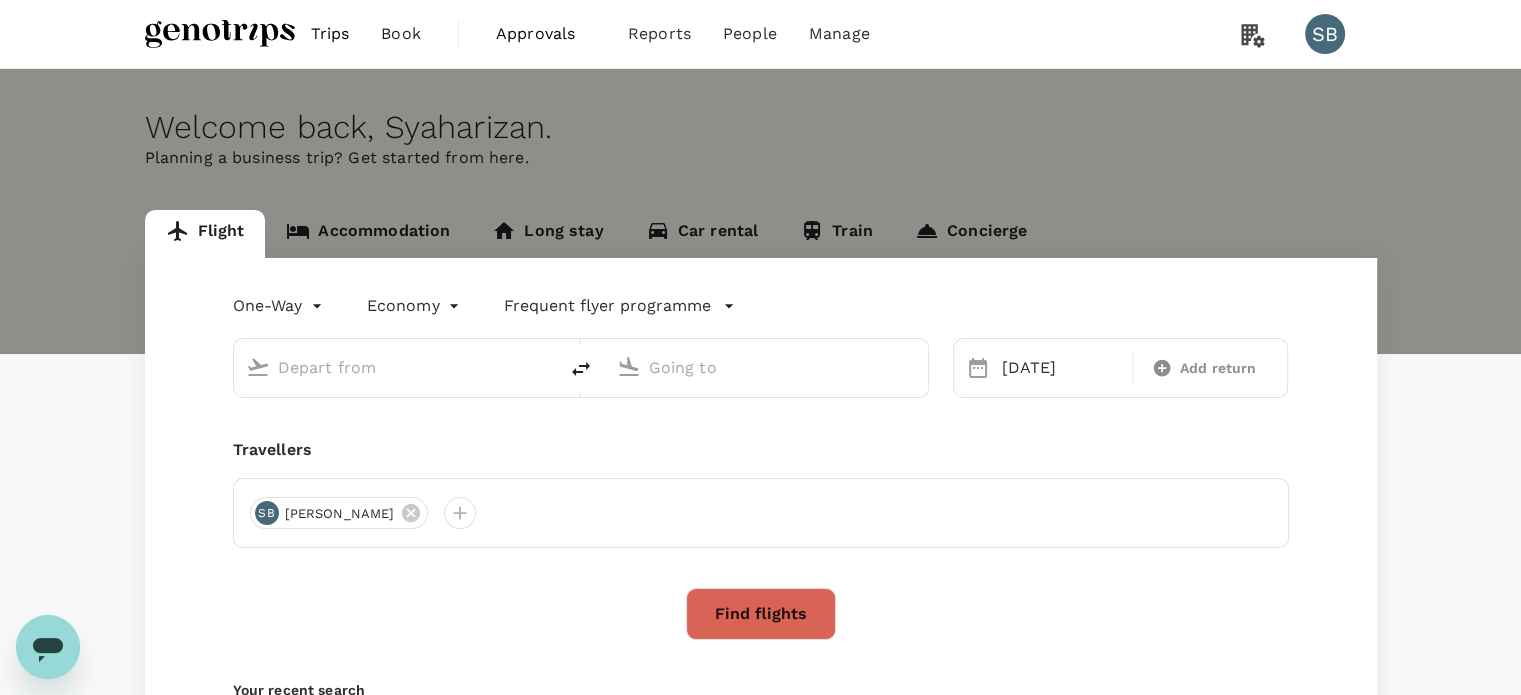 type on "Kuching Intl (KCH)" 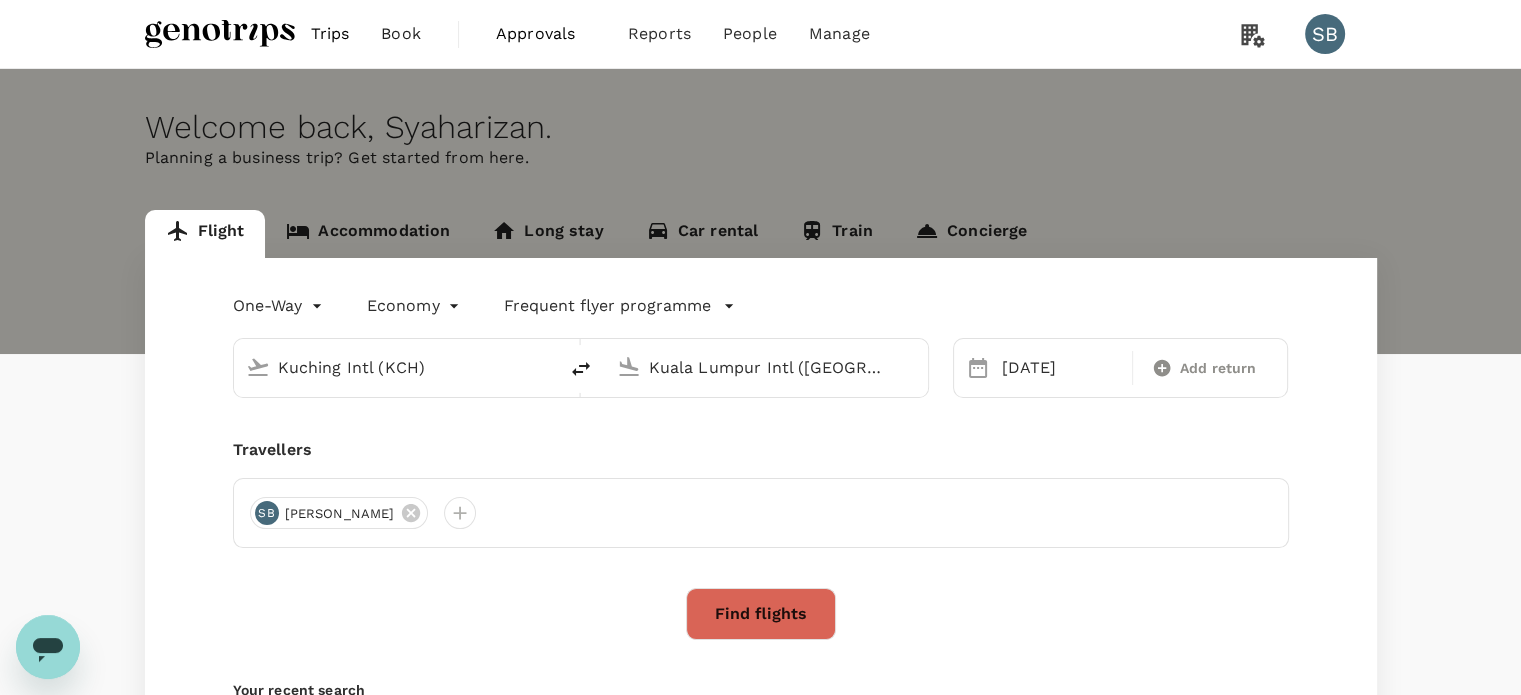 type 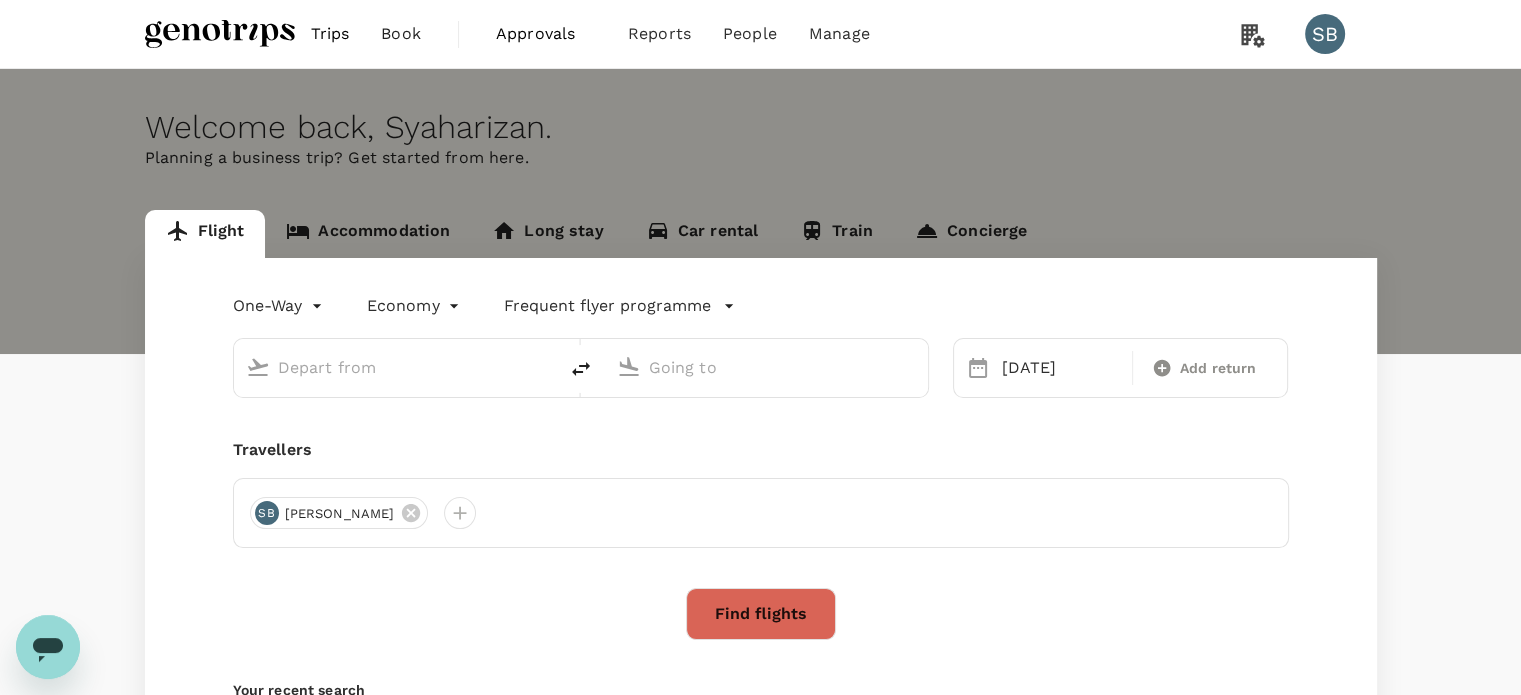 type on "Kuching Intl (KCH)" 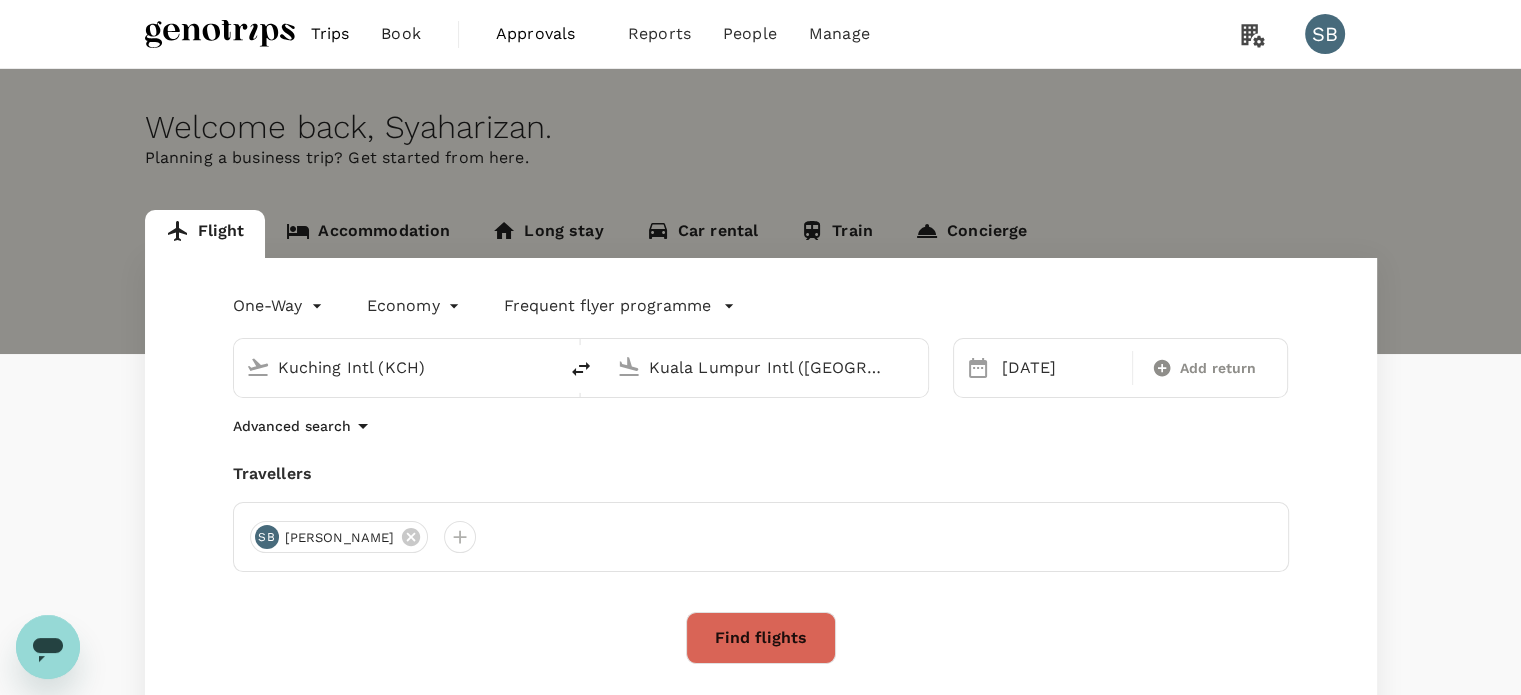click 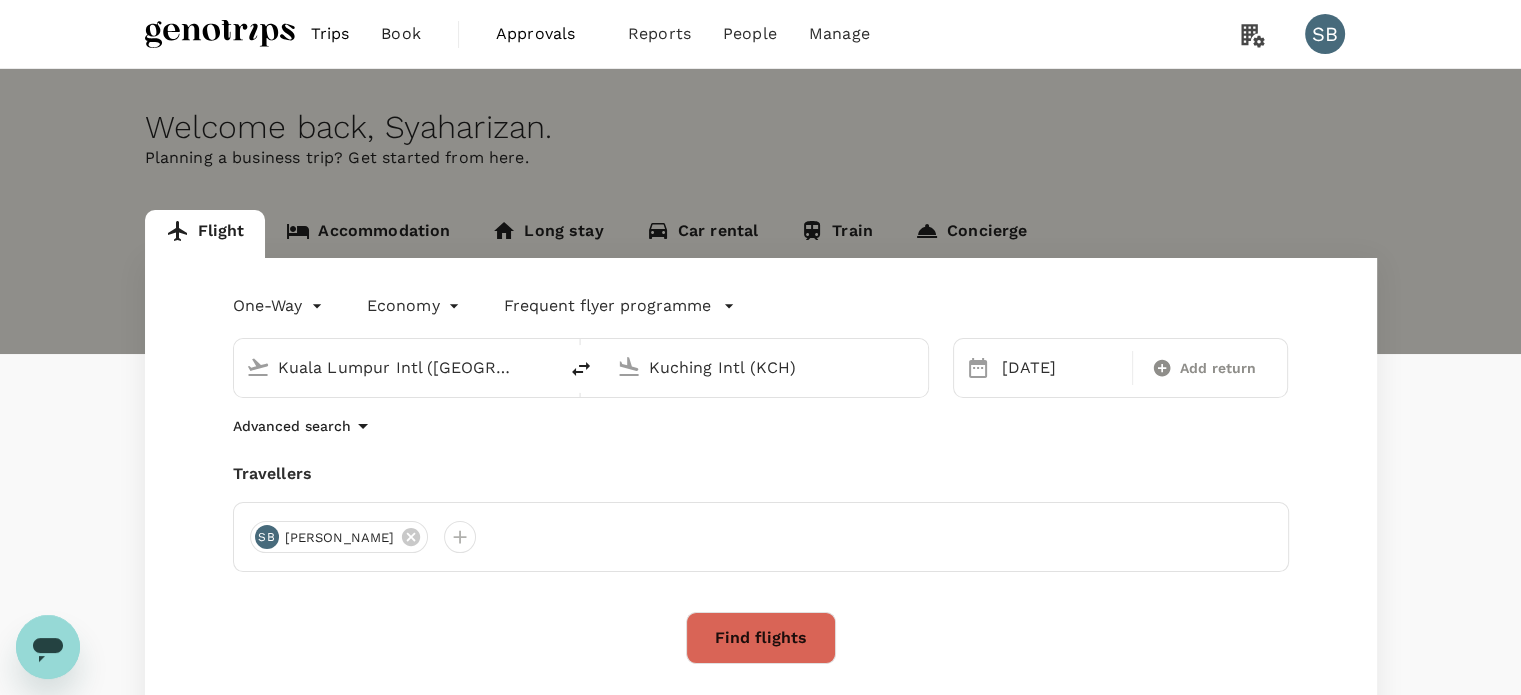 click on "Kuching Intl (KCH)" at bounding box center (767, 367) 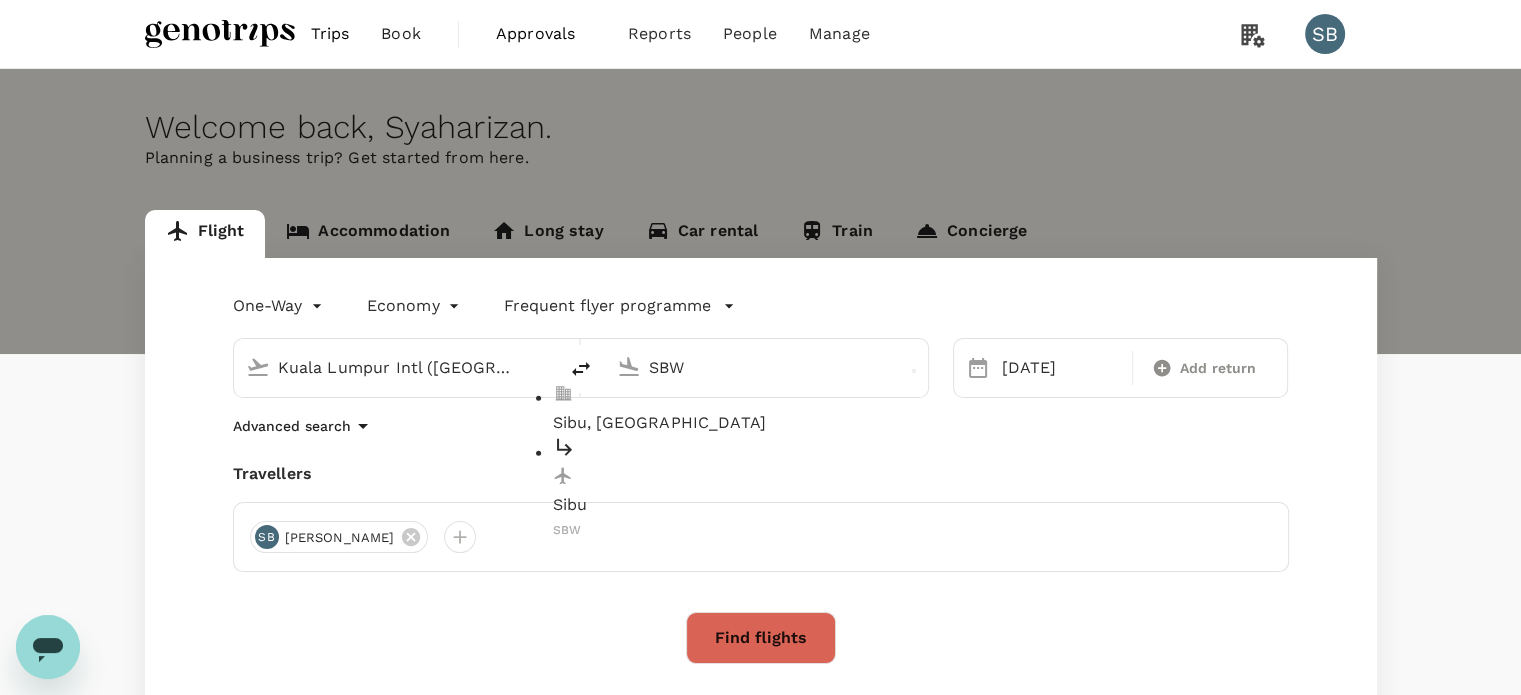 click on "Sibu" at bounding box center [783, 505] 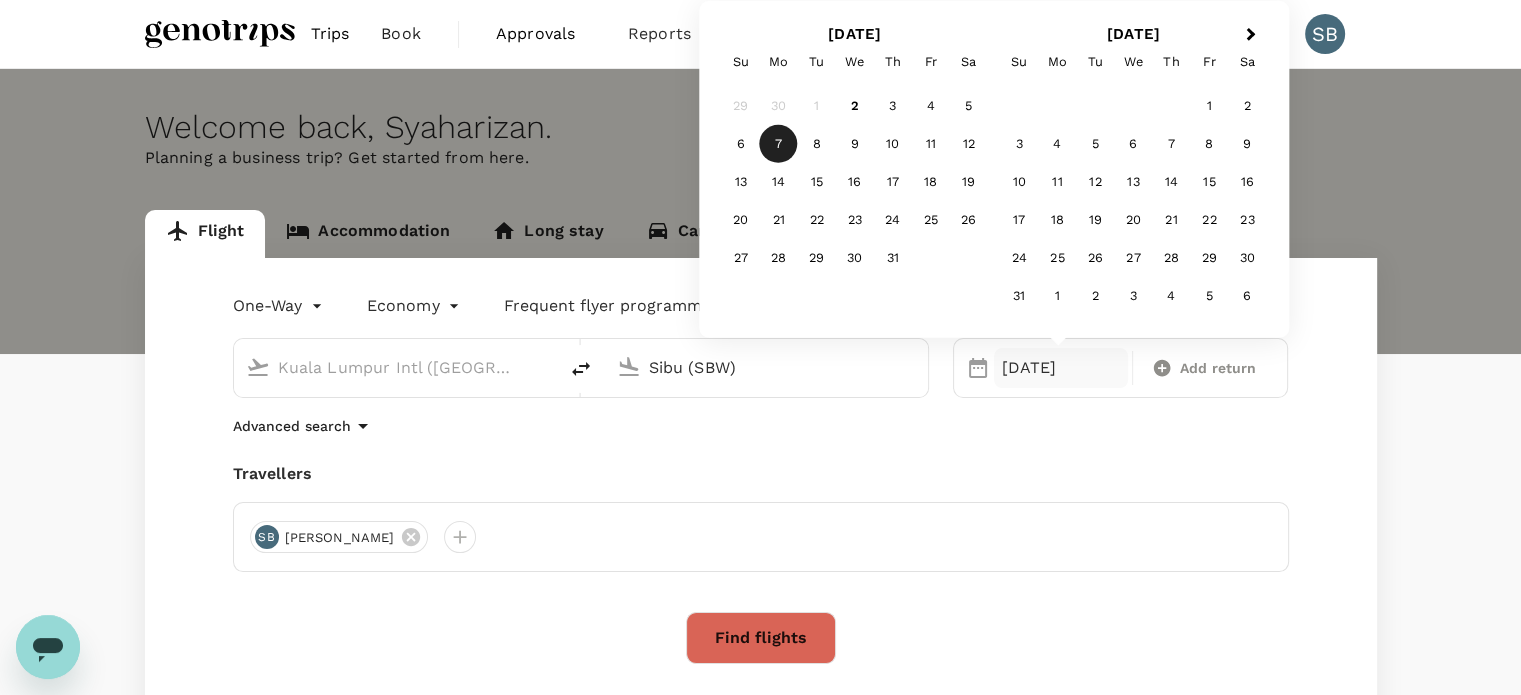 type on "Sibu (SBW)" 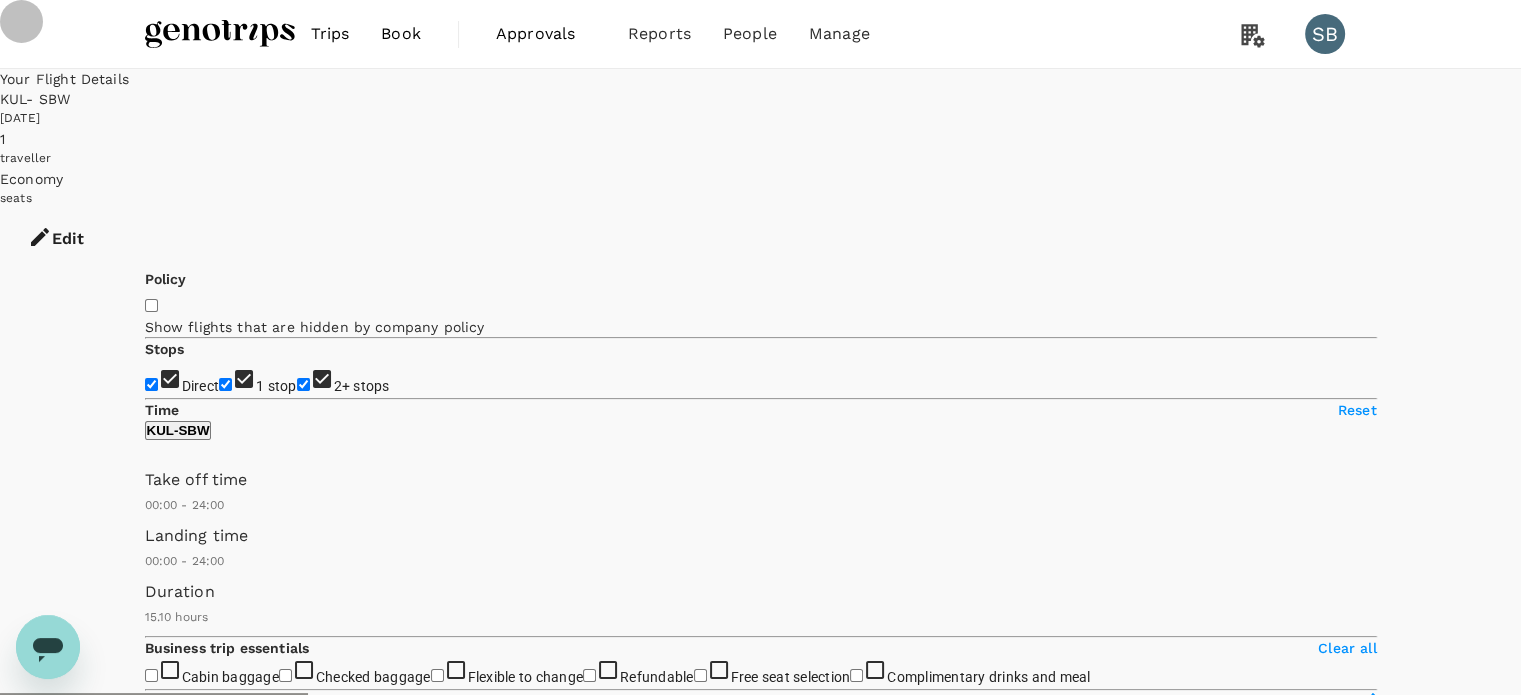 click on "2+ stops" at bounding box center (303, 384) 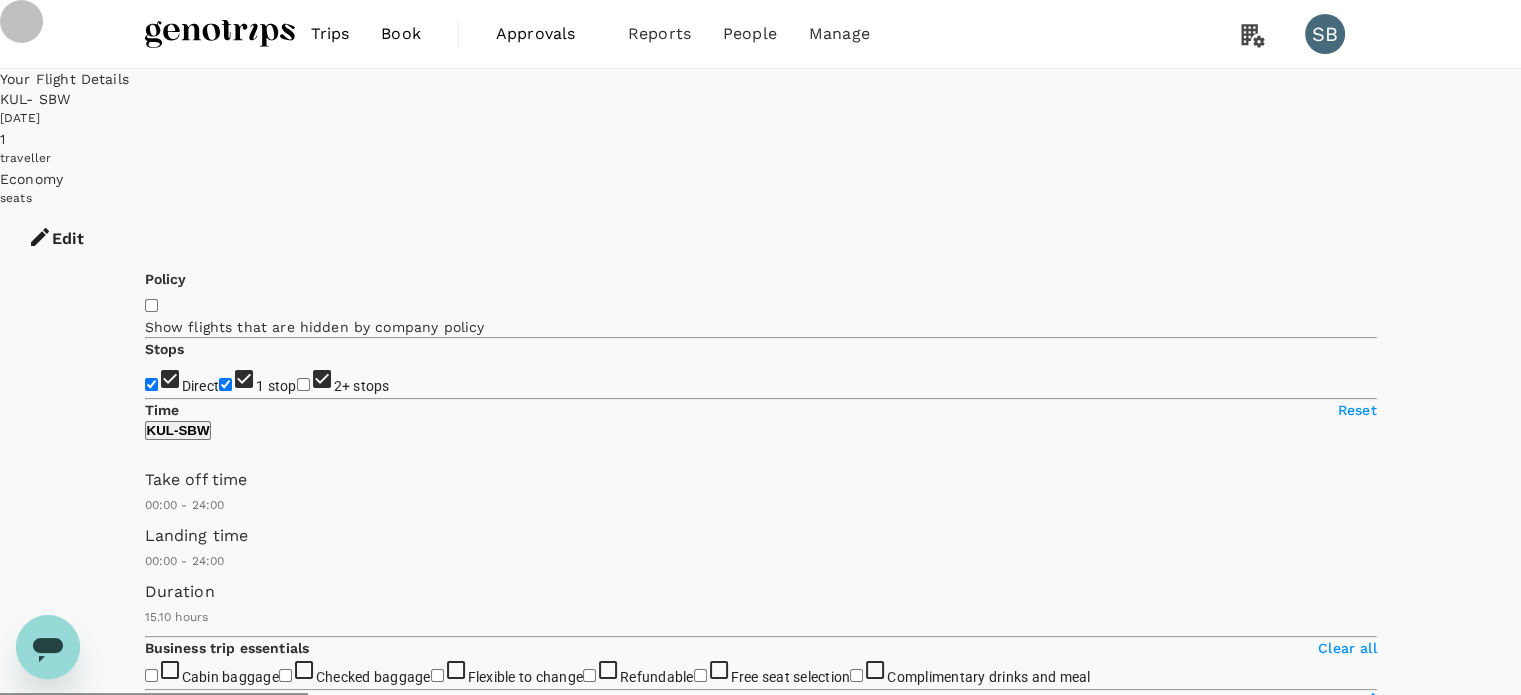 checkbox on "false" 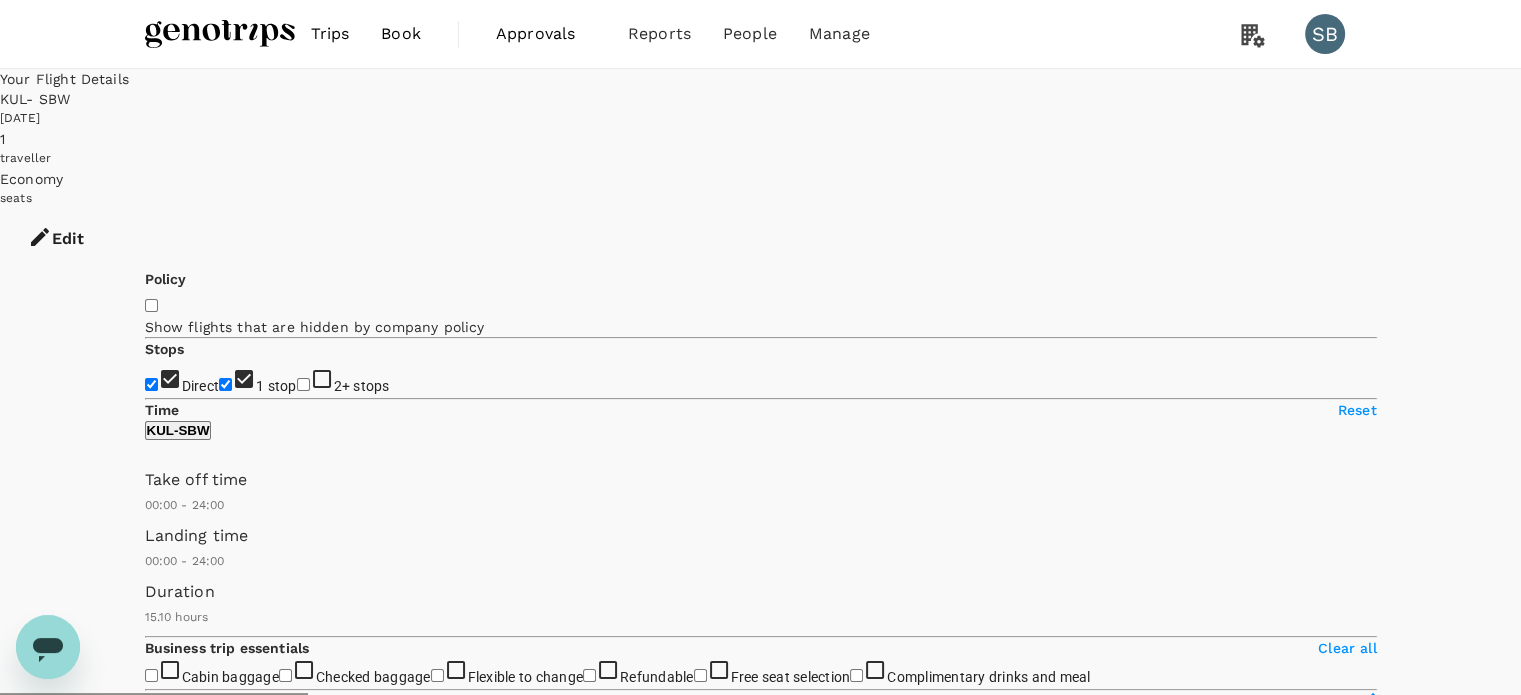 click on "1 stop" at bounding box center (225, 384) 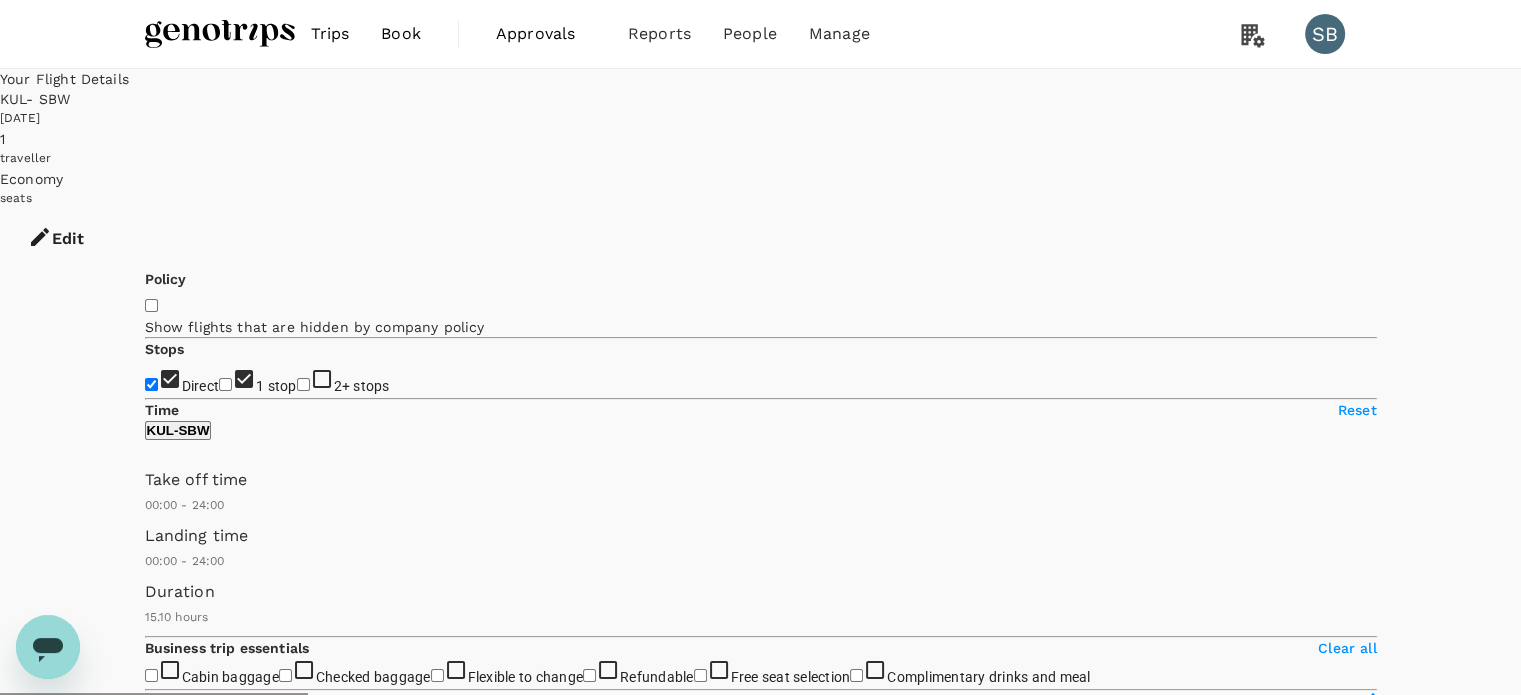 checkbox on "false" 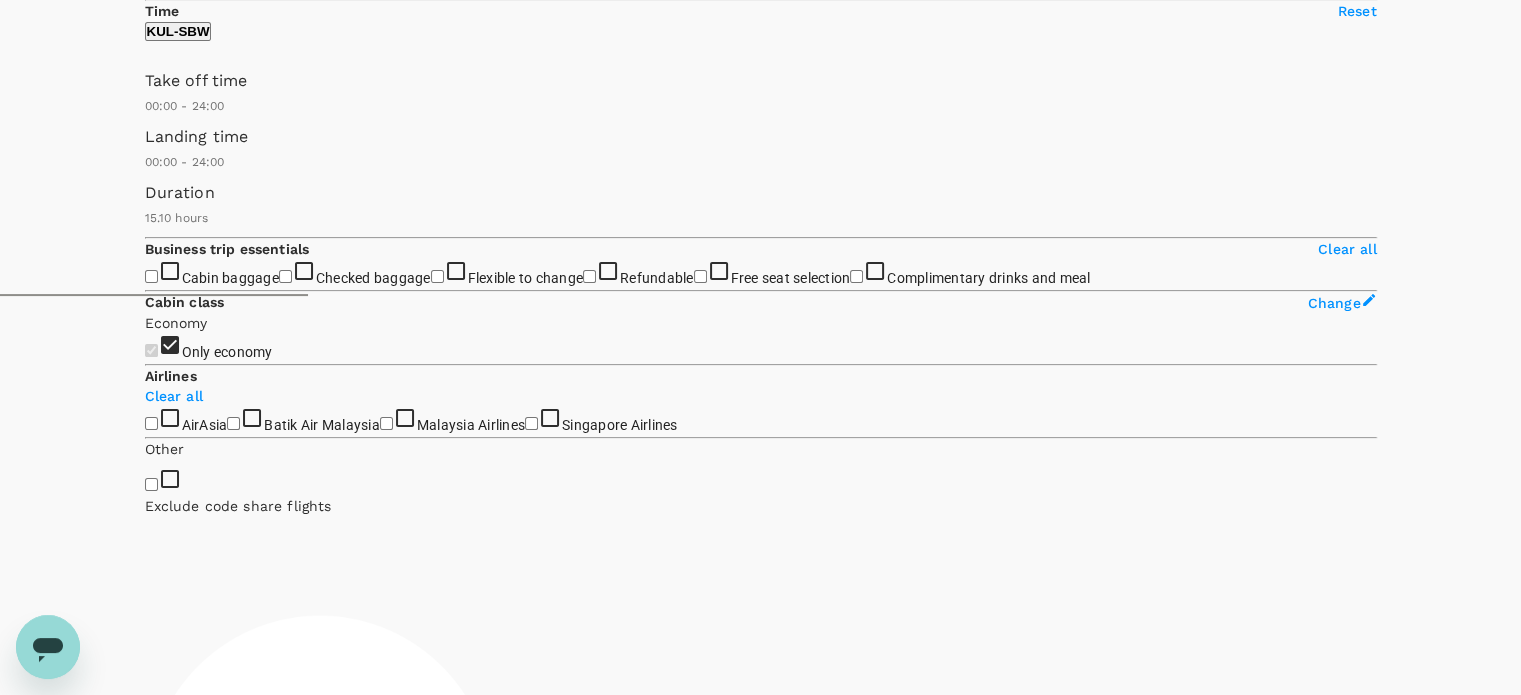 scroll, scrollTop: 600, scrollLeft: 0, axis: vertical 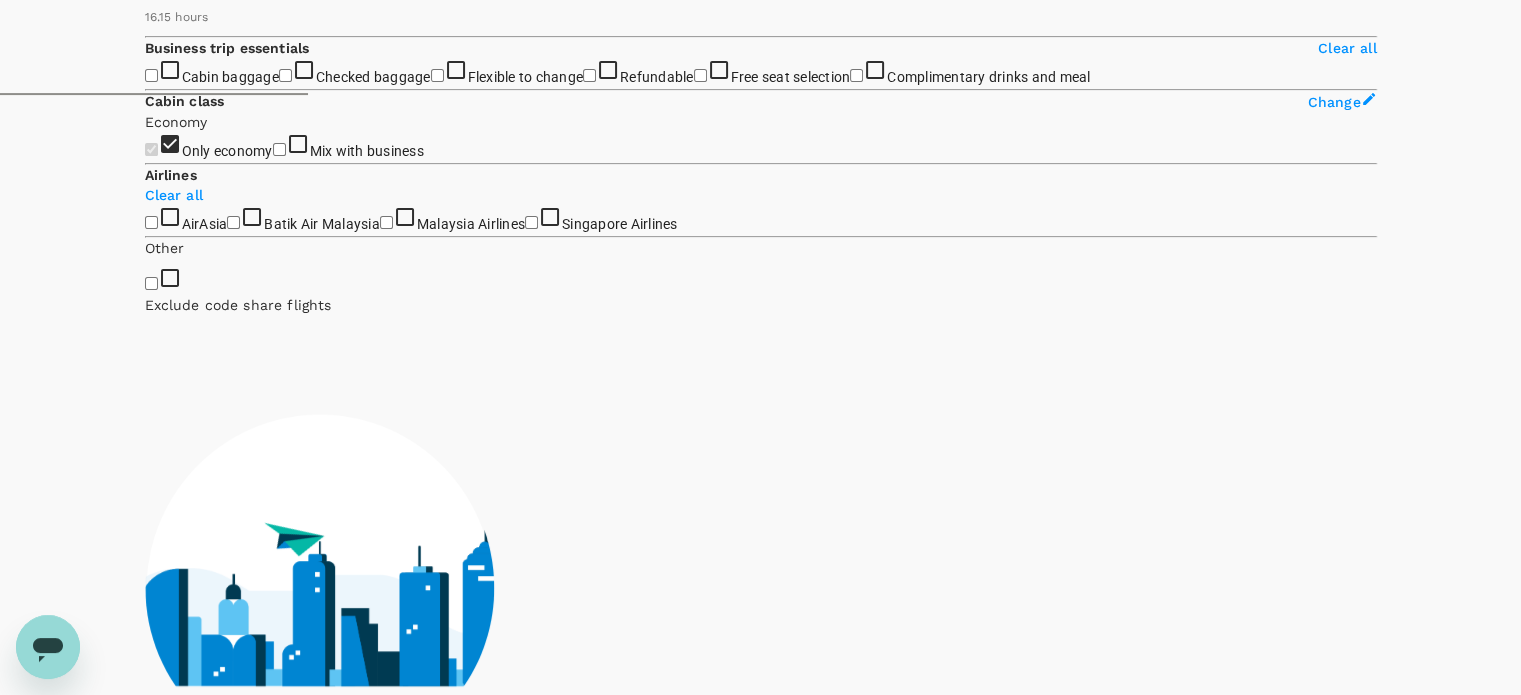 type on "975" 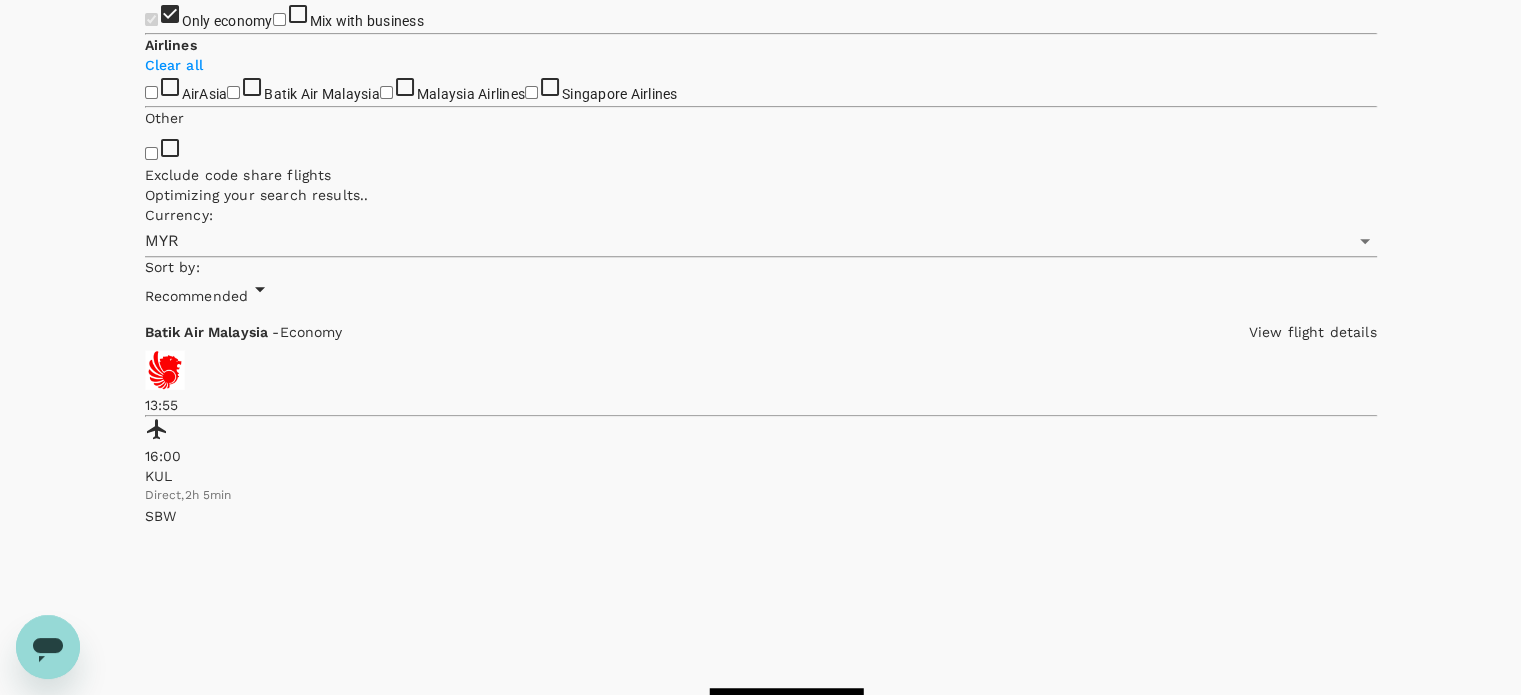 scroll, scrollTop: 800, scrollLeft: 0, axis: vertical 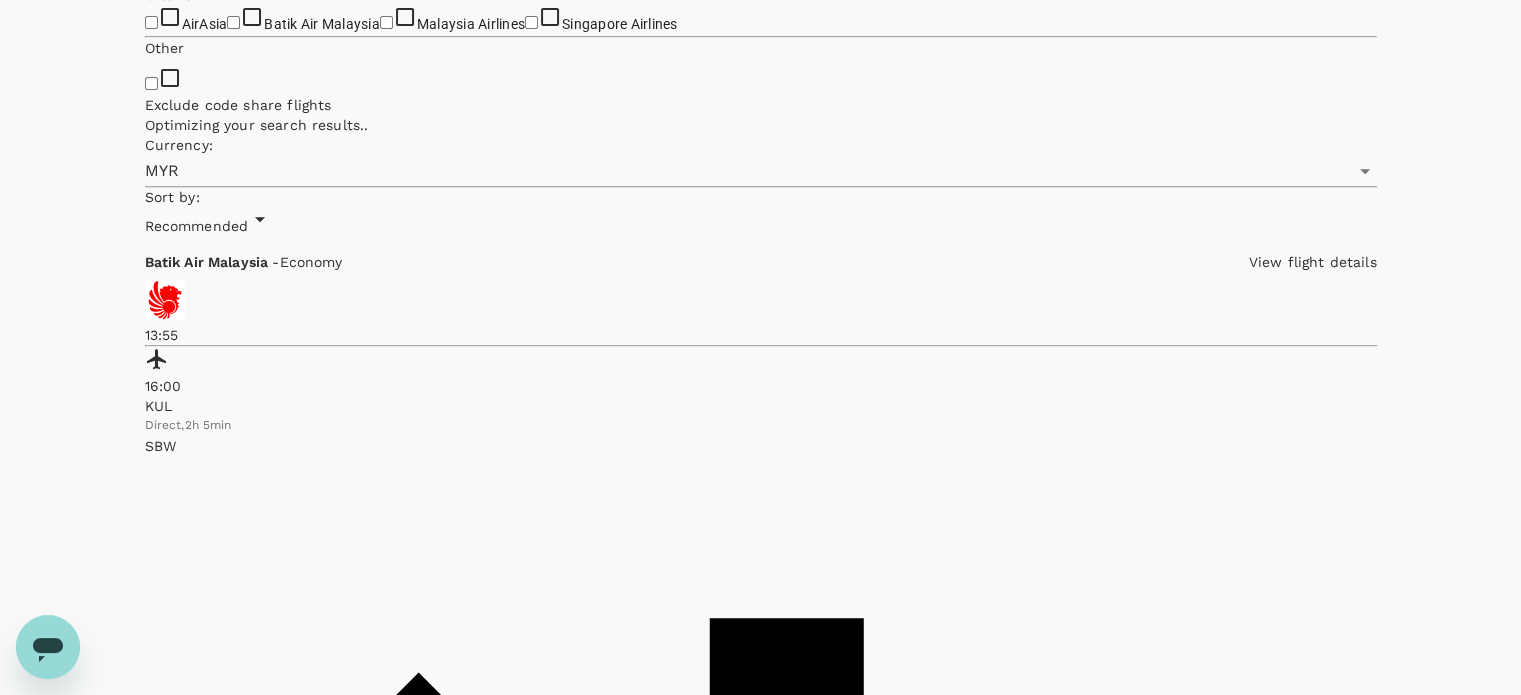 click on "AirAsia" at bounding box center (151, 22) 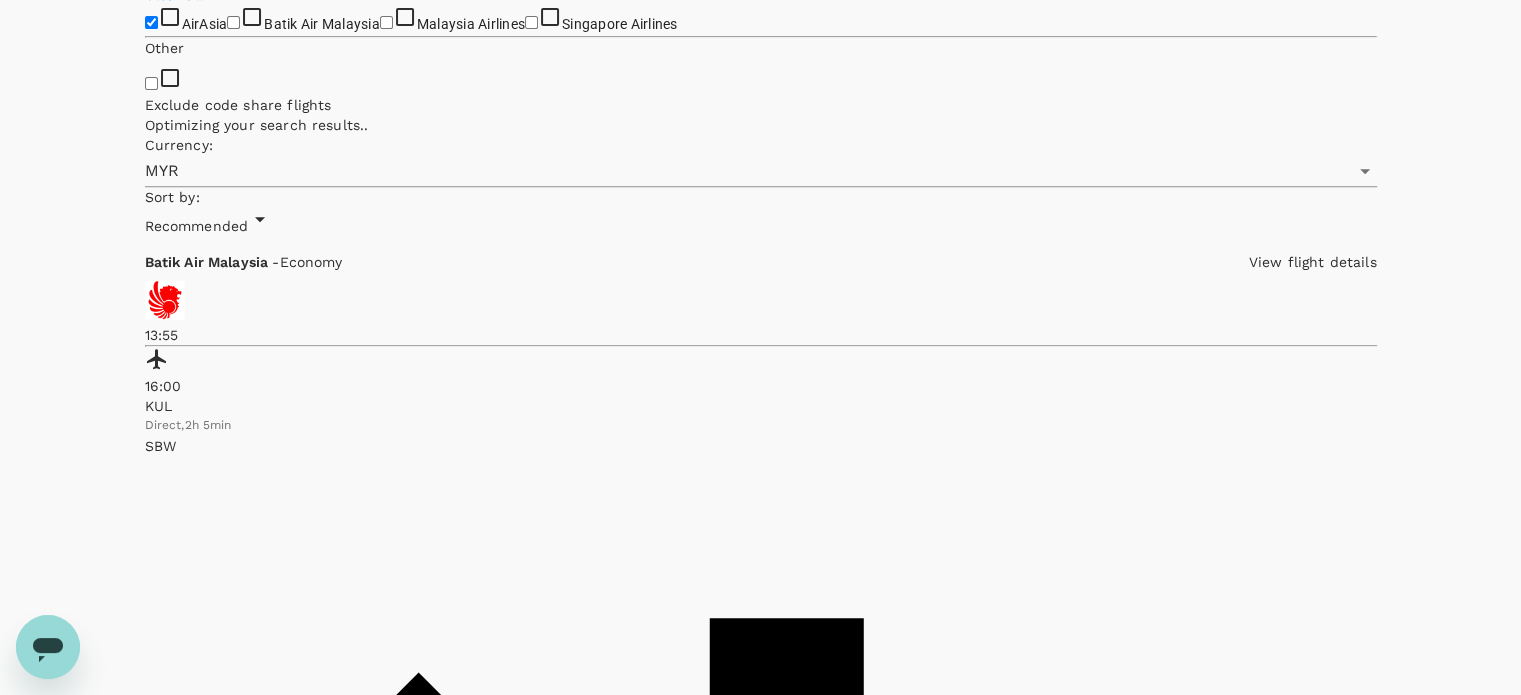 checkbox on "true" 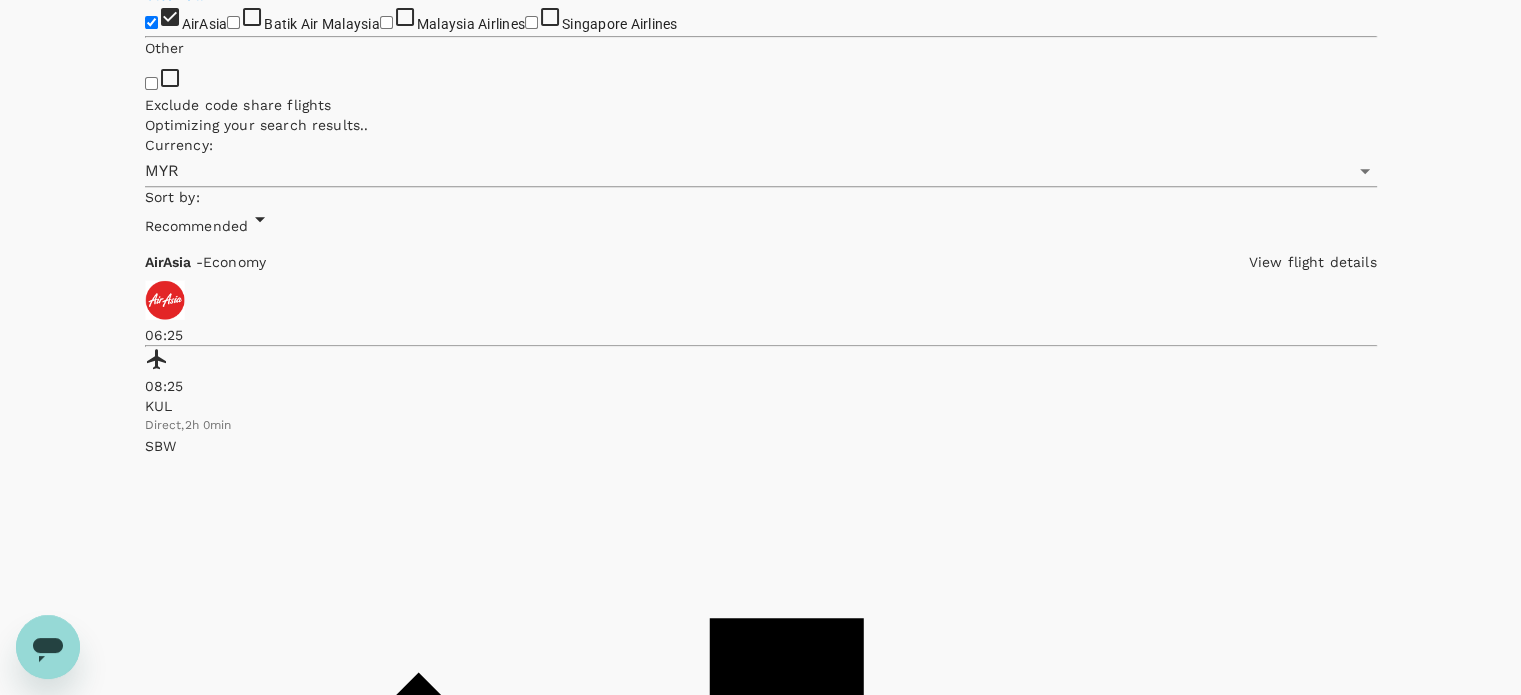 click on "View options" at bounding box center (184, 11528) 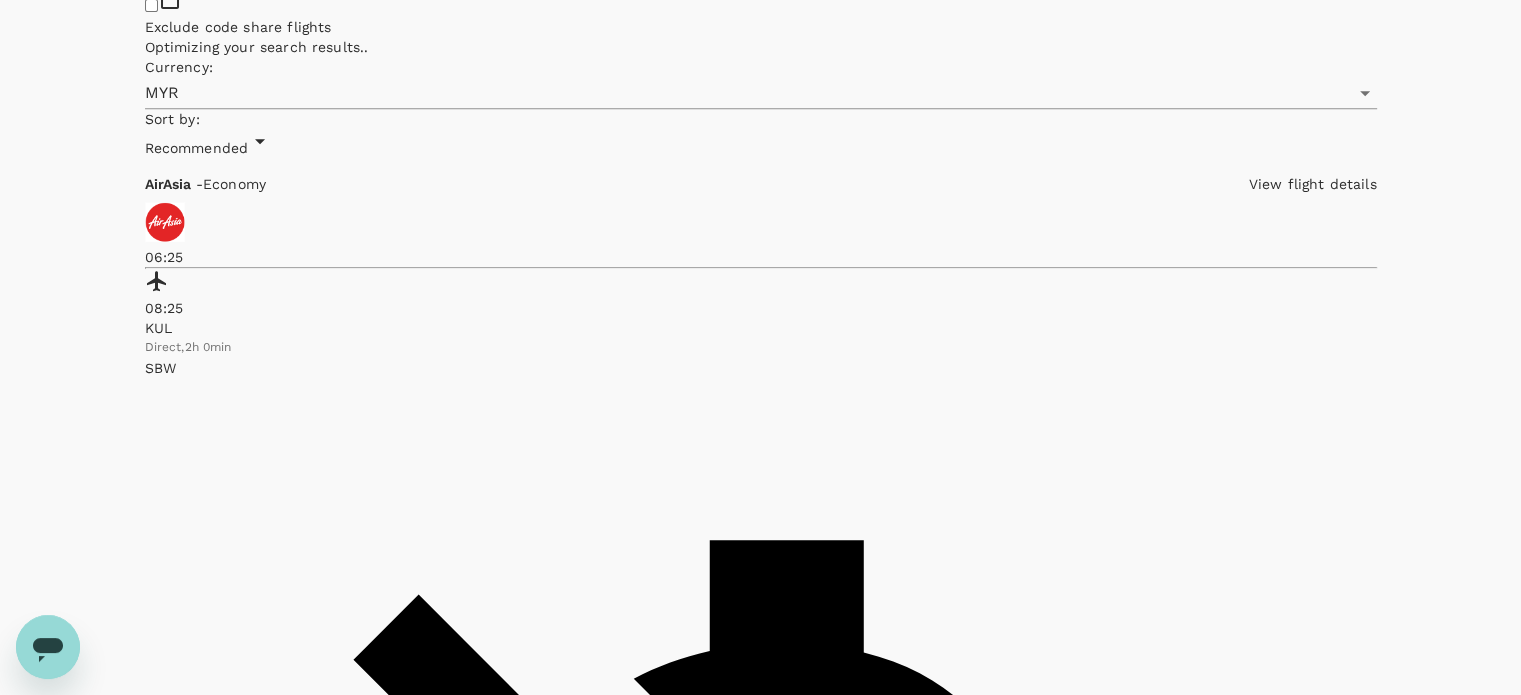 scroll, scrollTop: 960, scrollLeft: 0, axis: vertical 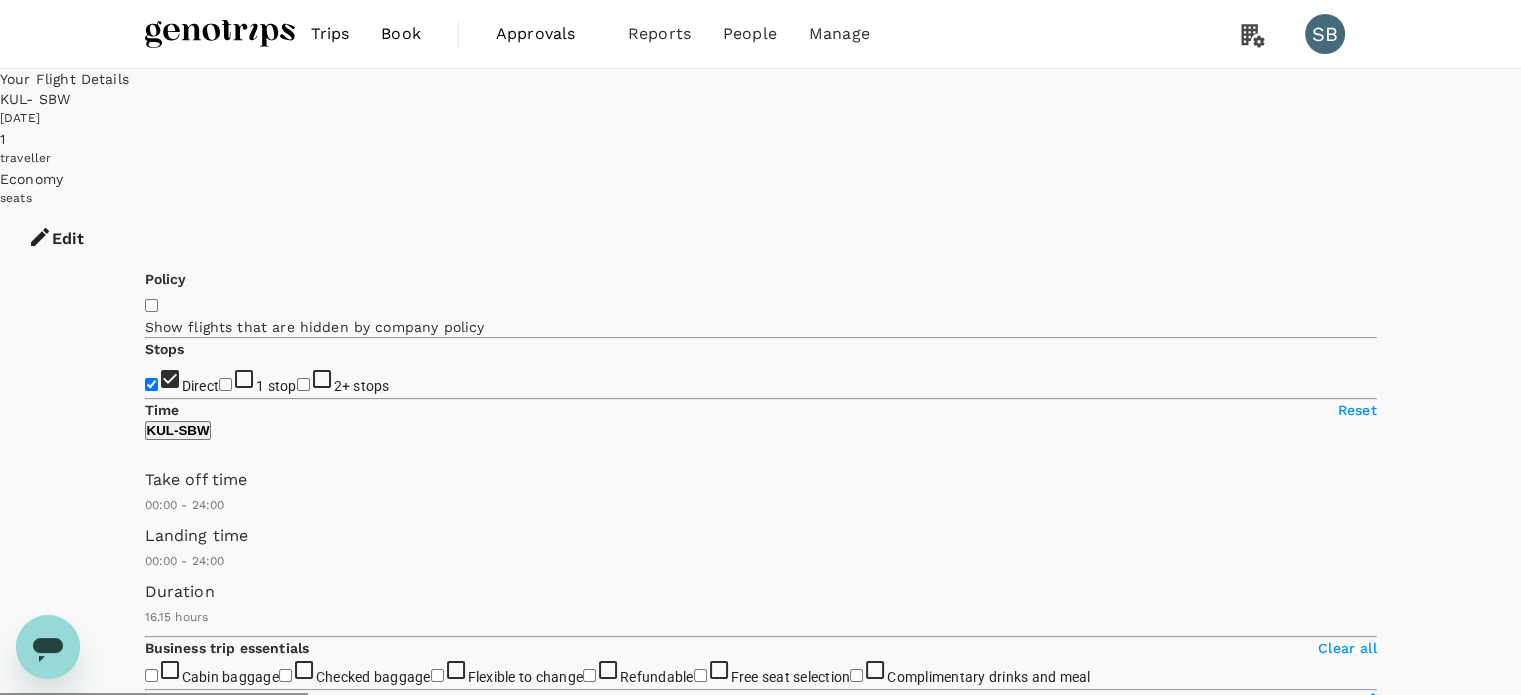 click at bounding box center (220, 34) 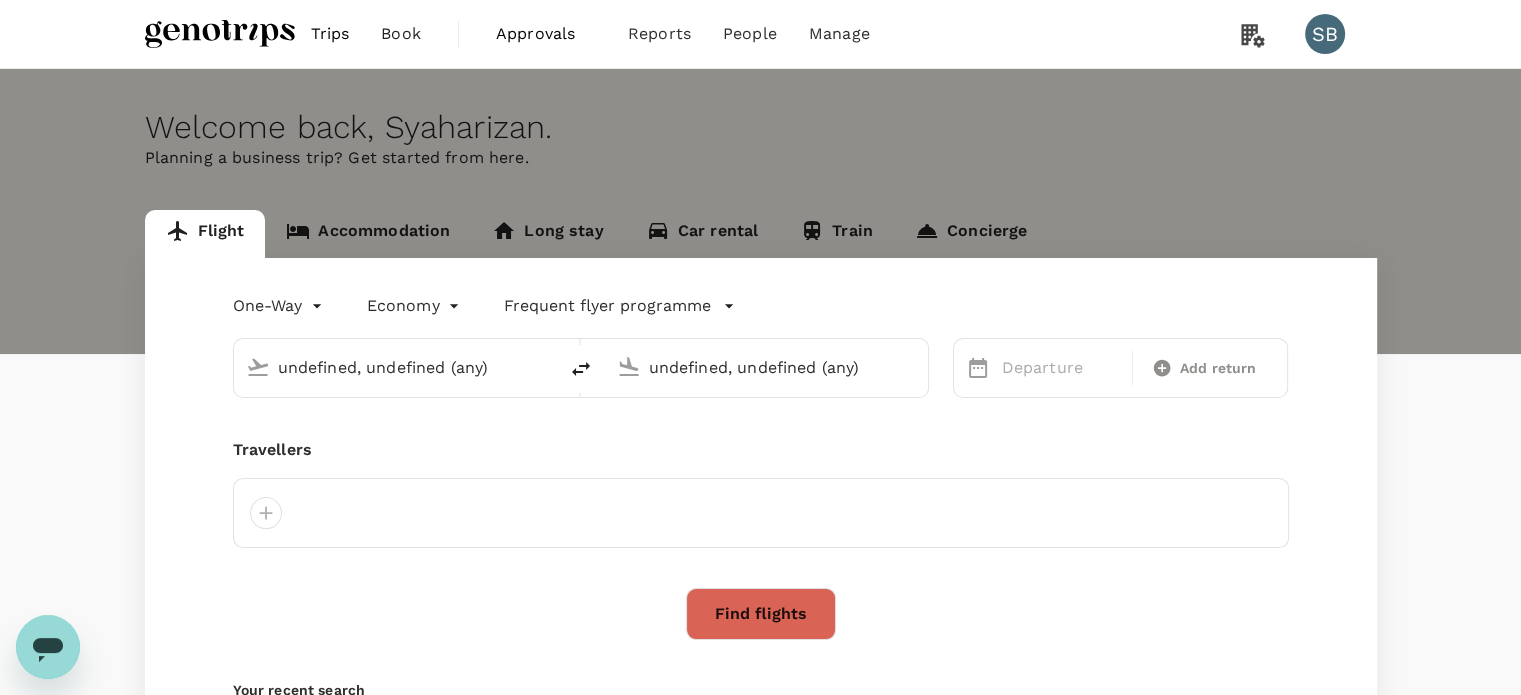 type on "Kuala Lumpur Intl ([GEOGRAPHIC_DATA])" 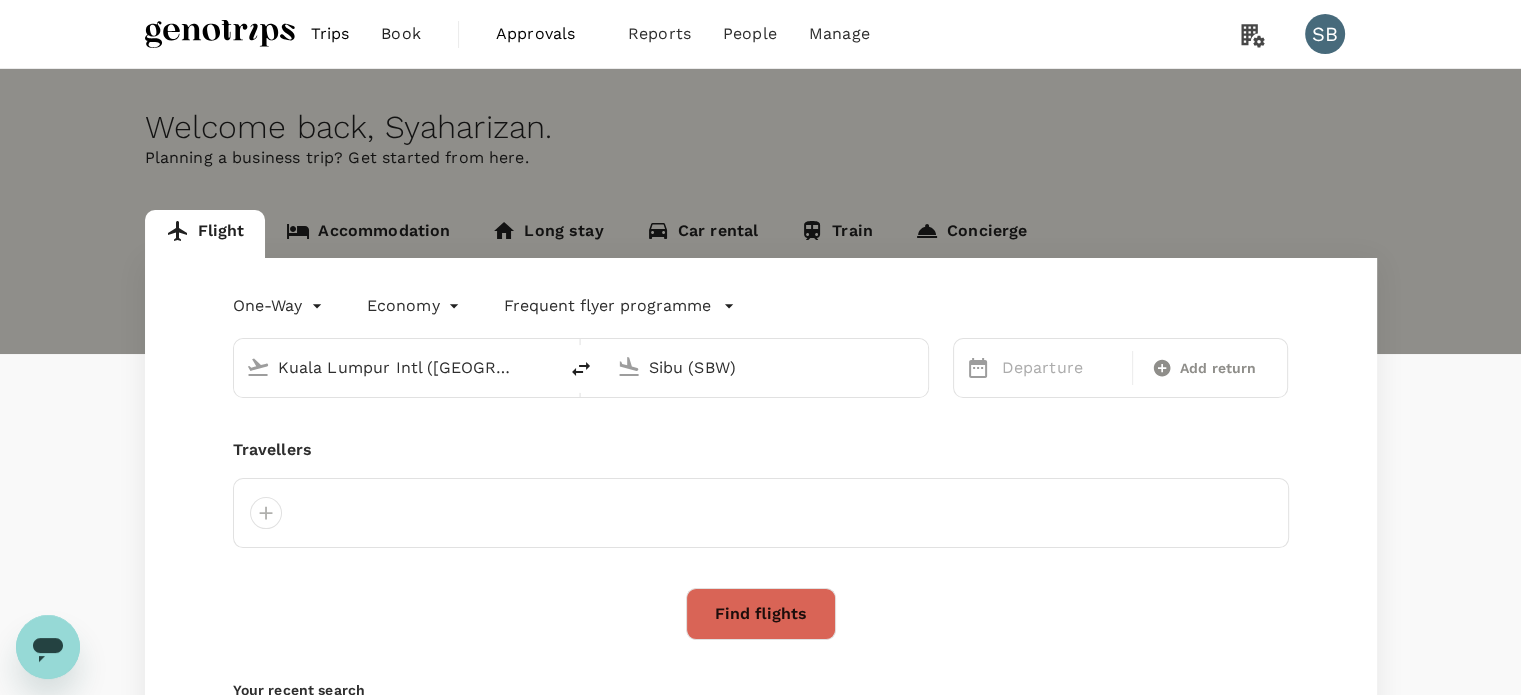 type 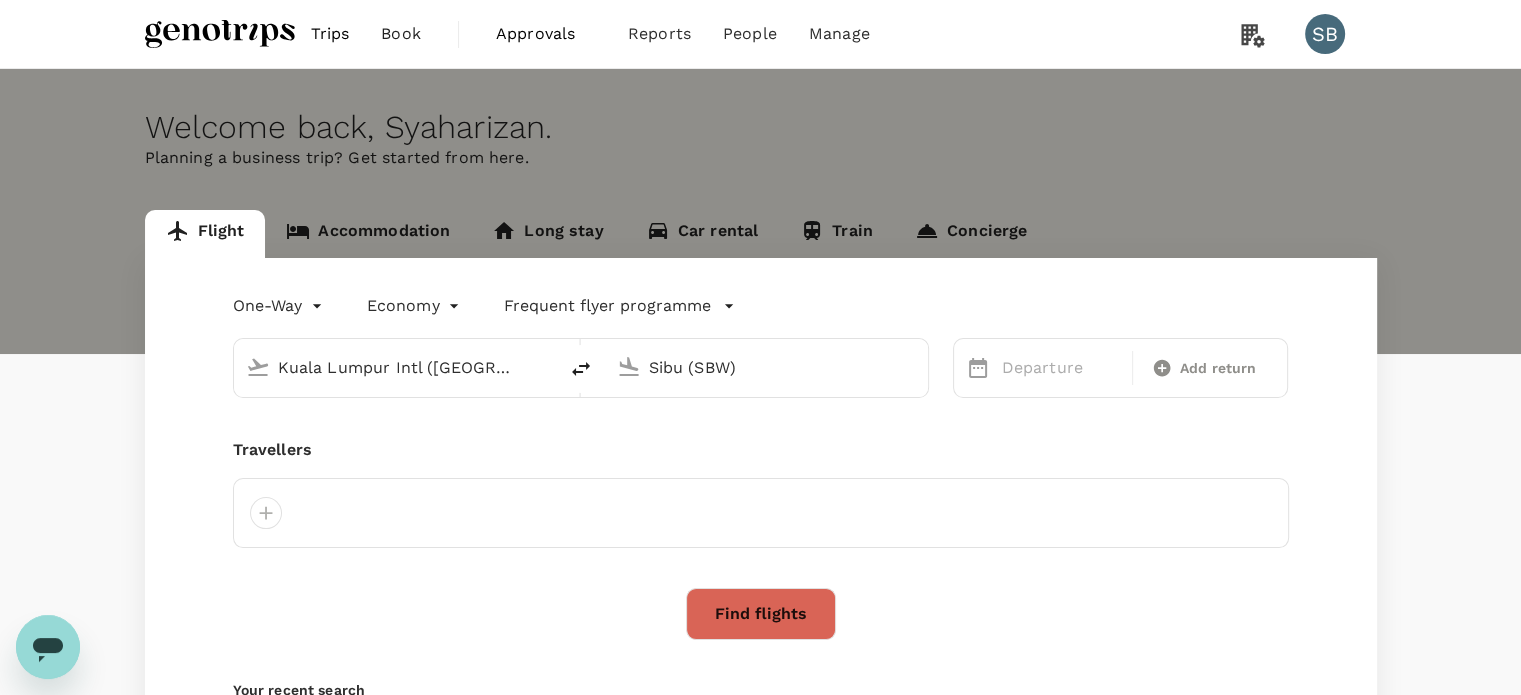 type 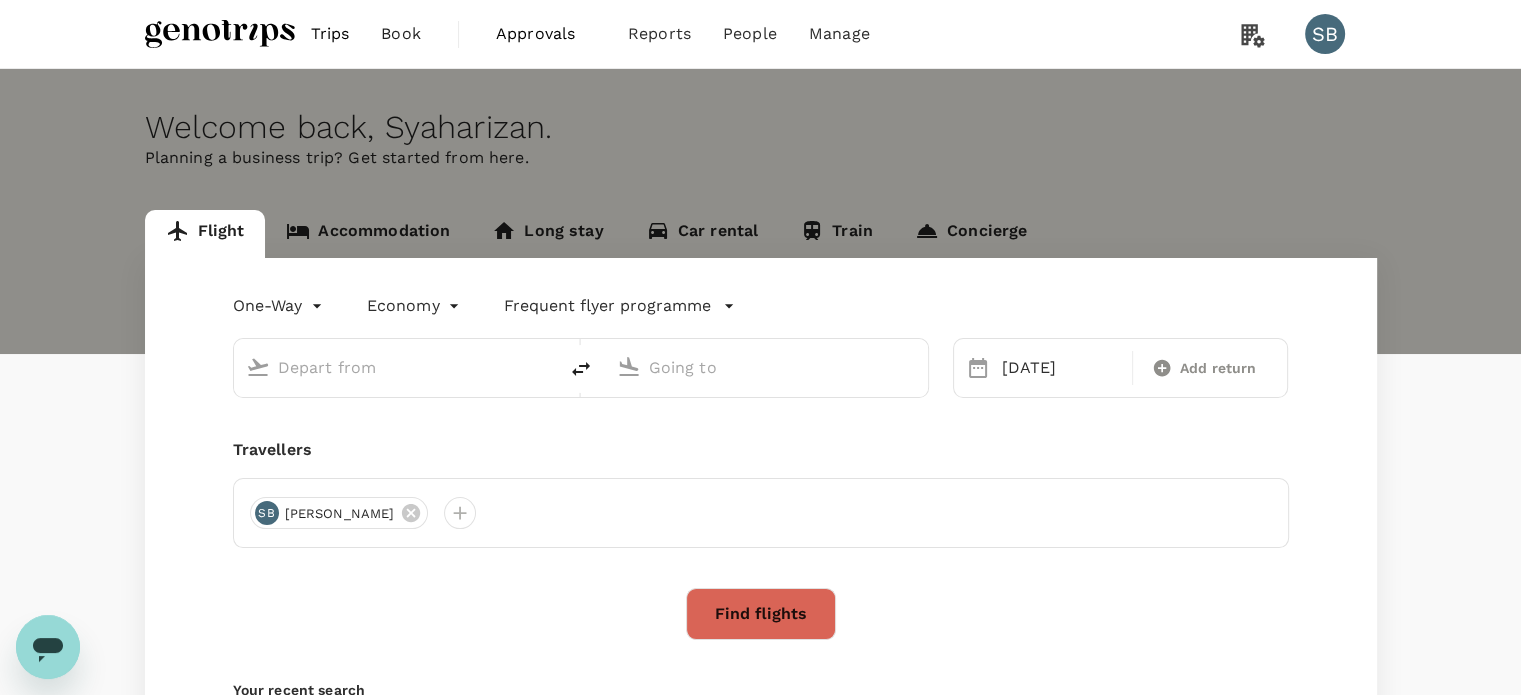 type on "Kuala Lumpur Intl ([GEOGRAPHIC_DATA])" 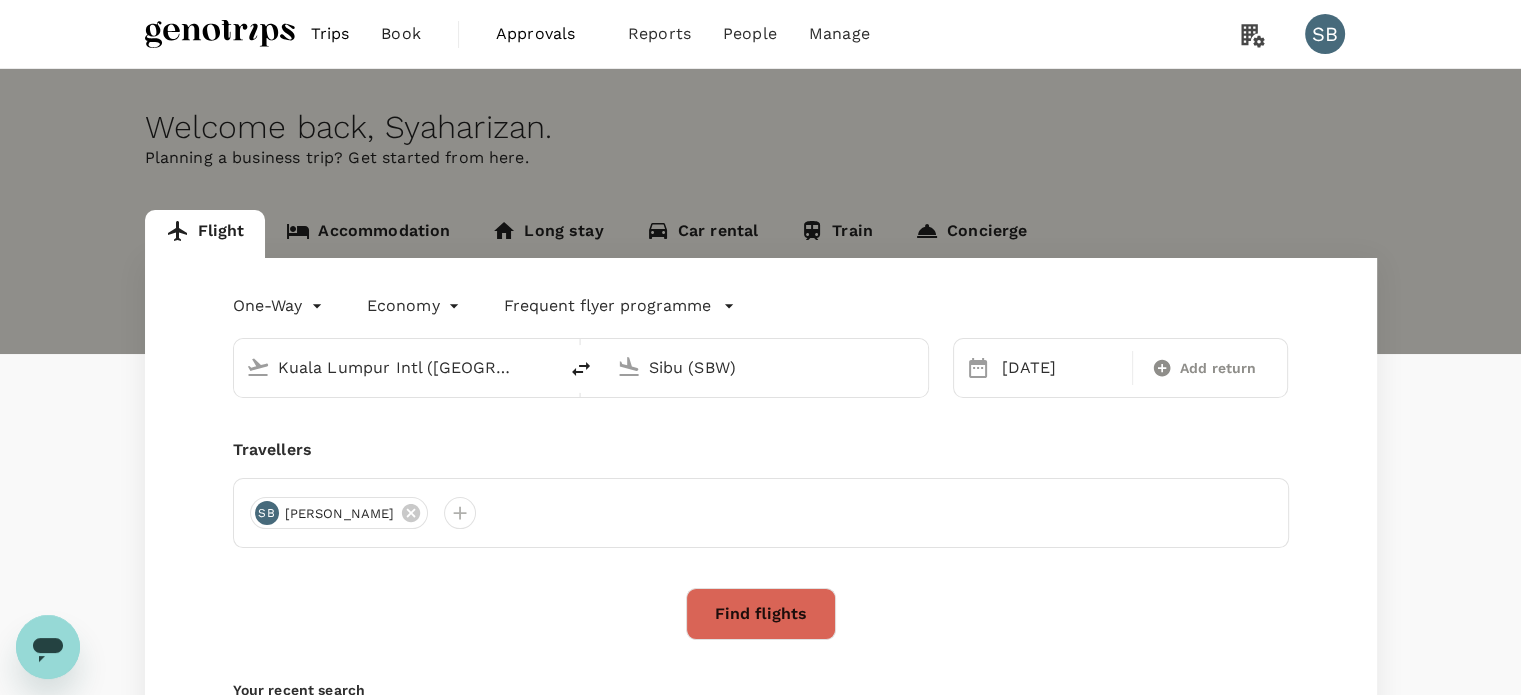 type 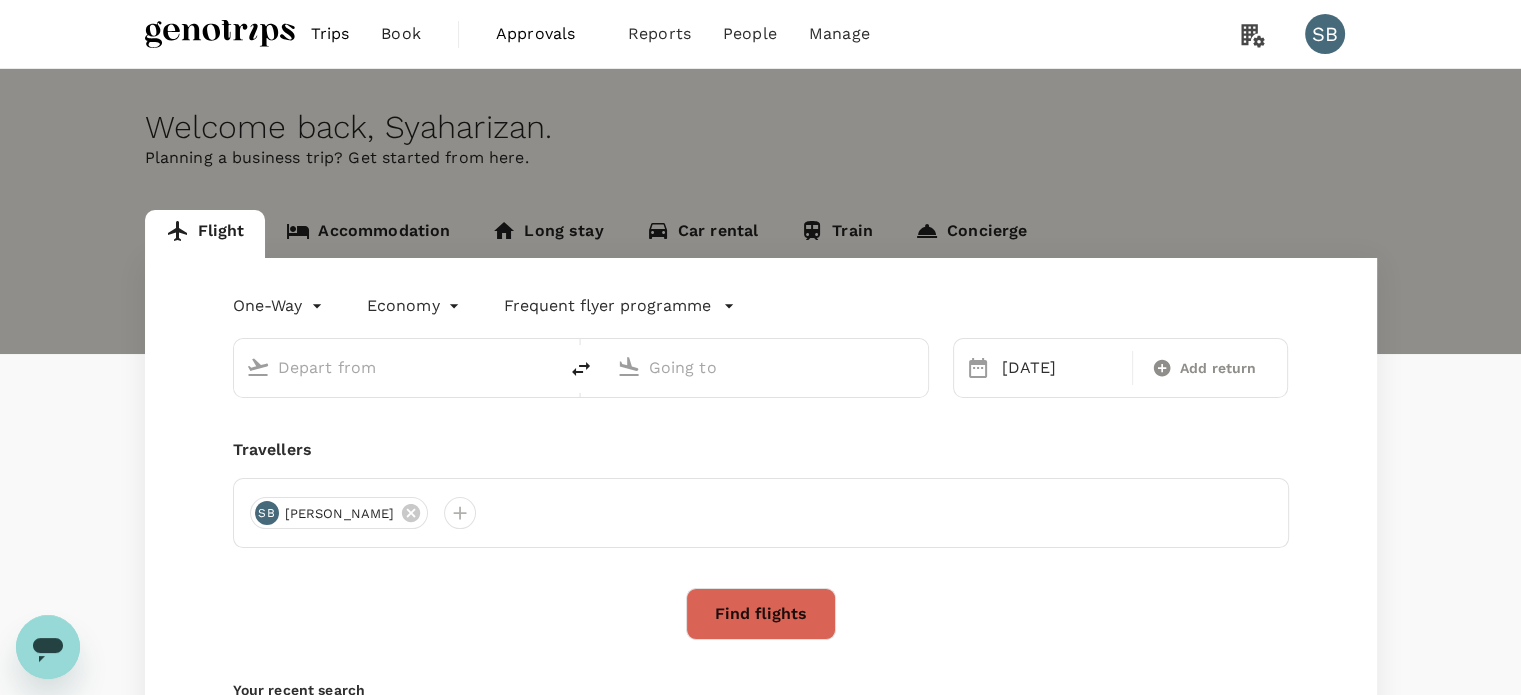 type on "Kuala Lumpur Intl ([GEOGRAPHIC_DATA])" 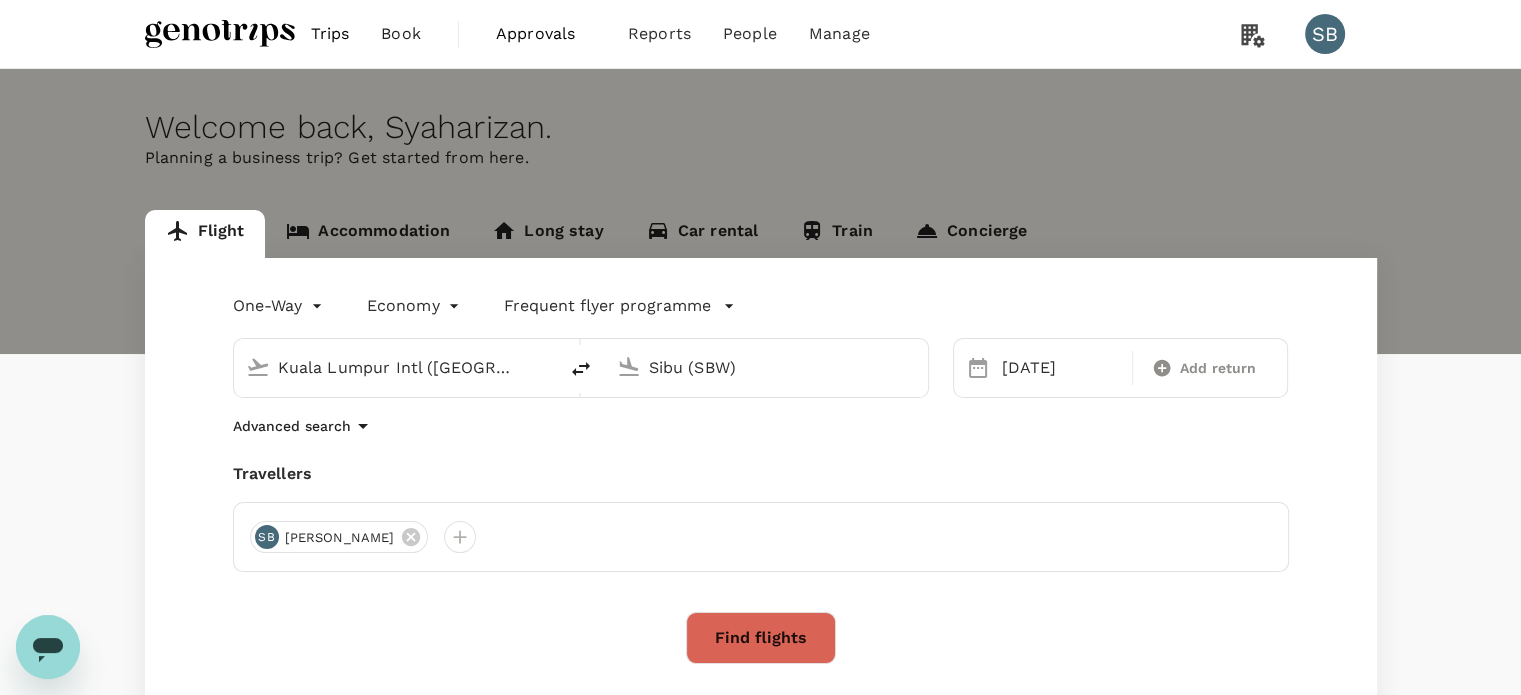 drag, startPoint x: 320, startPoint y: 359, endPoint x: 328, endPoint y: 372, distance: 15.264338 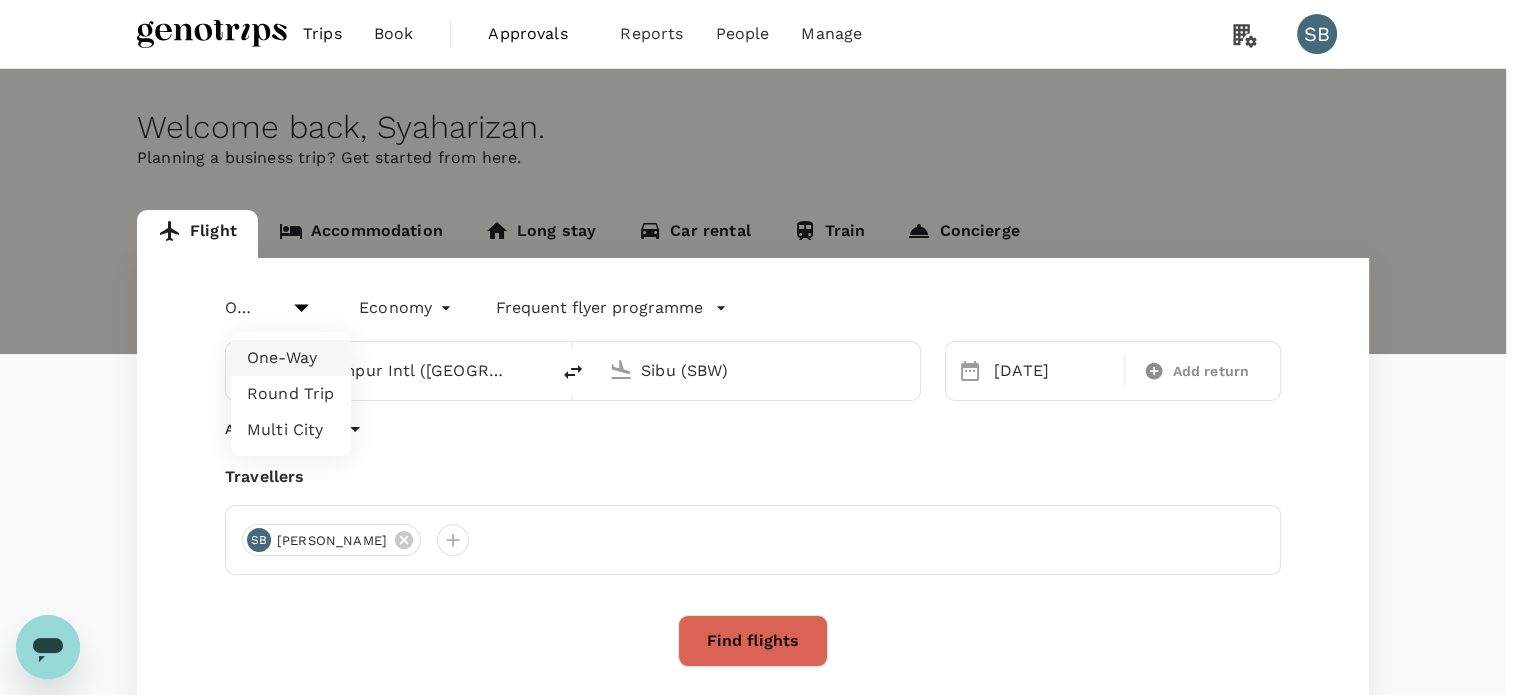 click on "Trips Book Approvals 0 Reports People Manage SB Welcome back , [GEOGRAPHIC_DATA] . Planning a business trip? Get started from here. Flight Accommodation Long stay Car rental Train Concierge One-Way oneway Economy economy Frequent flyer programme [GEOGRAPHIC_DATA] Intl ([GEOGRAPHIC_DATA]) [GEOGRAPHIC_DATA] (SBW) [DATE] Add return Advanced search Travellers   SB Syaharizan Binti [GEOGRAPHIC_DATA] Find flights Your recent search Flight to [GEOGRAPHIC_DATA] KCH - [GEOGRAPHIC_DATA] [DATE] · 1 Traveller Flight to Sibu KCH - SBW [DATE] · 1 Traveller Flight to [GEOGRAPHIC_DATA] AOR - SZB [DATE] · 1 Traveller by TruTrip  ( 3.46.0   ) Frequent flyer programme Add new One-Way Round Trip Multi City" at bounding box center (760, 485) 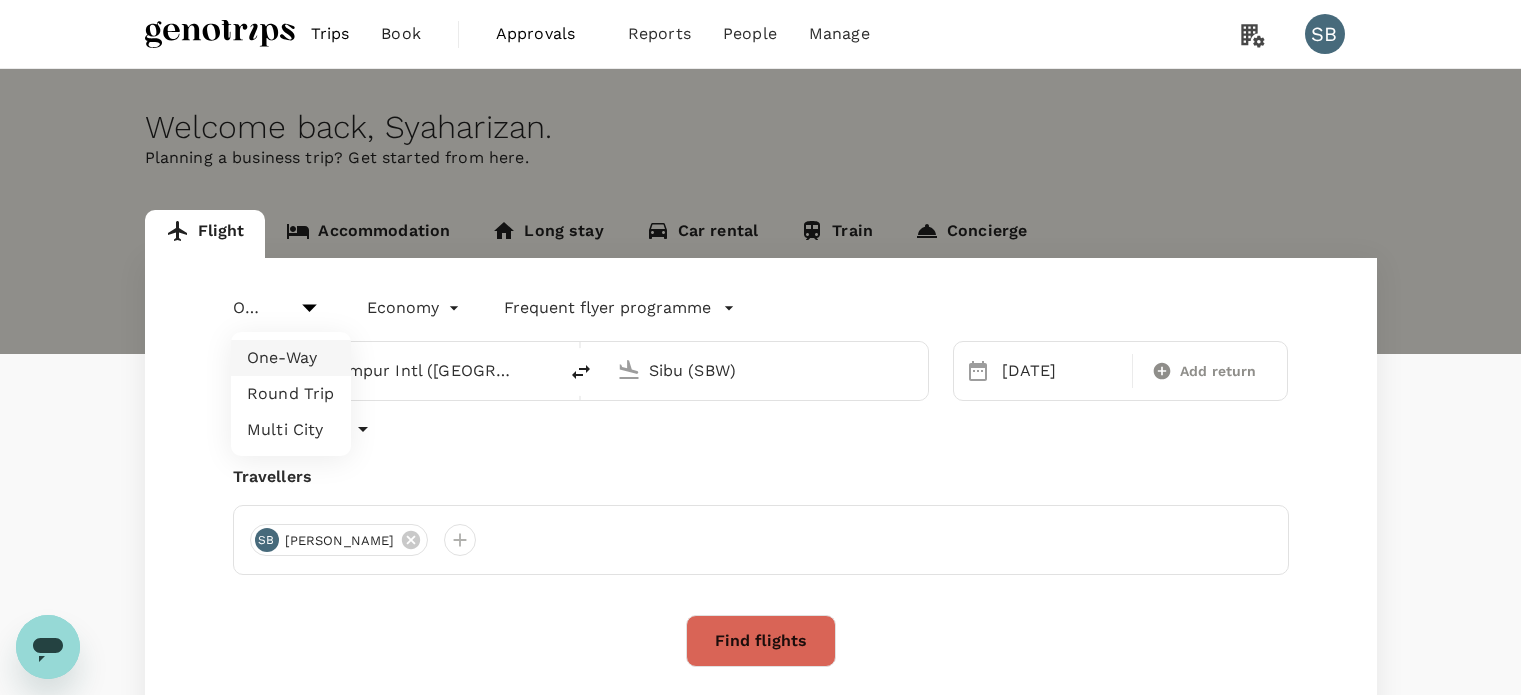 click at bounding box center [768, 347] 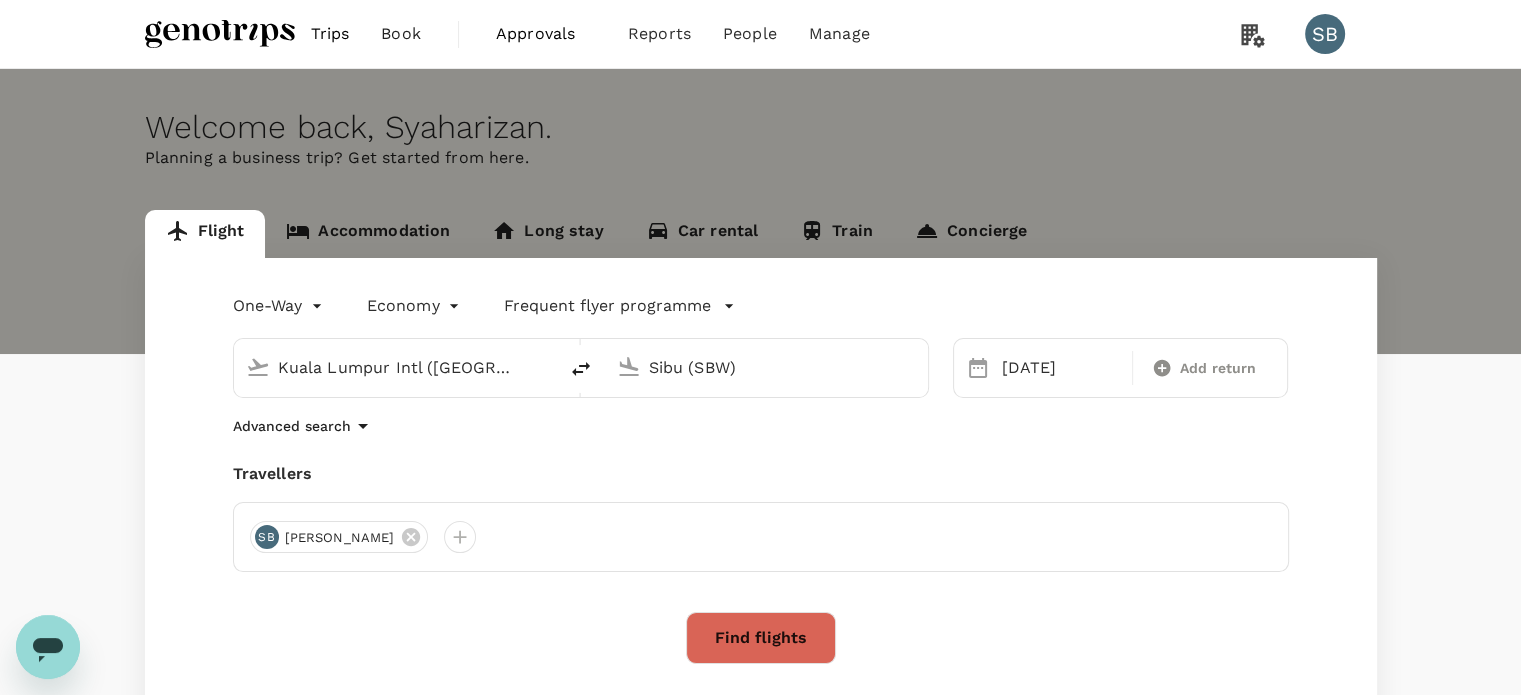 click on "Kuala Lumpur Intl ([GEOGRAPHIC_DATA])" at bounding box center [396, 367] 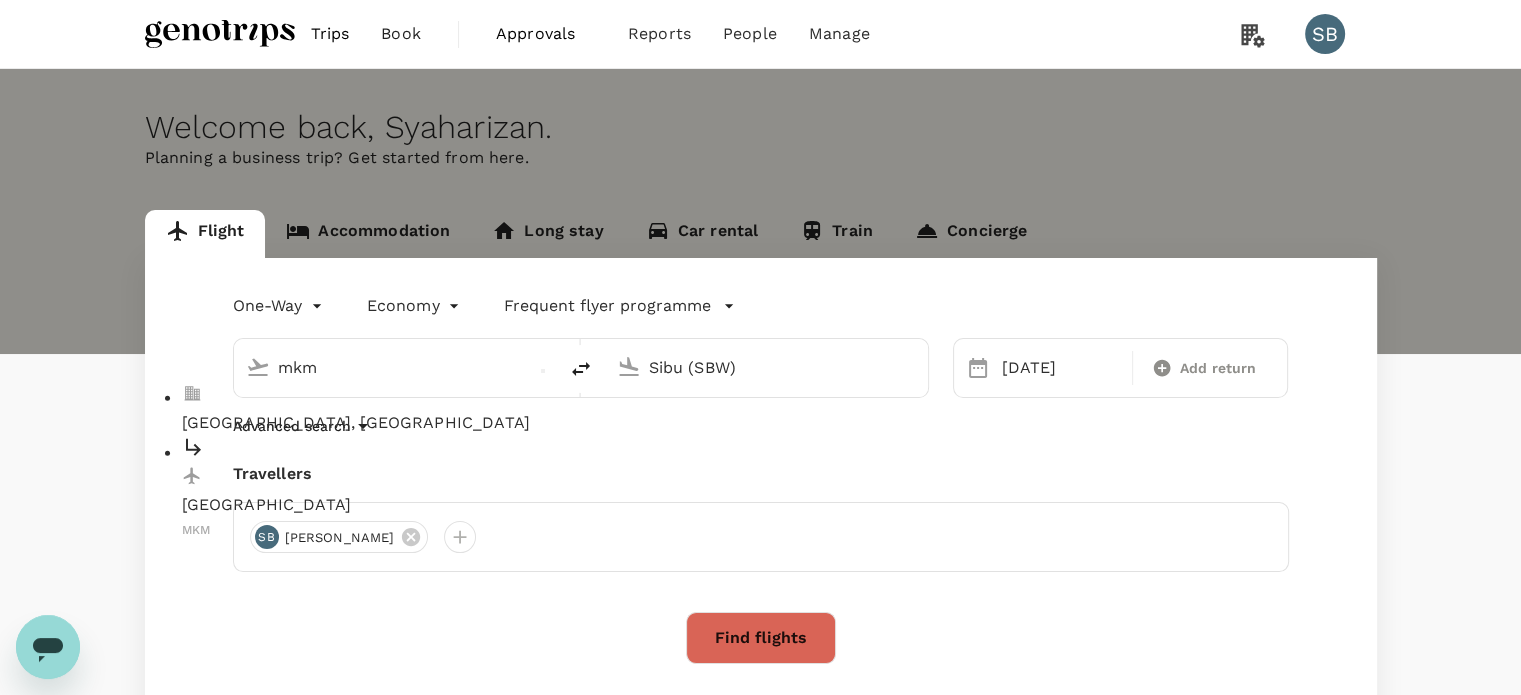 click on "[GEOGRAPHIC_DATA]" at bounding box center [412, 505] 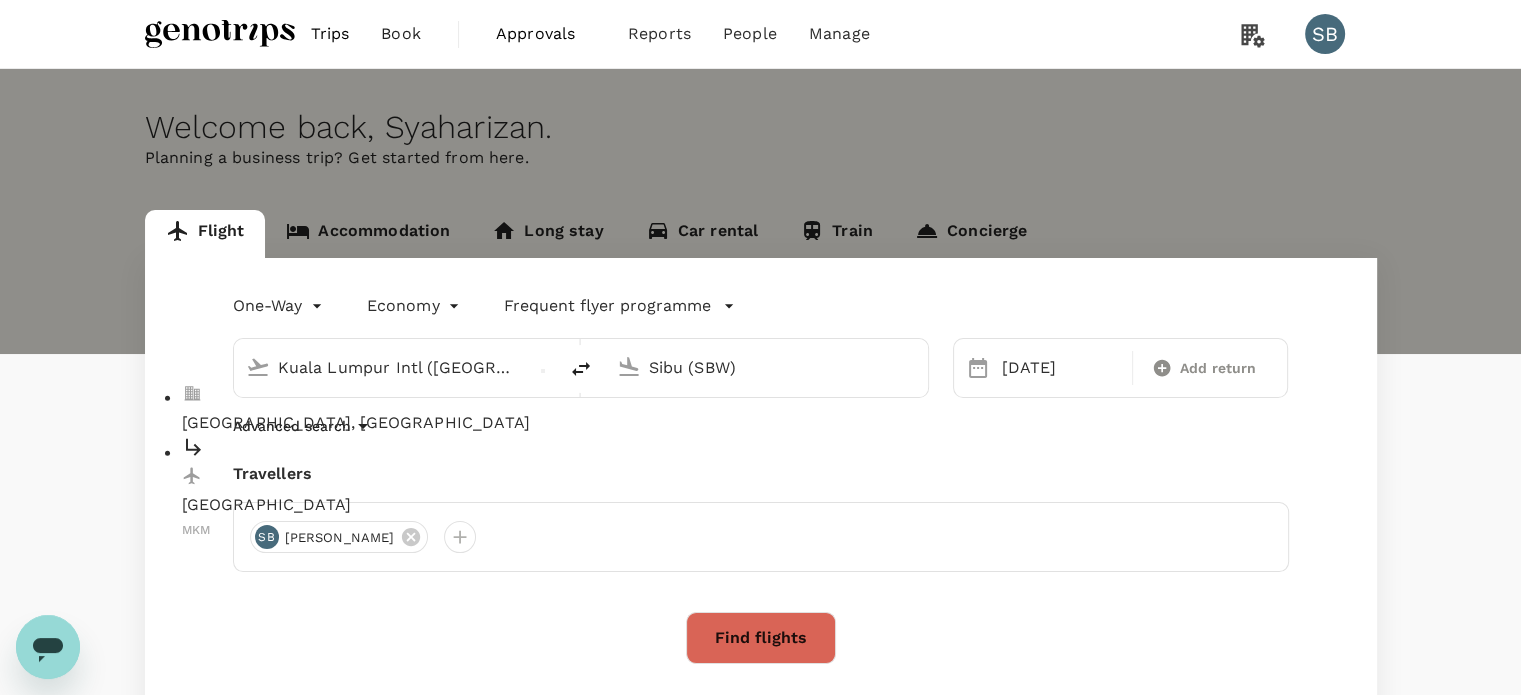 type on "[GEOGRAPHIC_DATA] (MKM)" 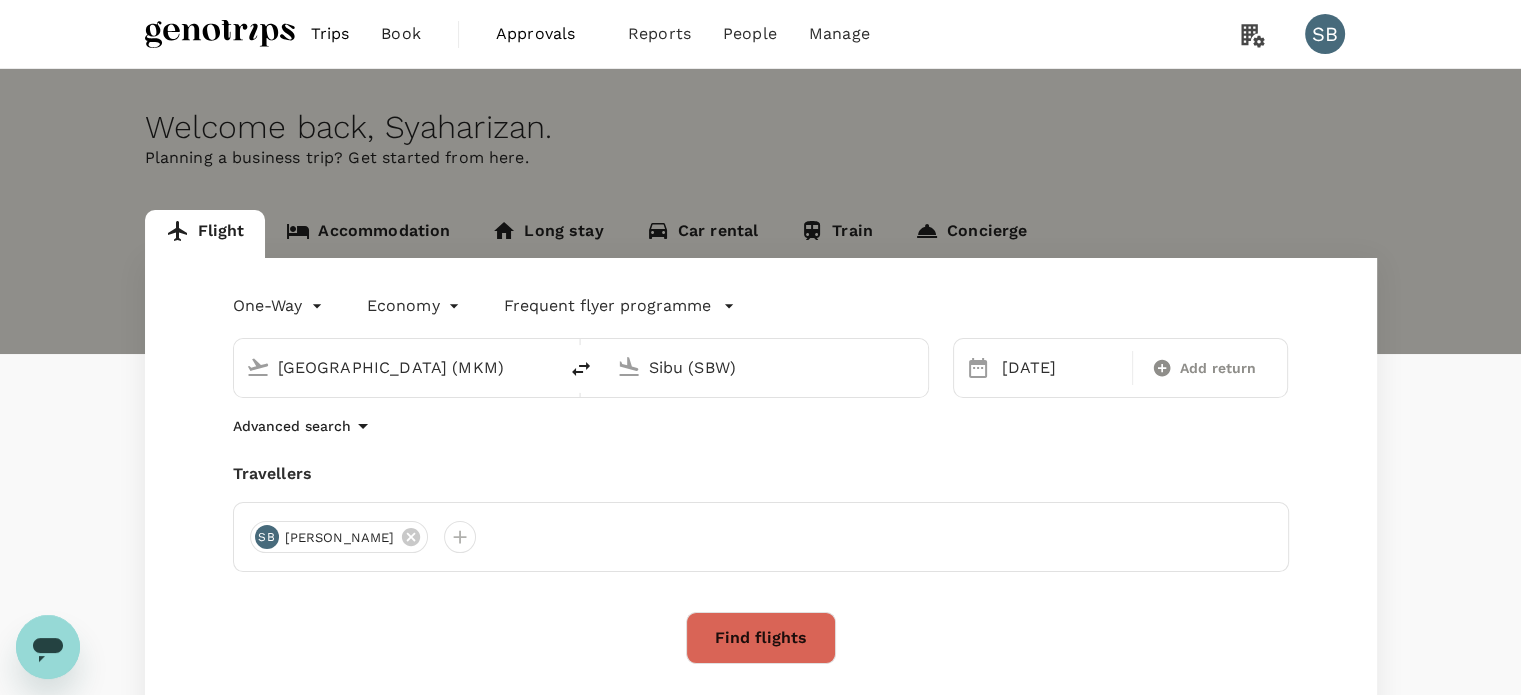 click on "Sibu (SBW)" at bounding box center [767, 367] 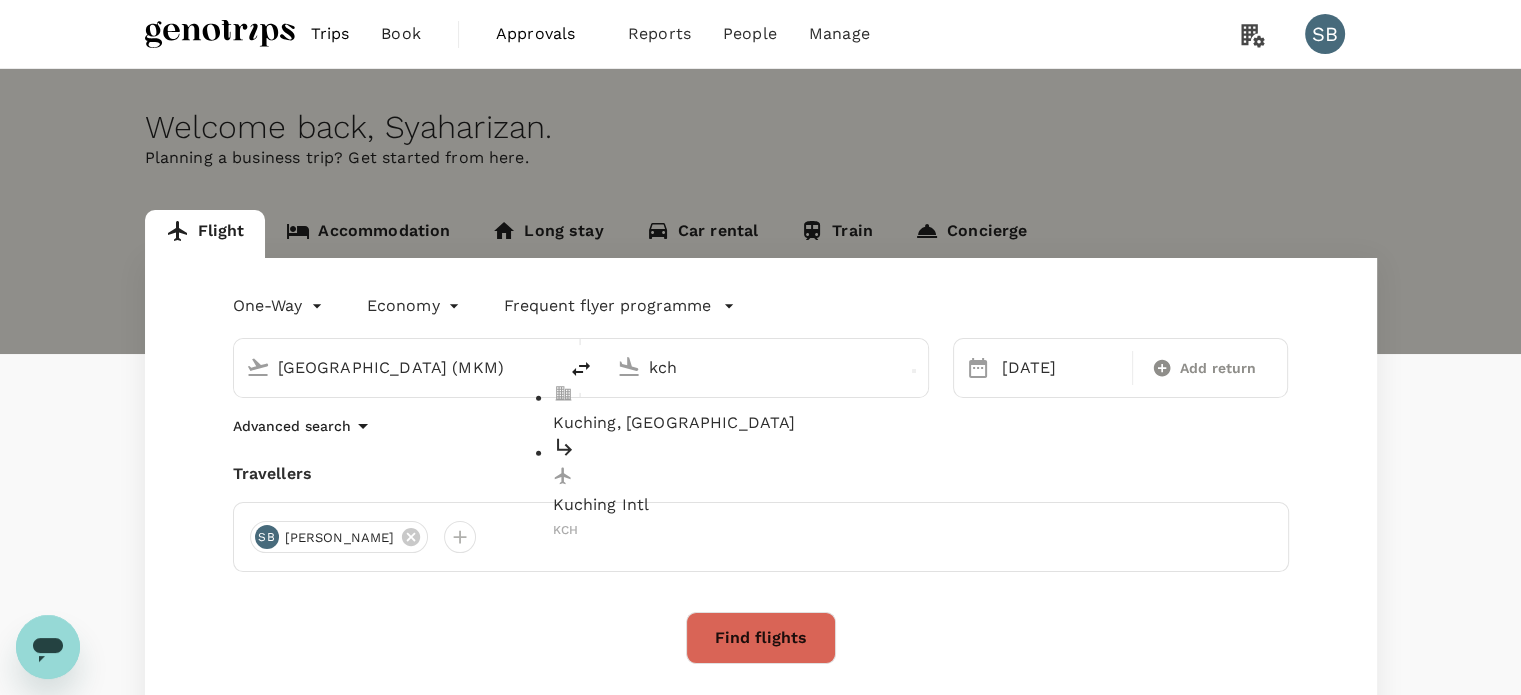 click on "Kuching Intl" at bounding box center [783, 505] 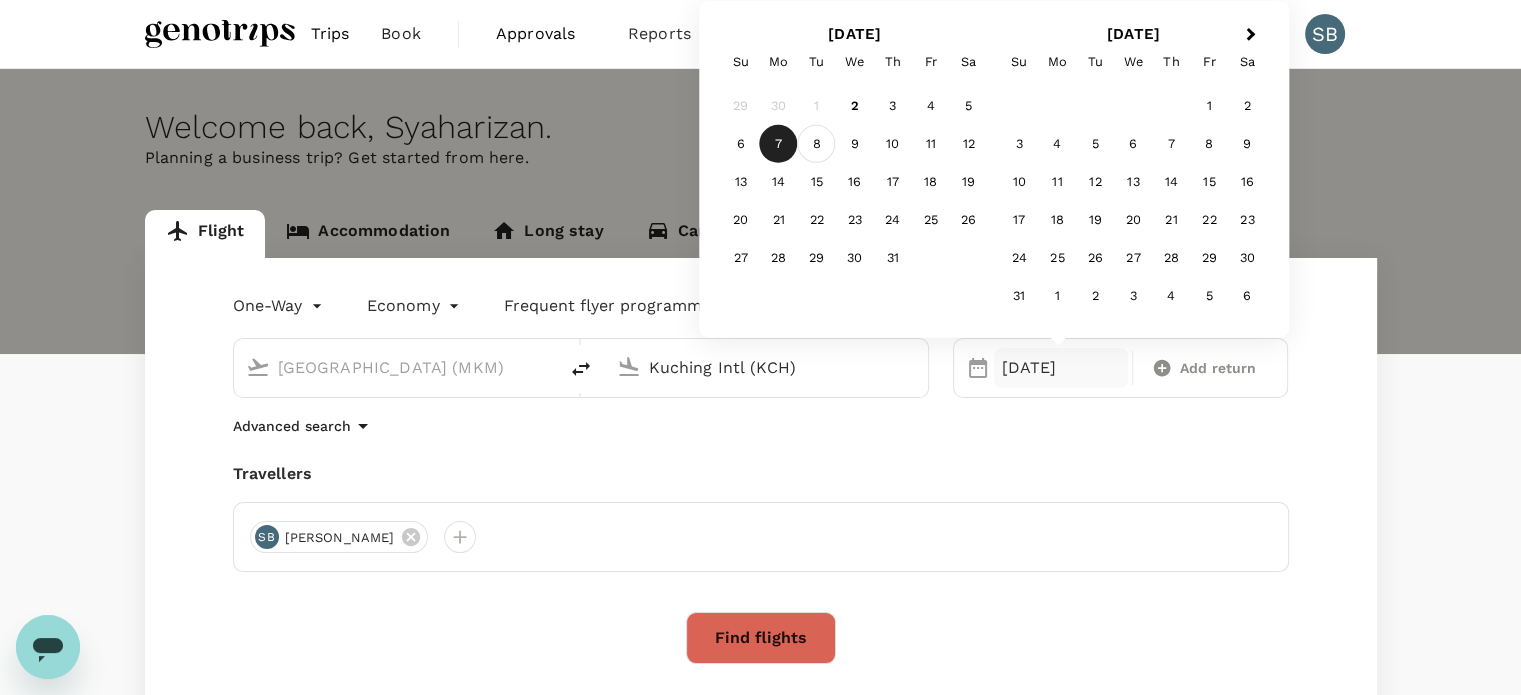 type on "Kuching Intl (KCH)" 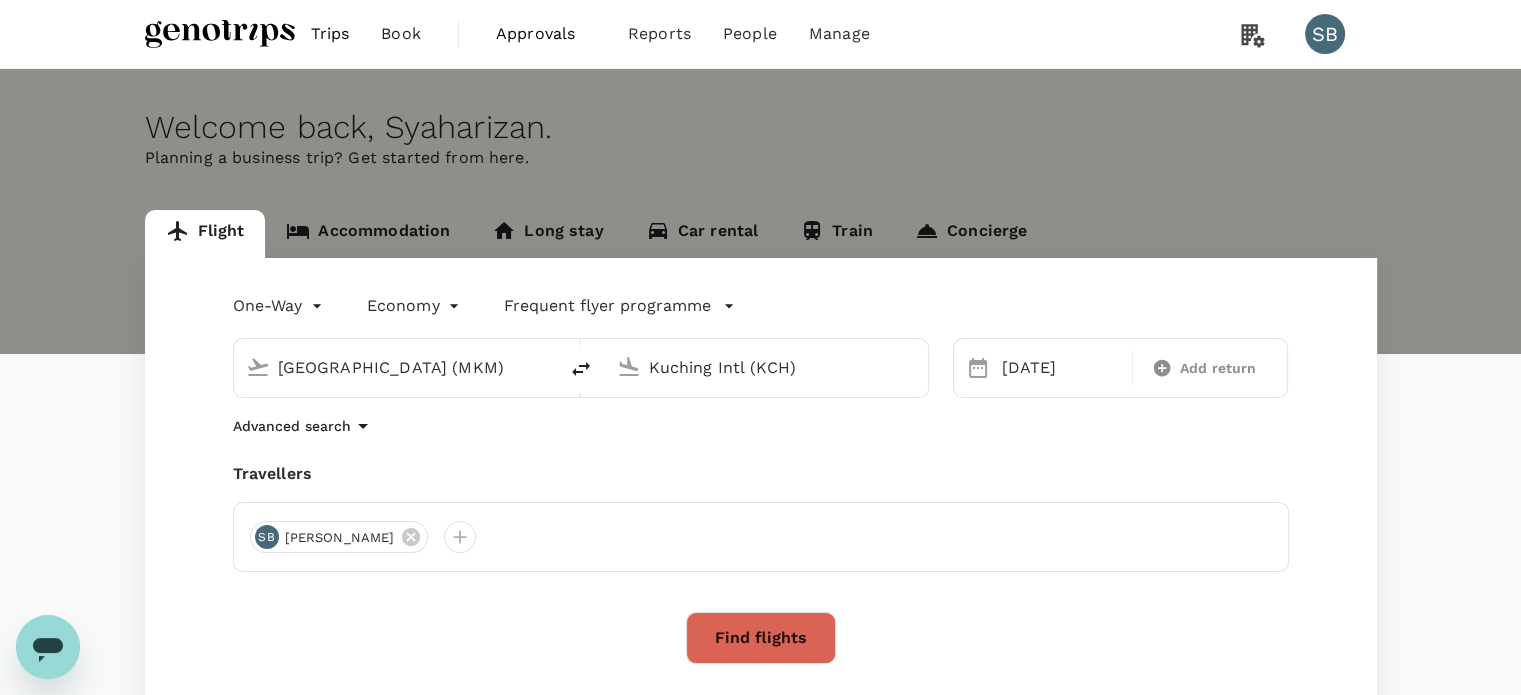 click on "Find flights" at bounding box center (761, 638) 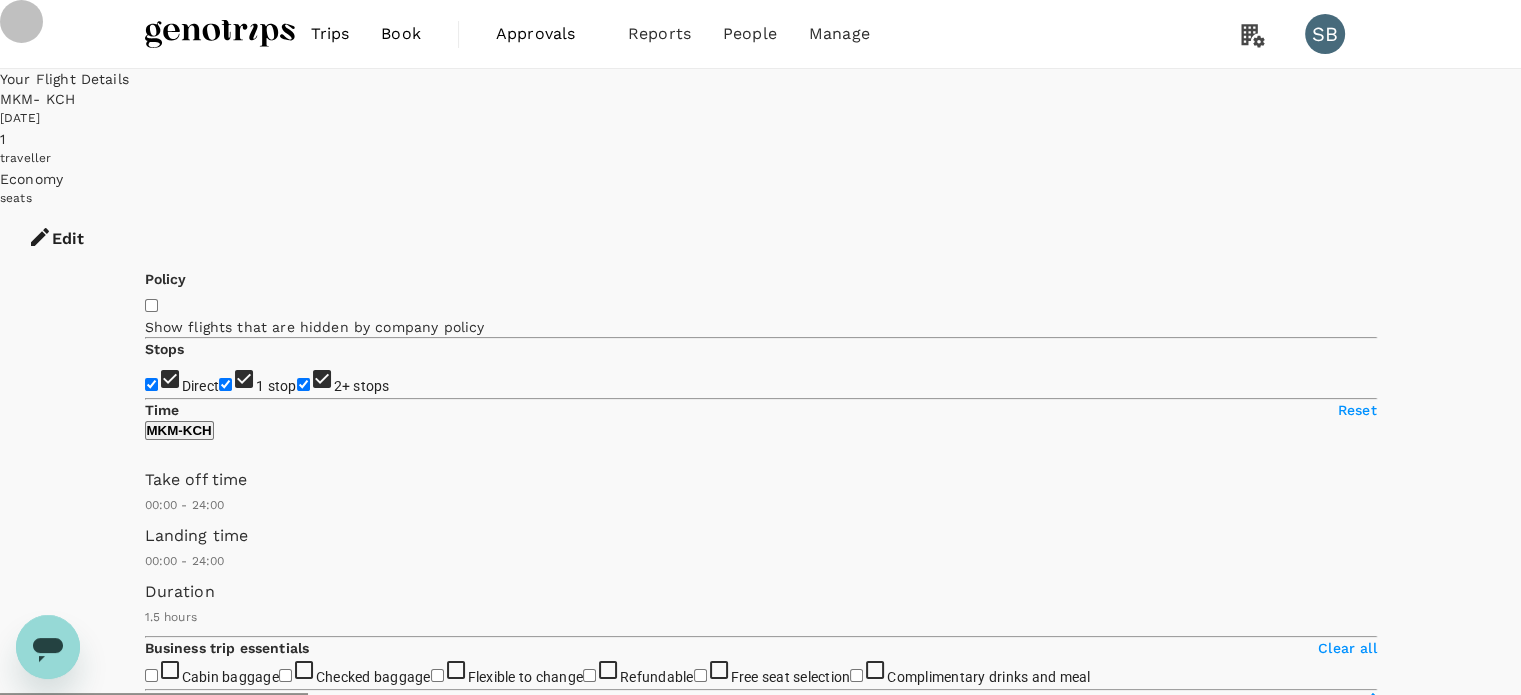 click on "2+ stops" at bounding box center (303, 384) 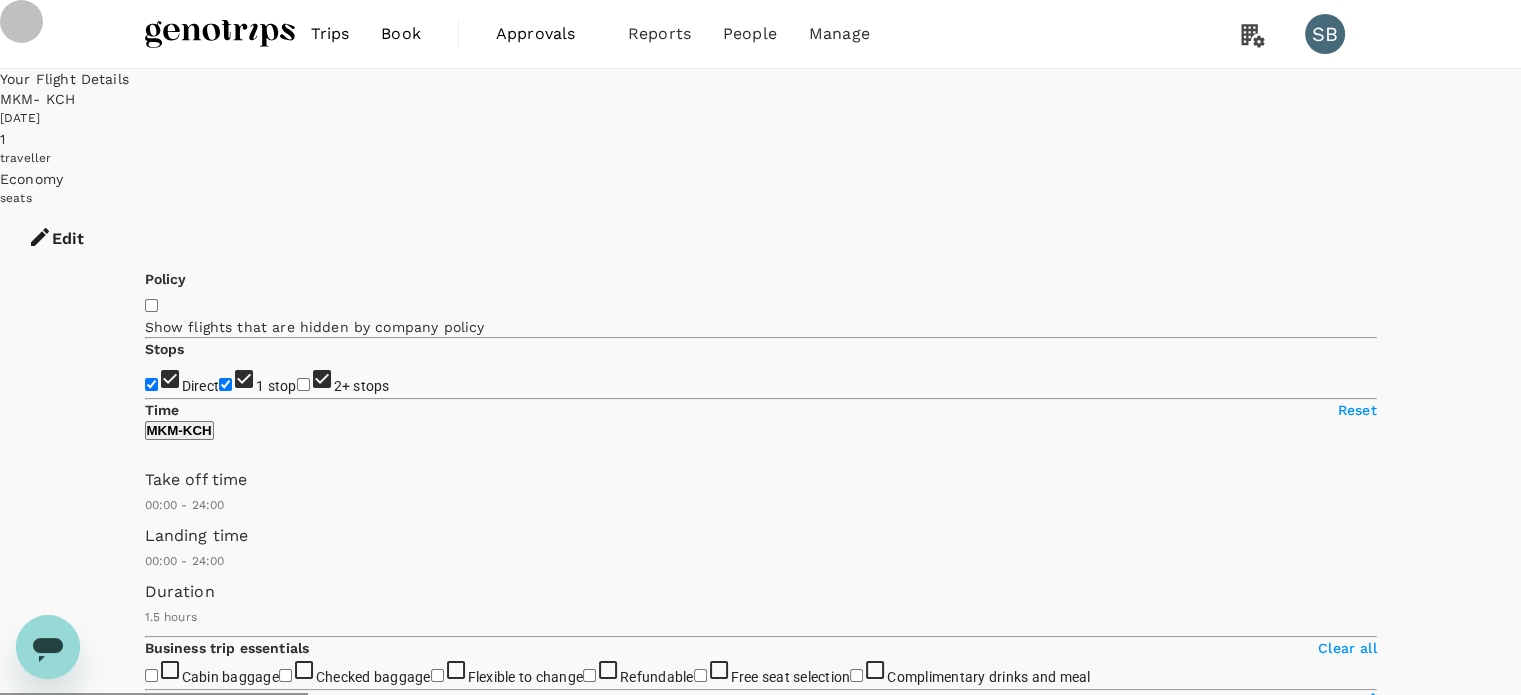checkbox on "false" 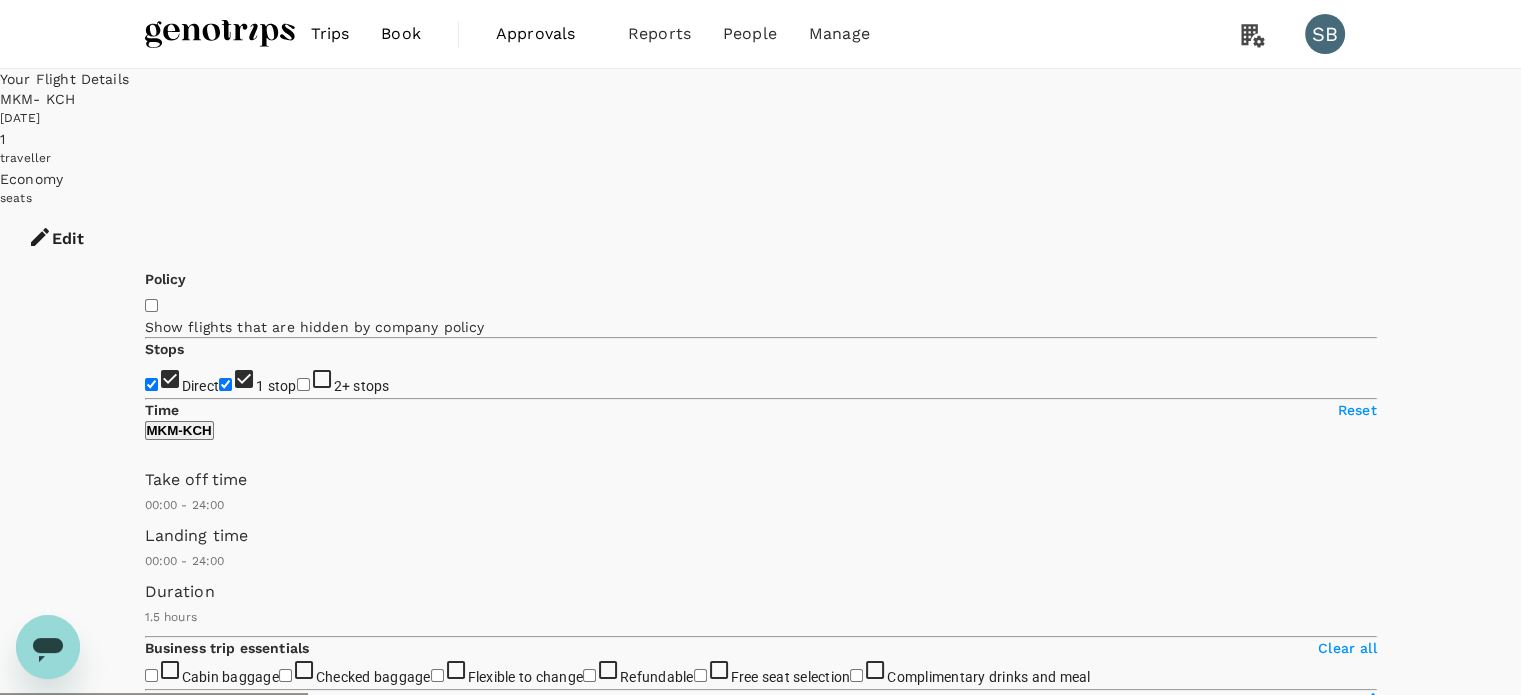 click on "1 stop" at bounding box center [225, 384] 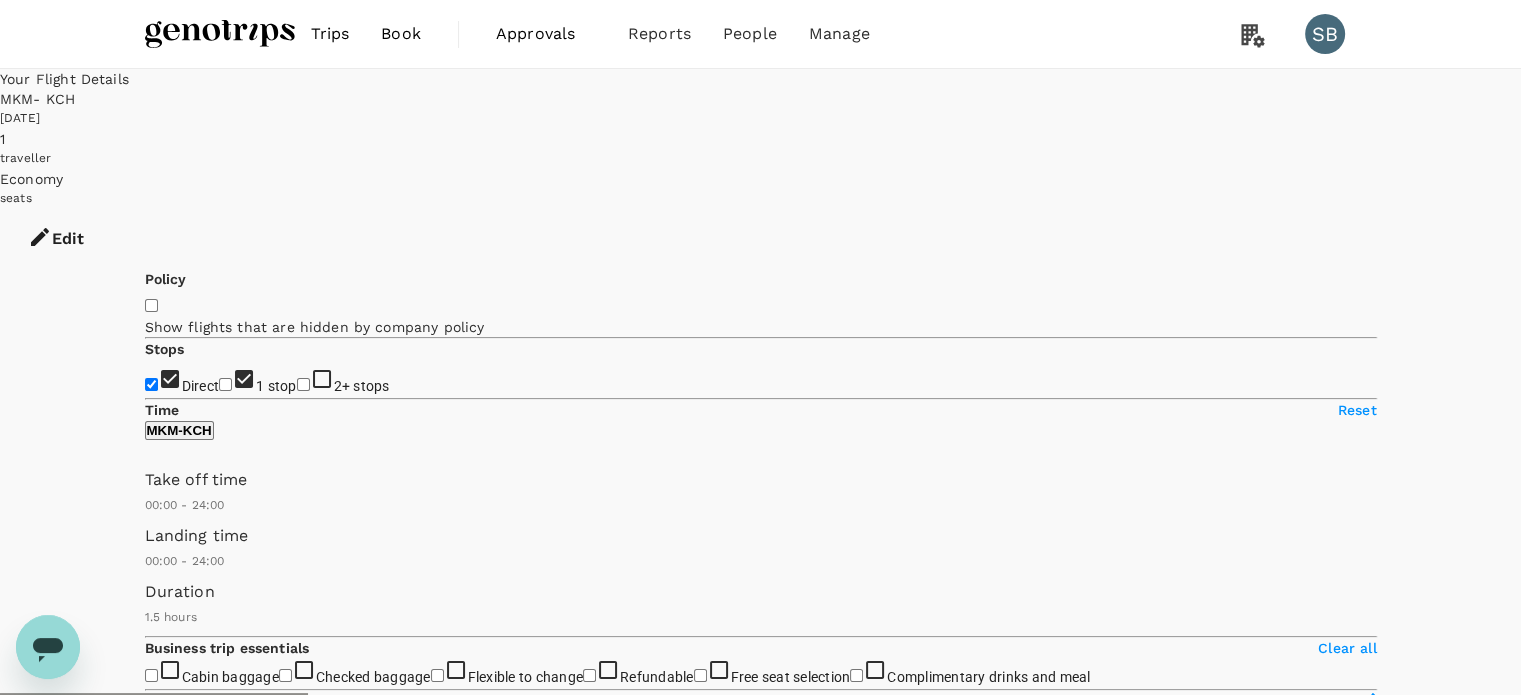 checkbox on "false" 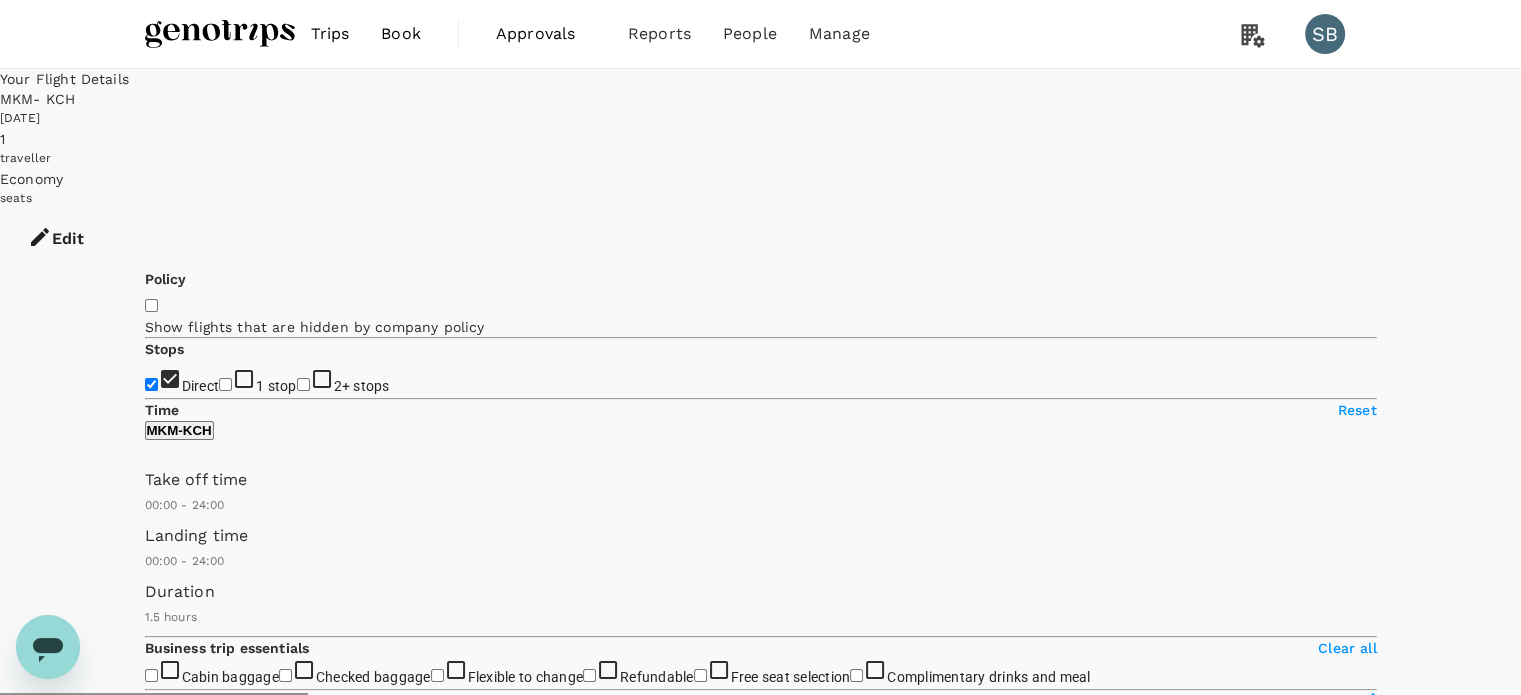type on "MYR" 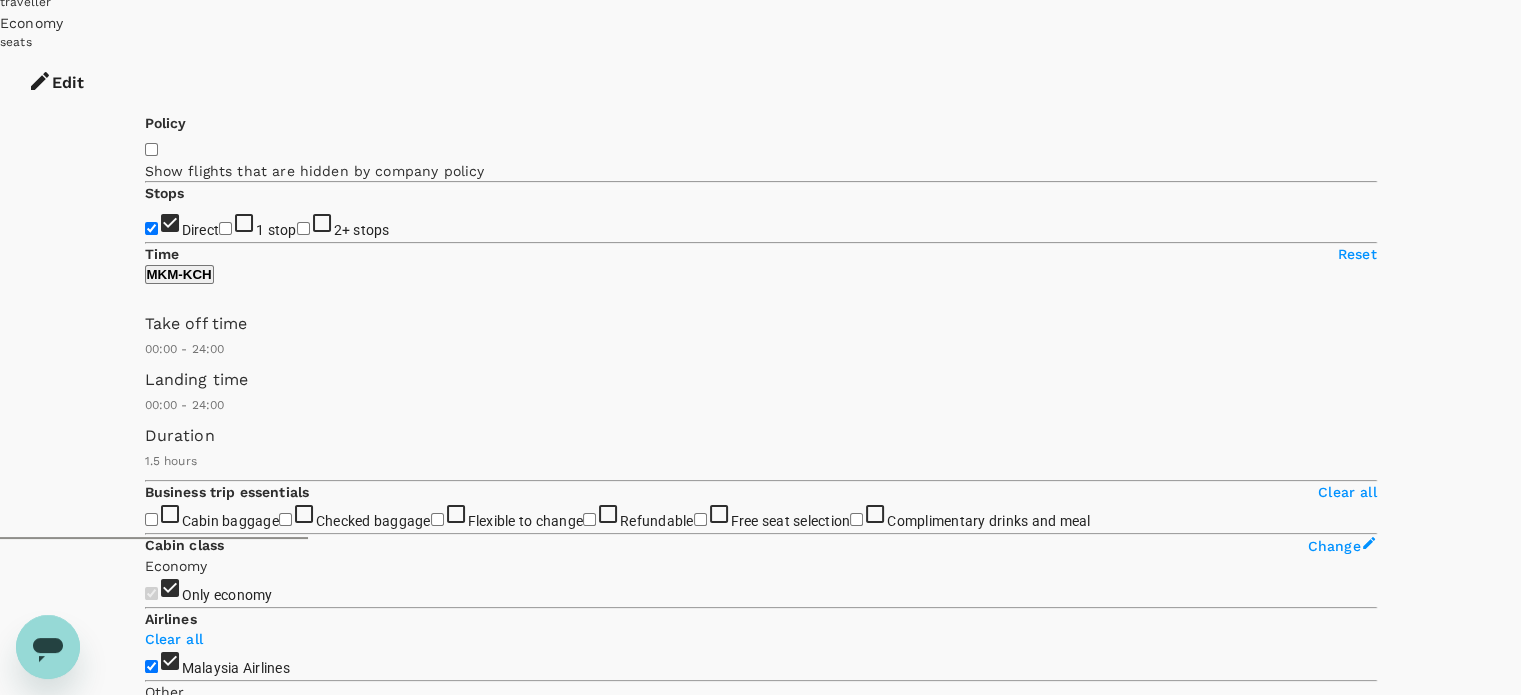 scroll, scrollTop: 100, scrollLeft: 0, axis: vertical 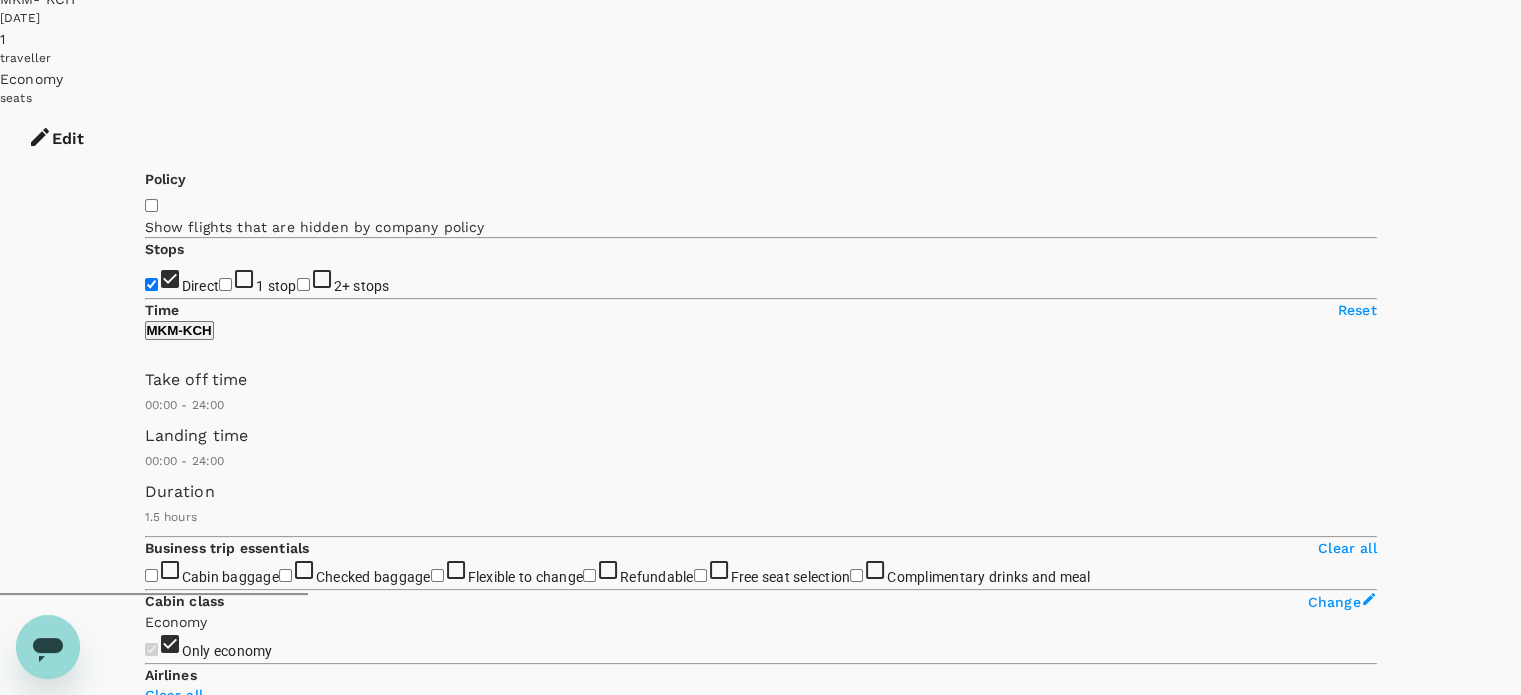 click on "View options" at bounding box center [184, 6578] 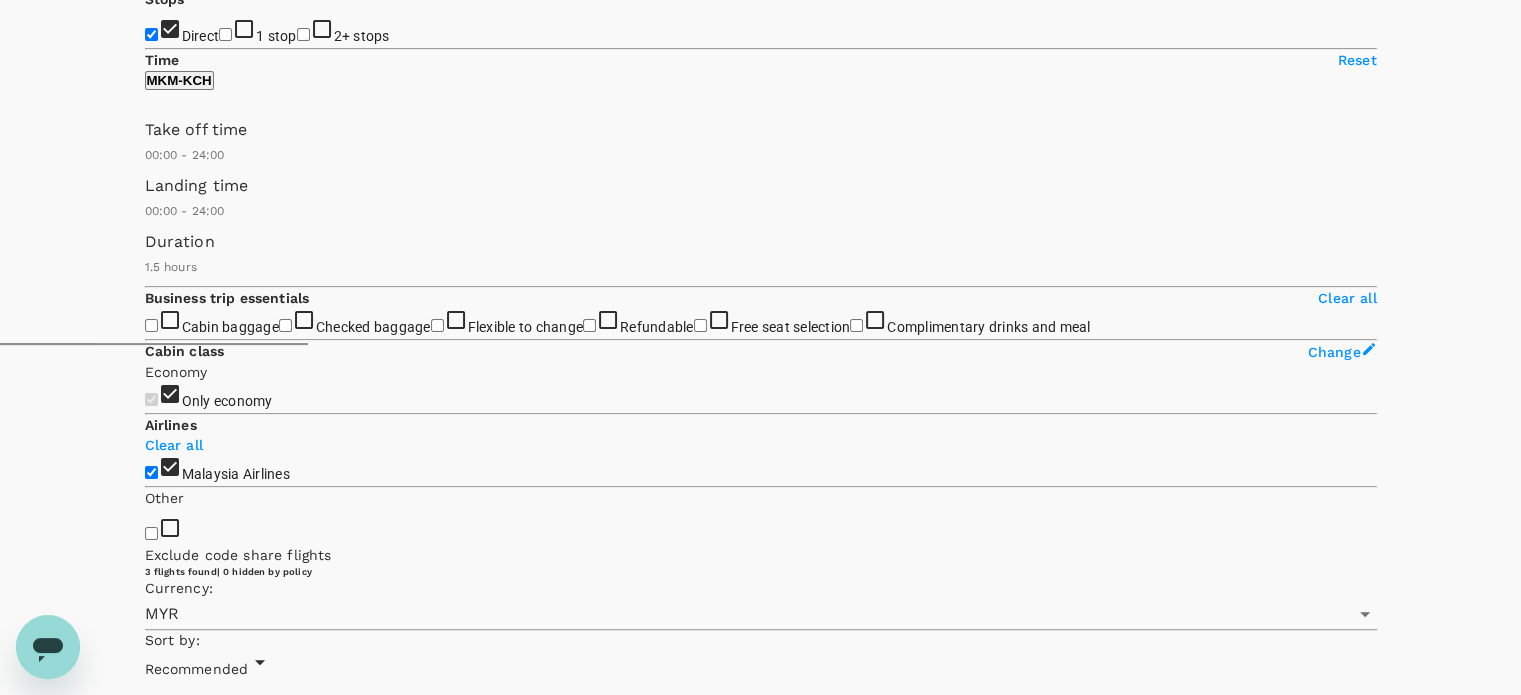 scroll, scrollTop: 395, scrollLeft: 0, axis: vertical 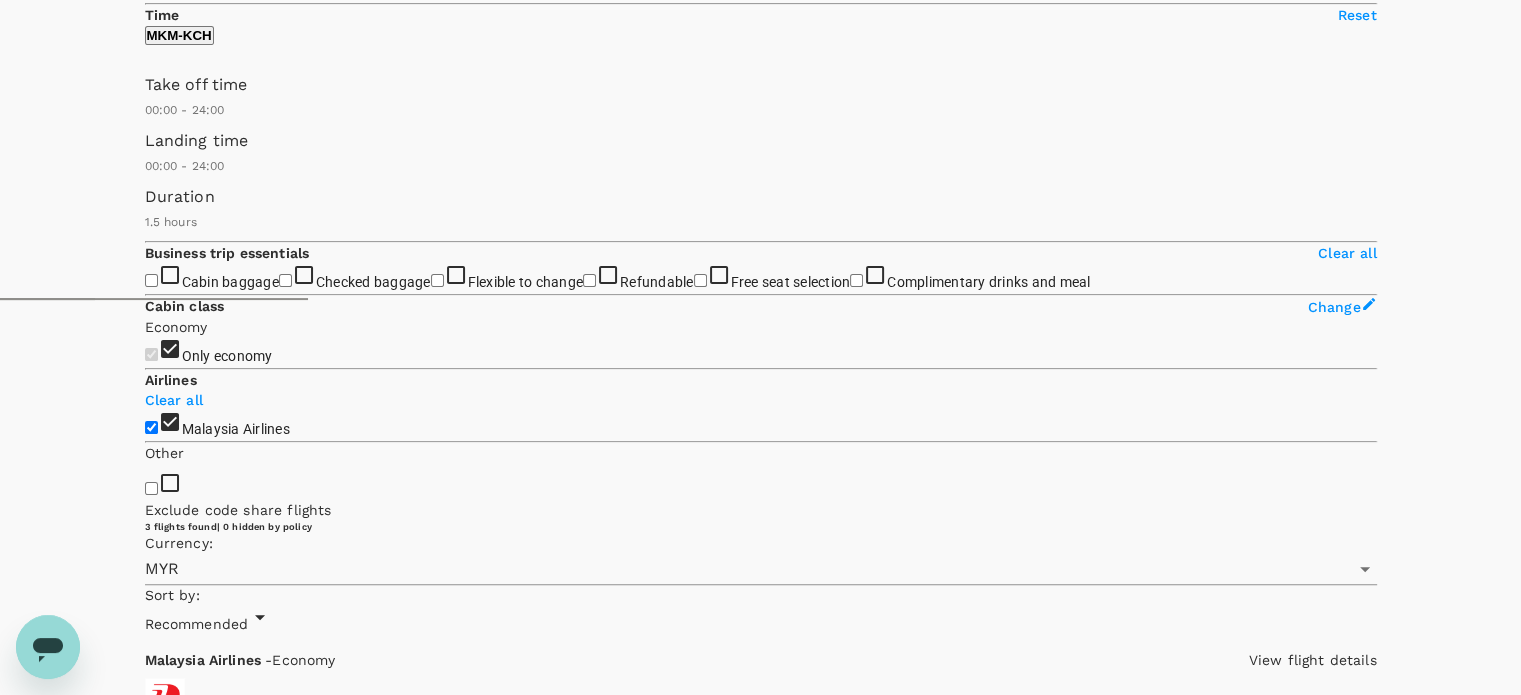 click on "Show more" at bounding box center [588, 7906] 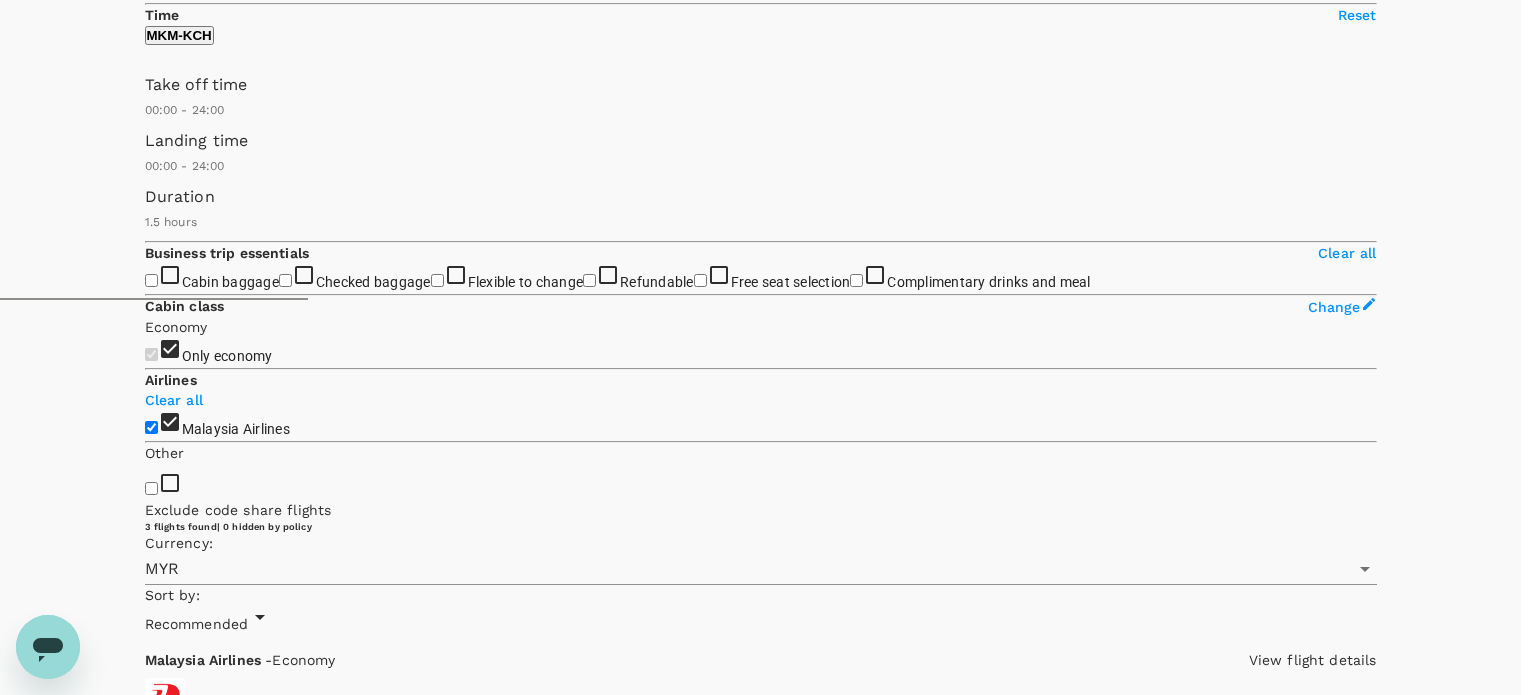 click 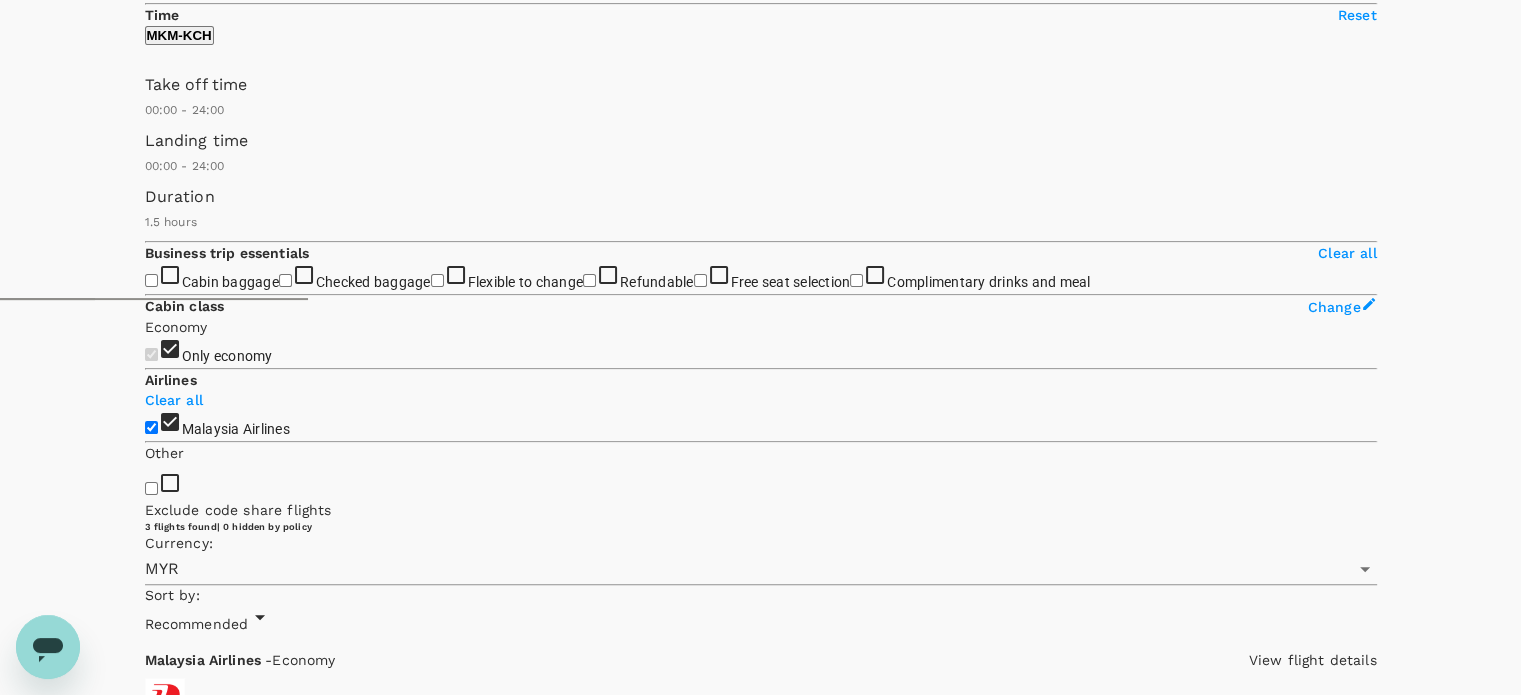 scroll, scrollTop: 0, scrollLeft: 0, axis: both 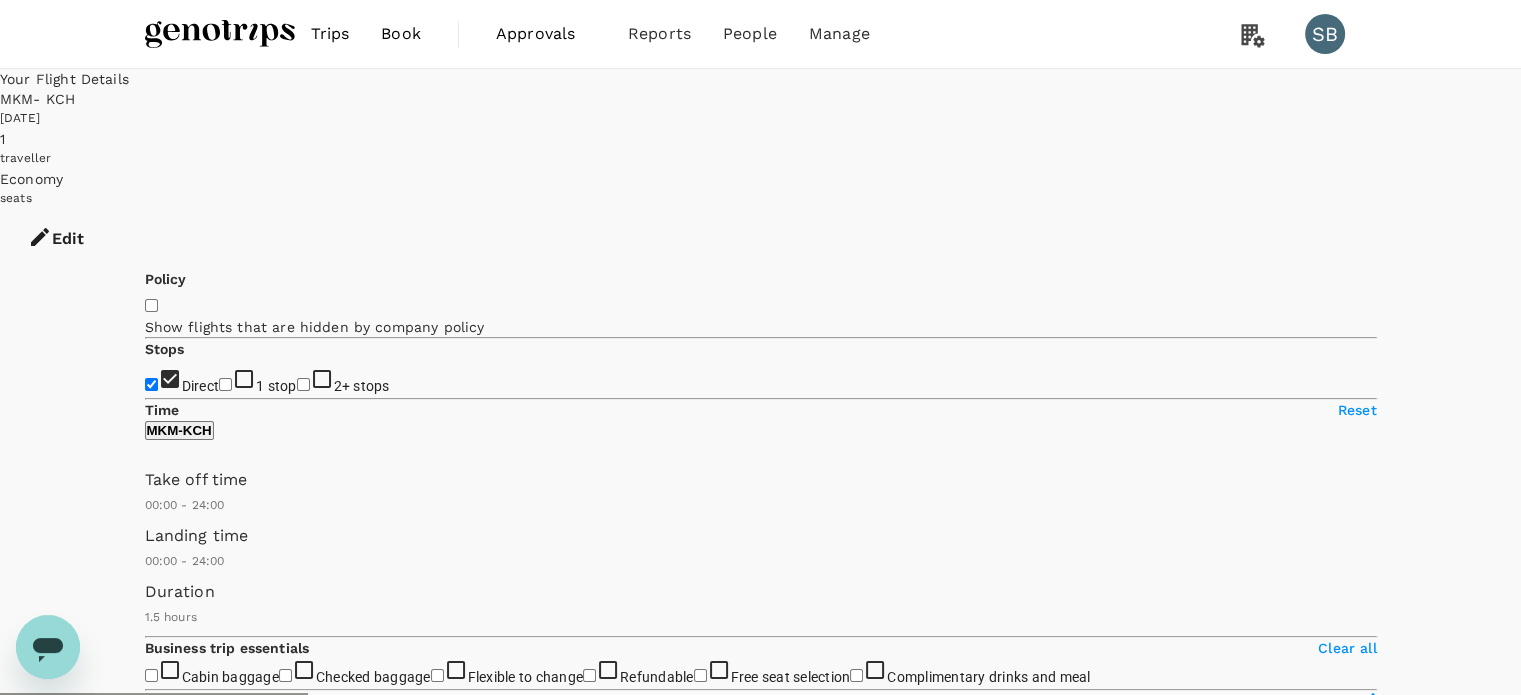 click at bounding box center (220, 34) 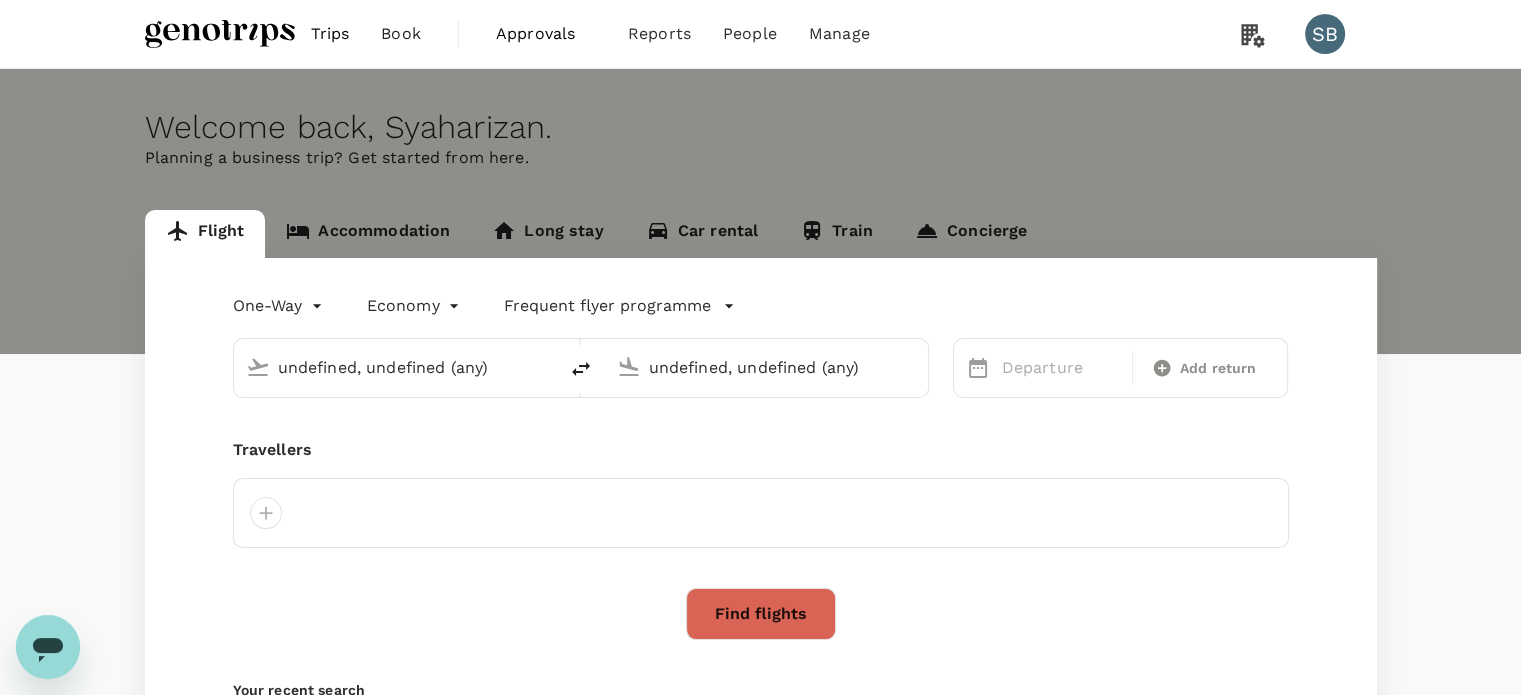 type on "[GEOGRAPHIC_DATA] (MKM)" 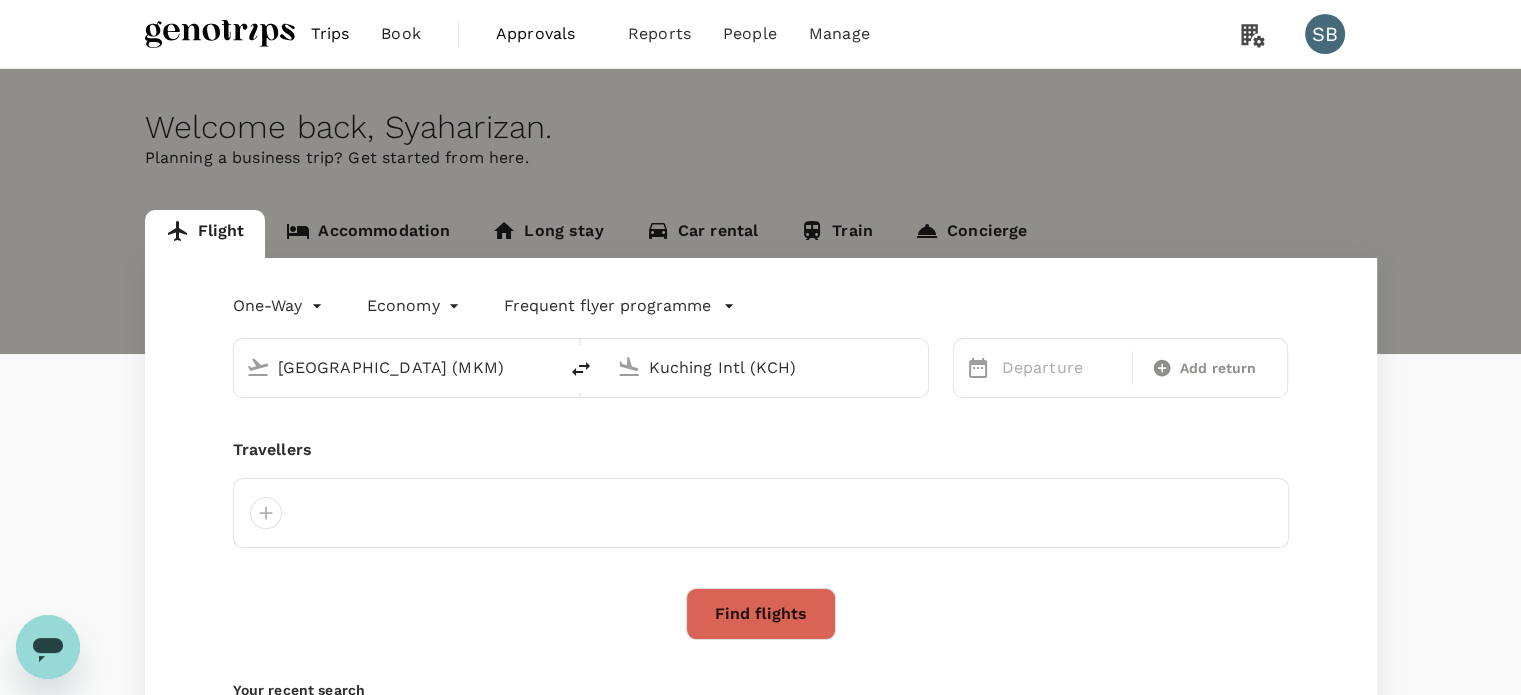 type 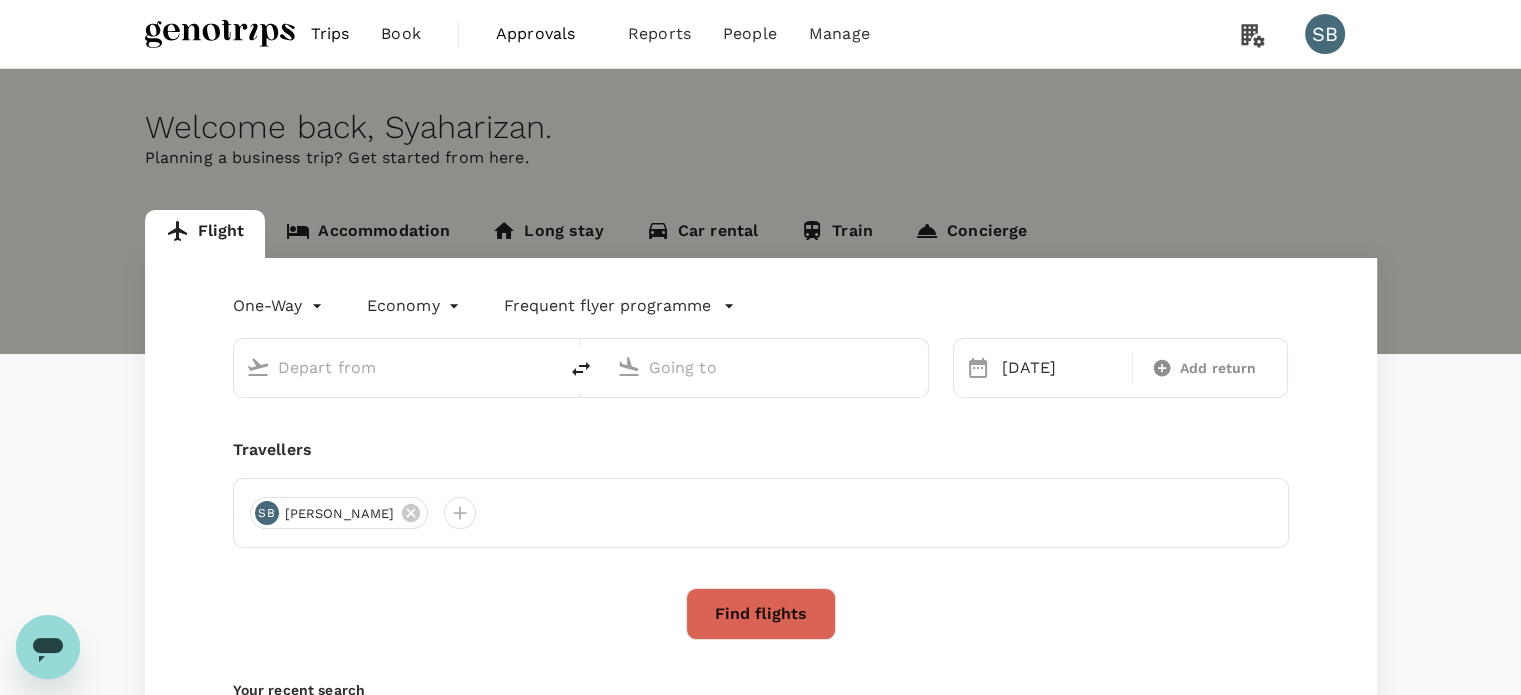 type on "[GEOGRAPHIC_DATA] (MKM)" 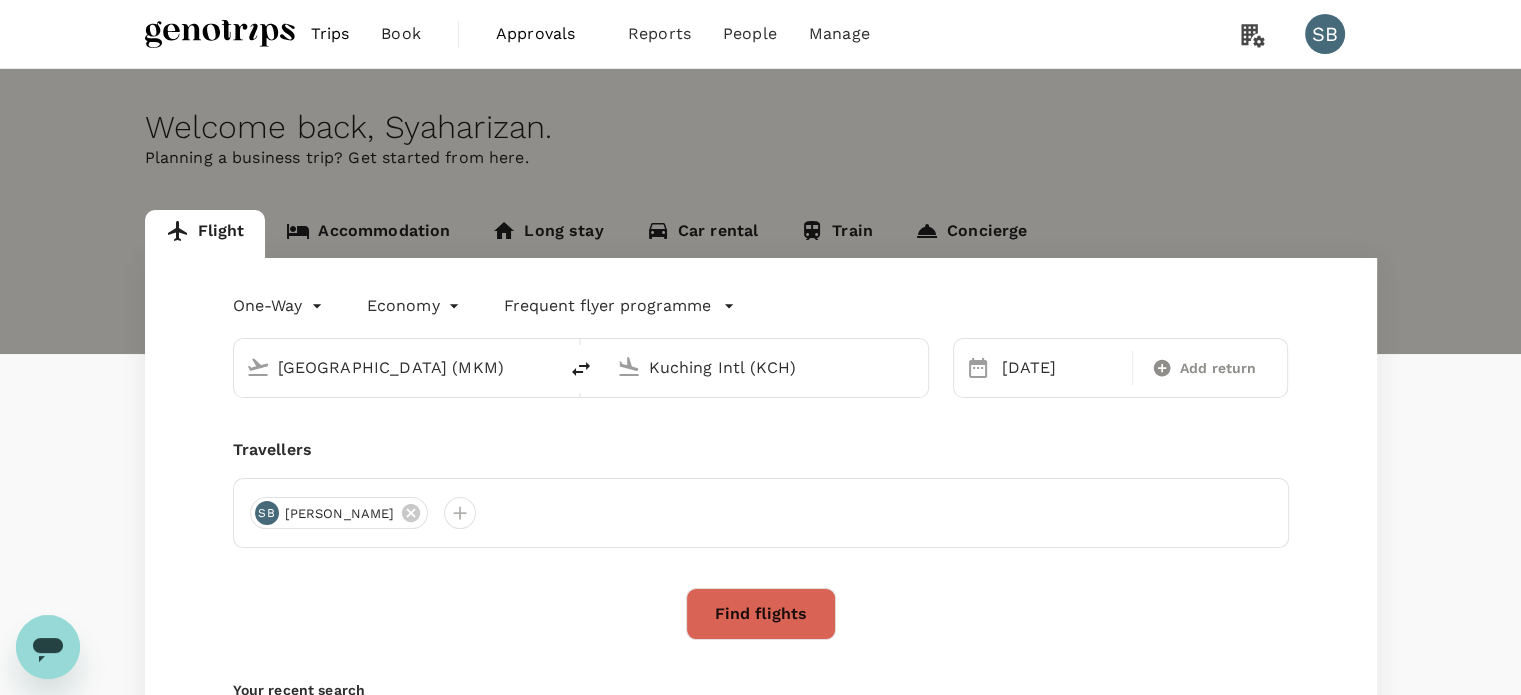 type 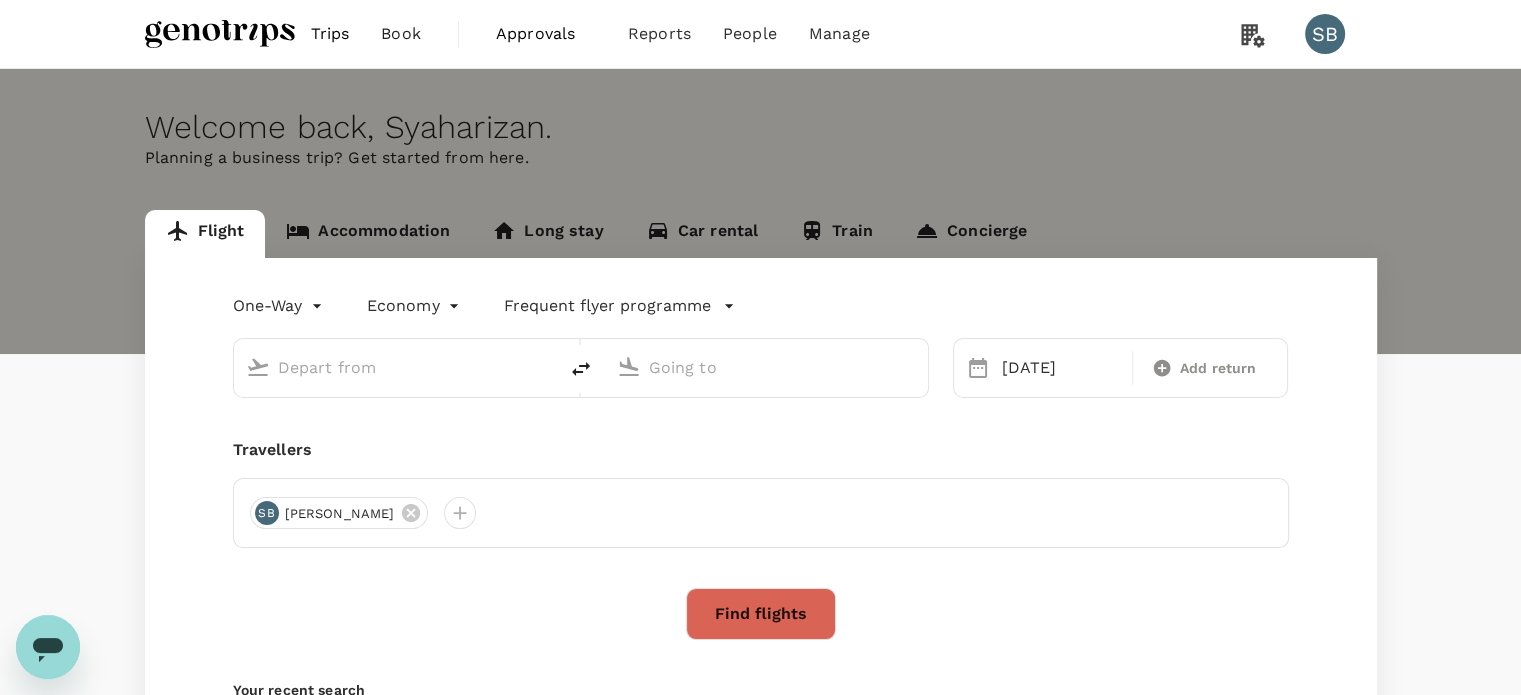 type on "[GEOGRAPHIC_DATA] (MKM)" 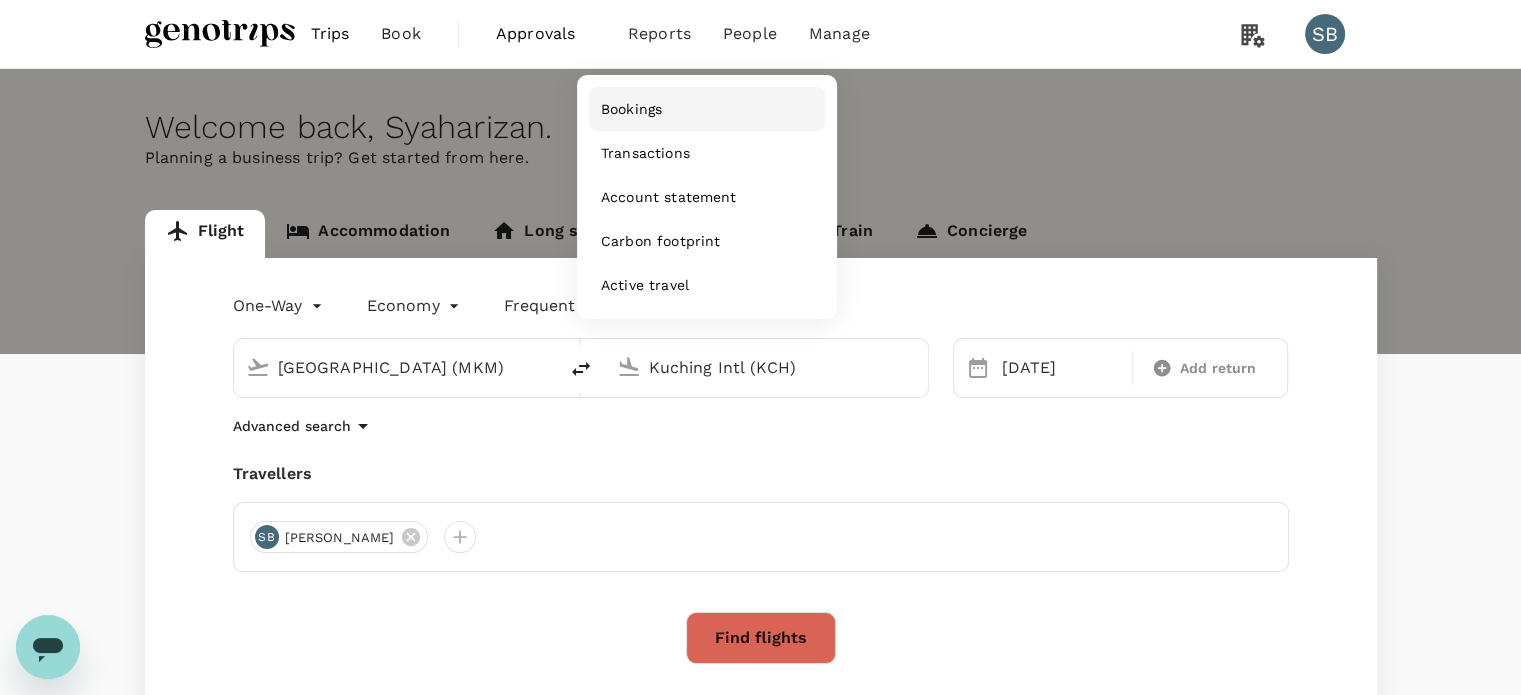 click on "Bookings" at bounding box center (707, 109) 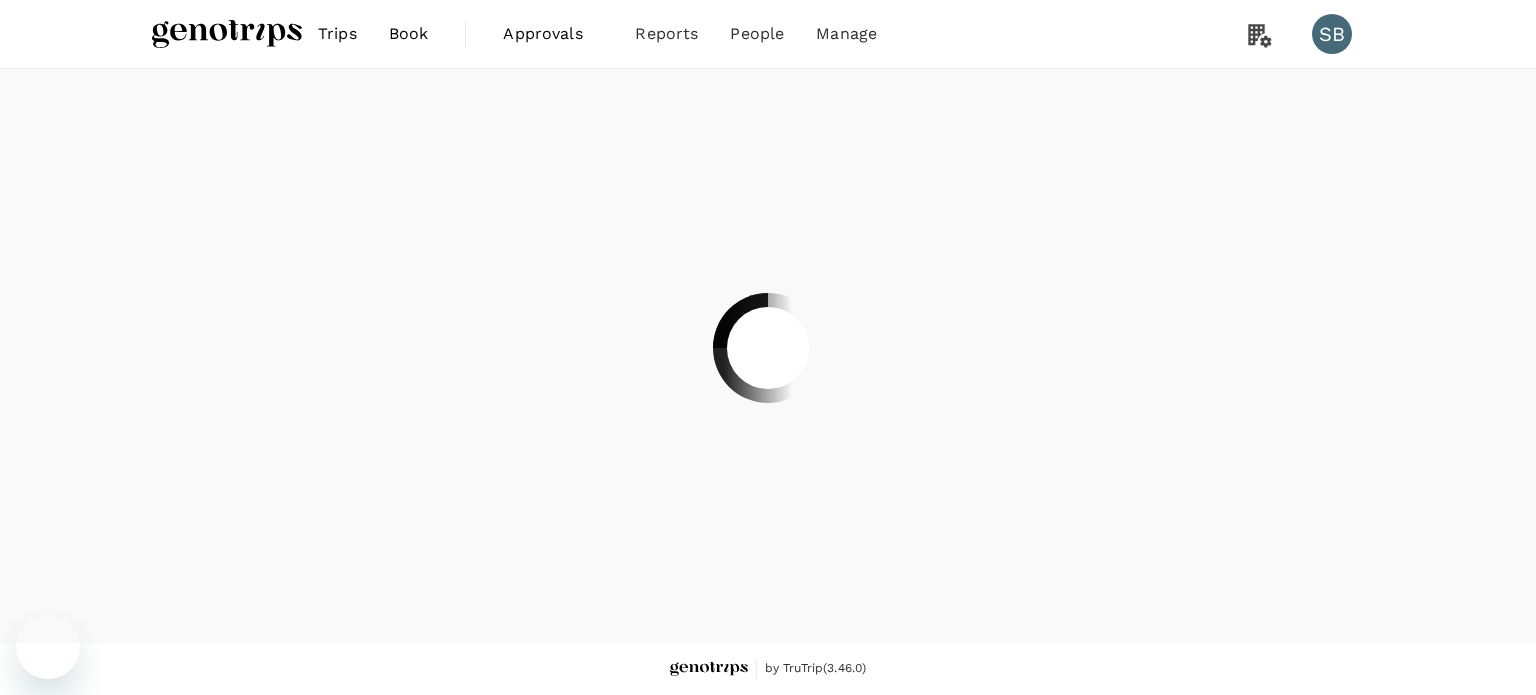 scroll, scrollTop: 0, scrollLeft: 0, axis: both 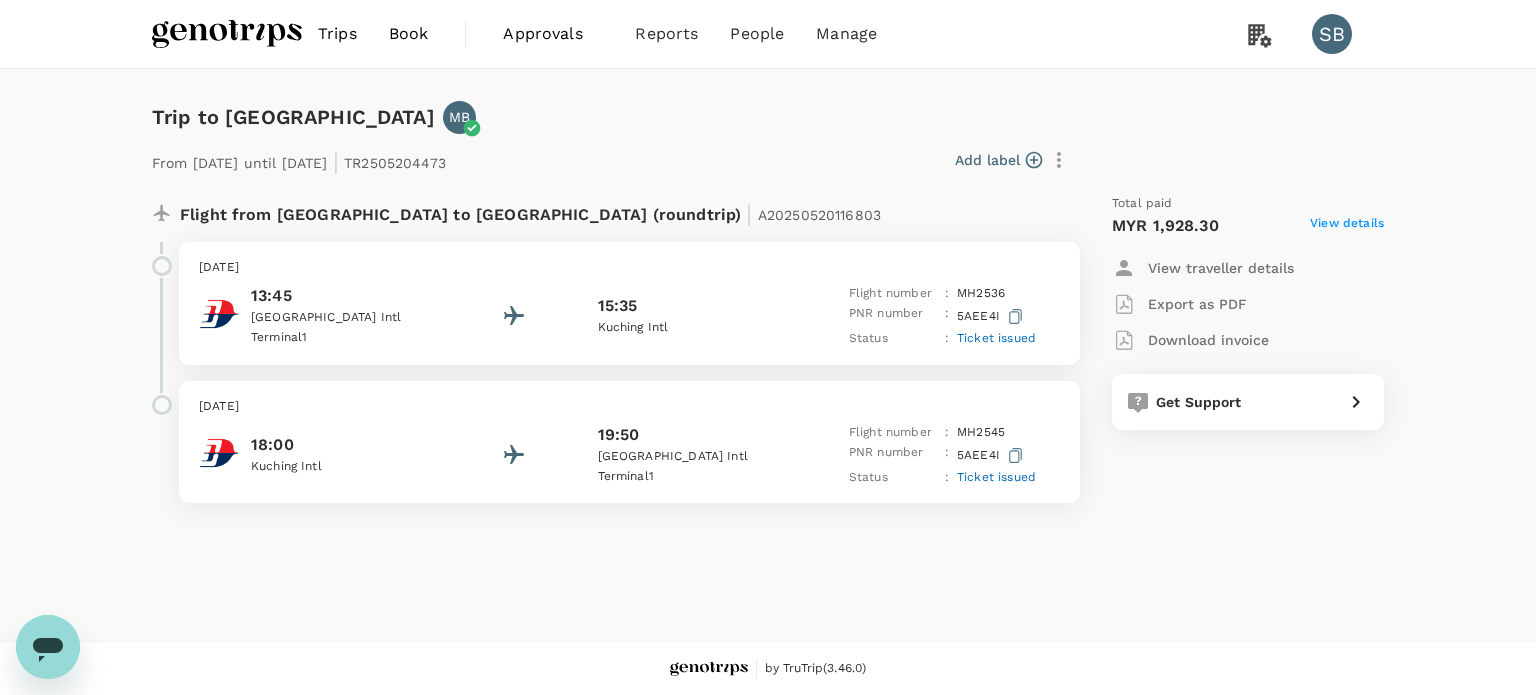 click on "Trips" at bounding box center [337, 34] 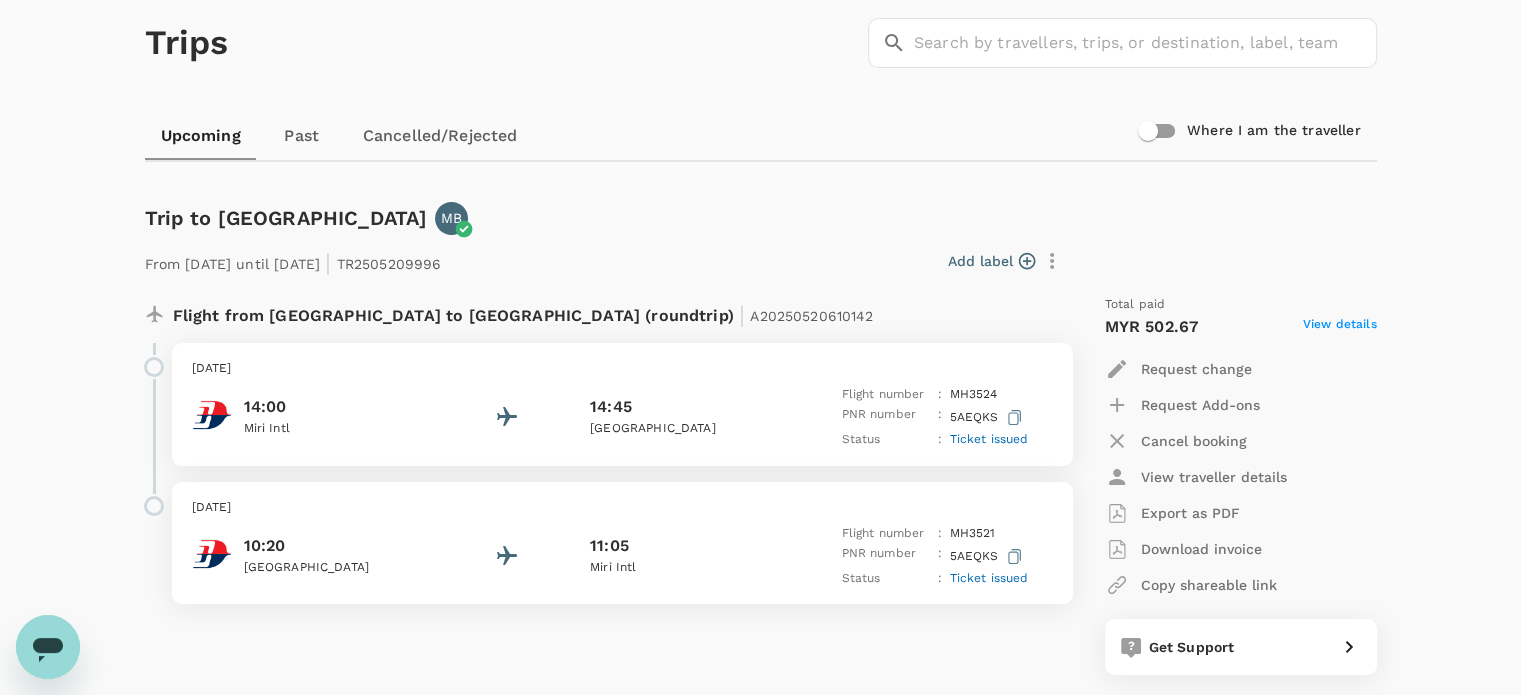 scroll, scrollTop: 100, scrollLeft: 0, axis: vertical 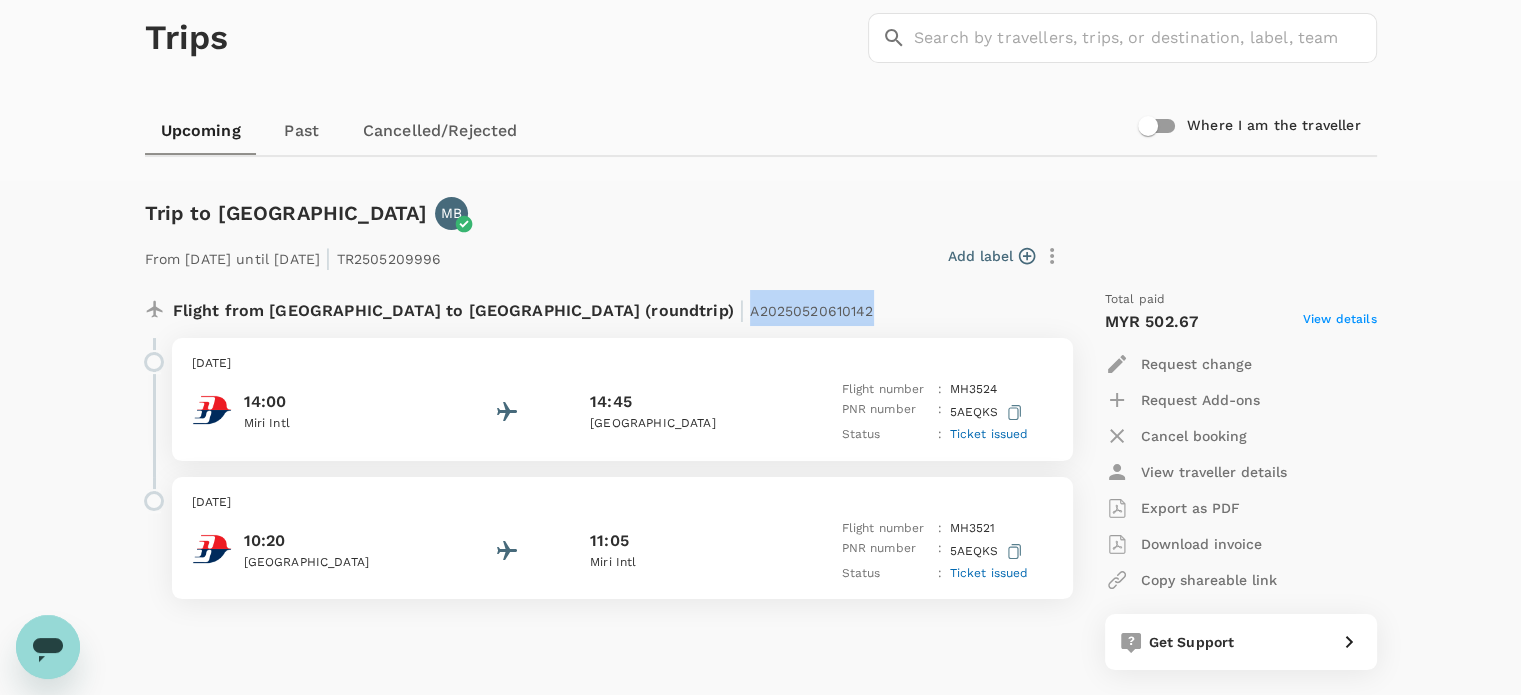 drag, startPoint x: 666, startPoint y: 316, endPoint x: 540, endPoint y: 322, distance: 126.14278 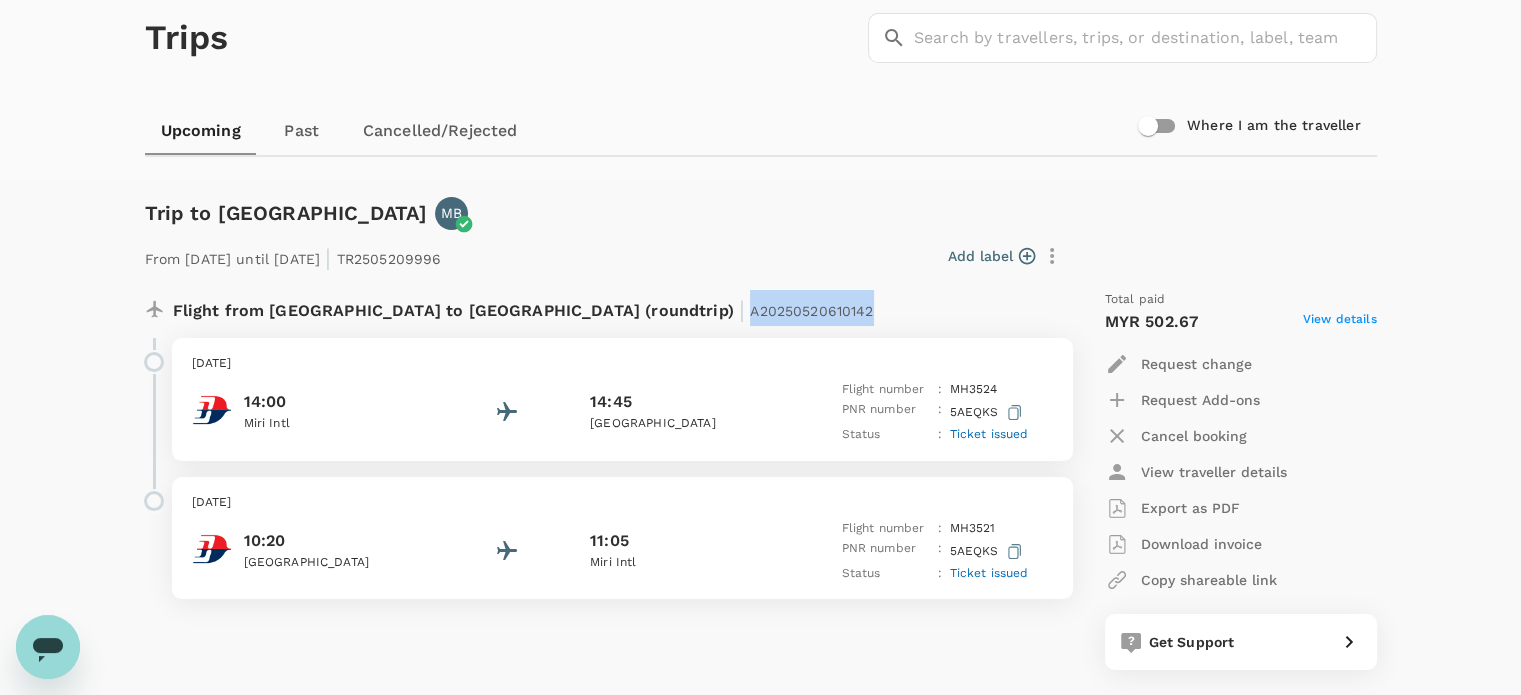 click on "Flight from Malaysia to Malaysia (roundtrip)   |   A20250520610142" at bounding box center (556, 308) 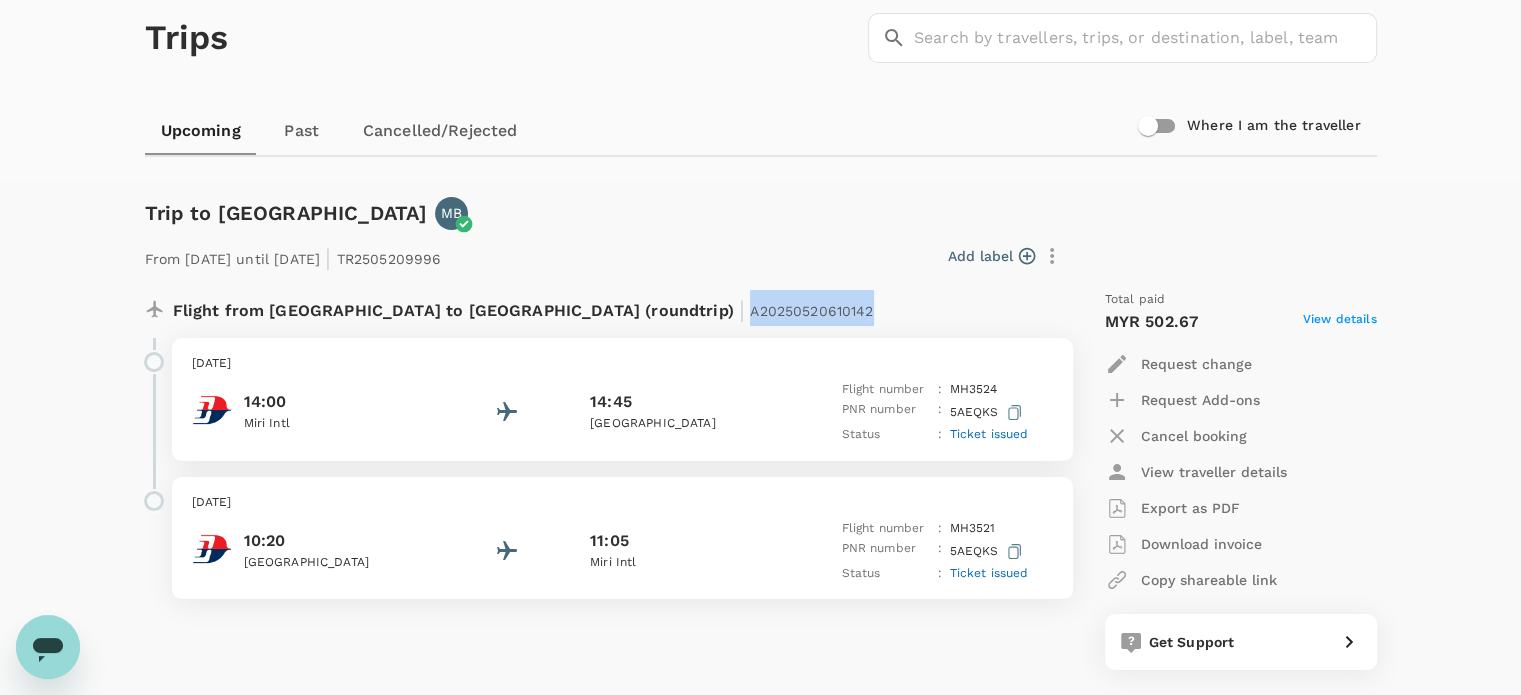 copy on "A20250520610142" 